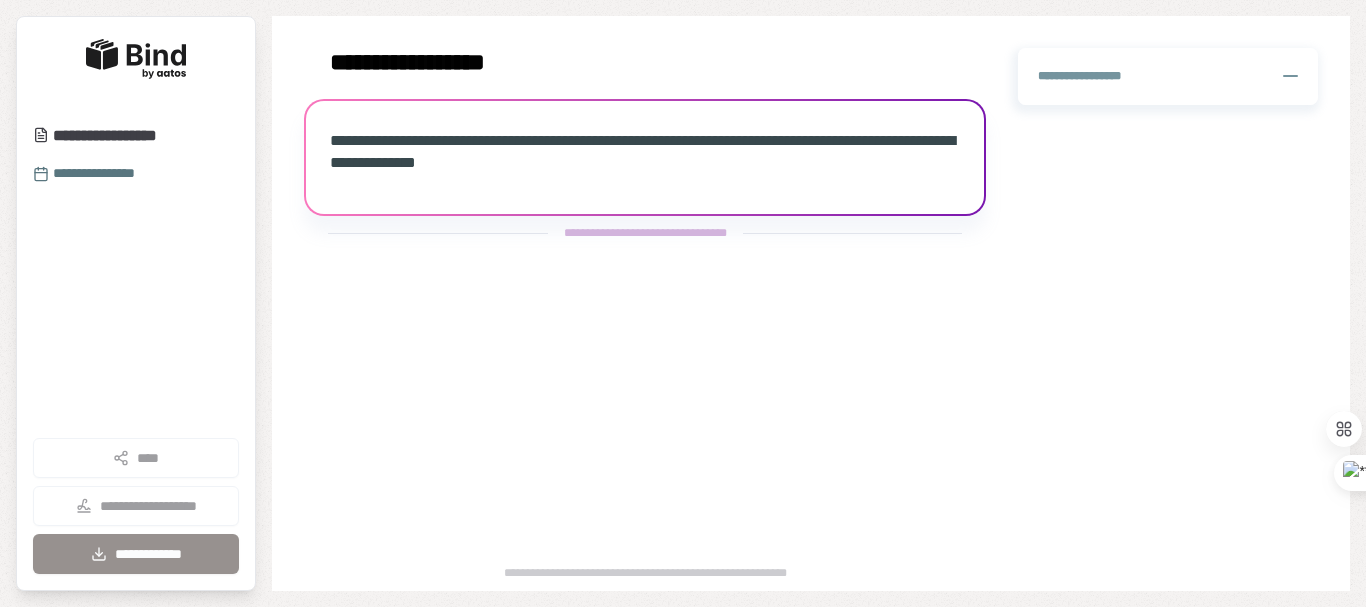 select on "*******" 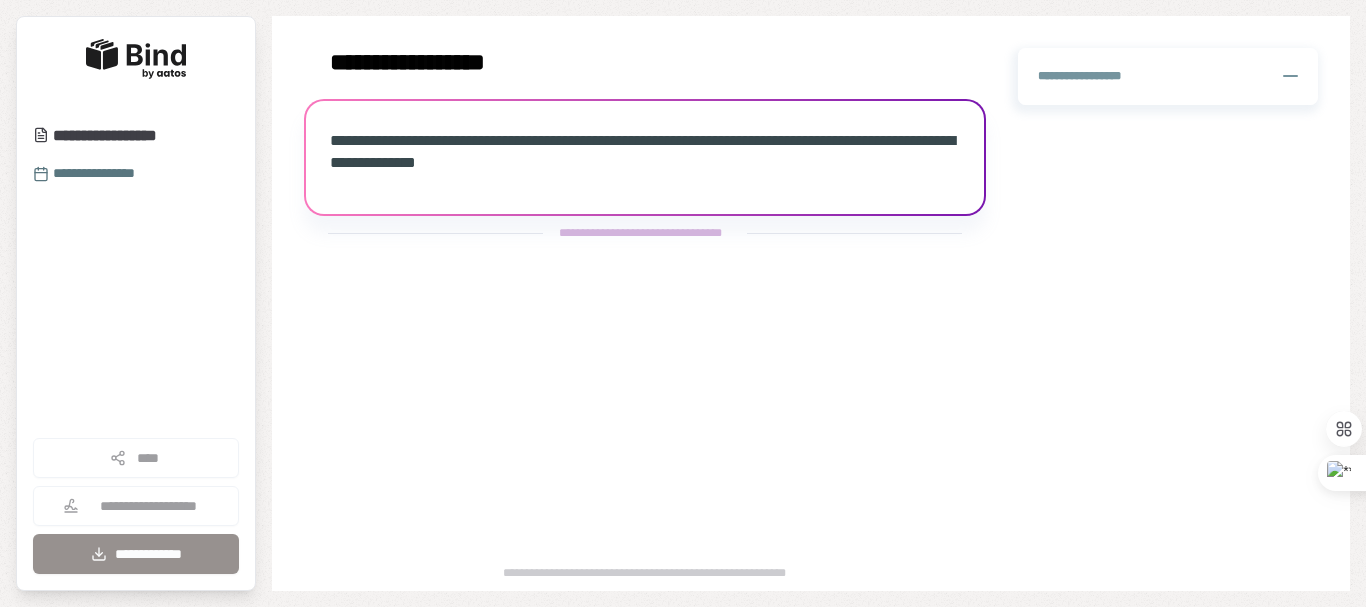 scroll, scrollTop: 0, scrollLeft: 0, axis: both 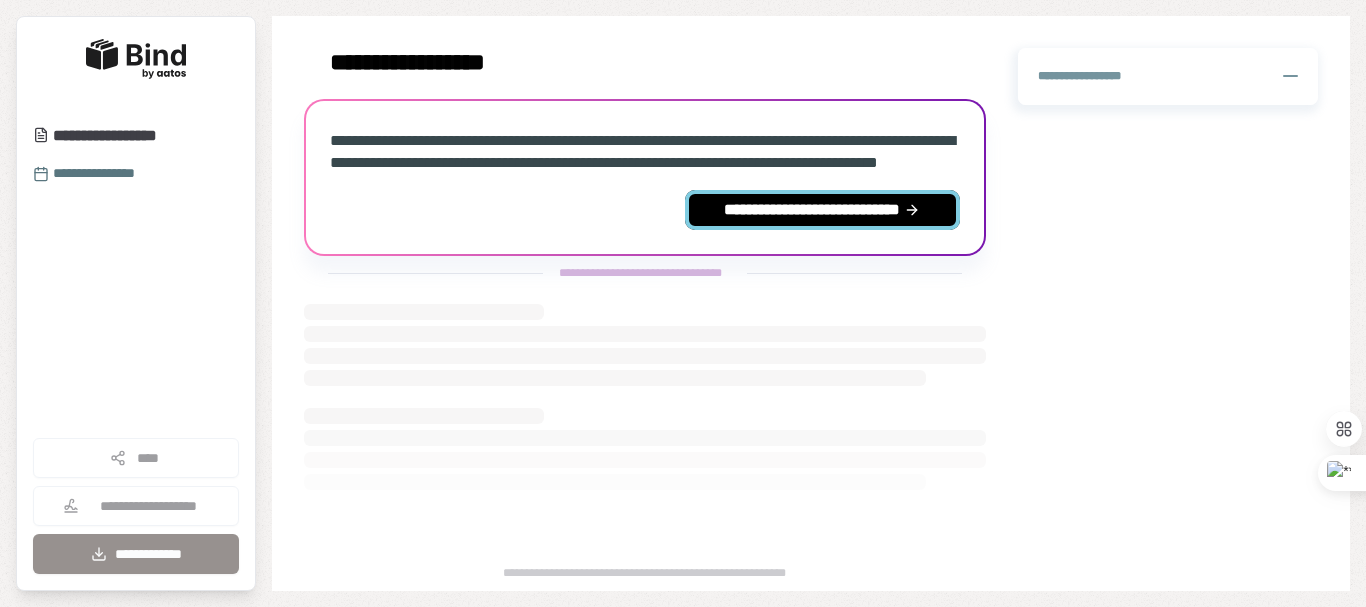 click on "**********" at bounding box center [822, 210] 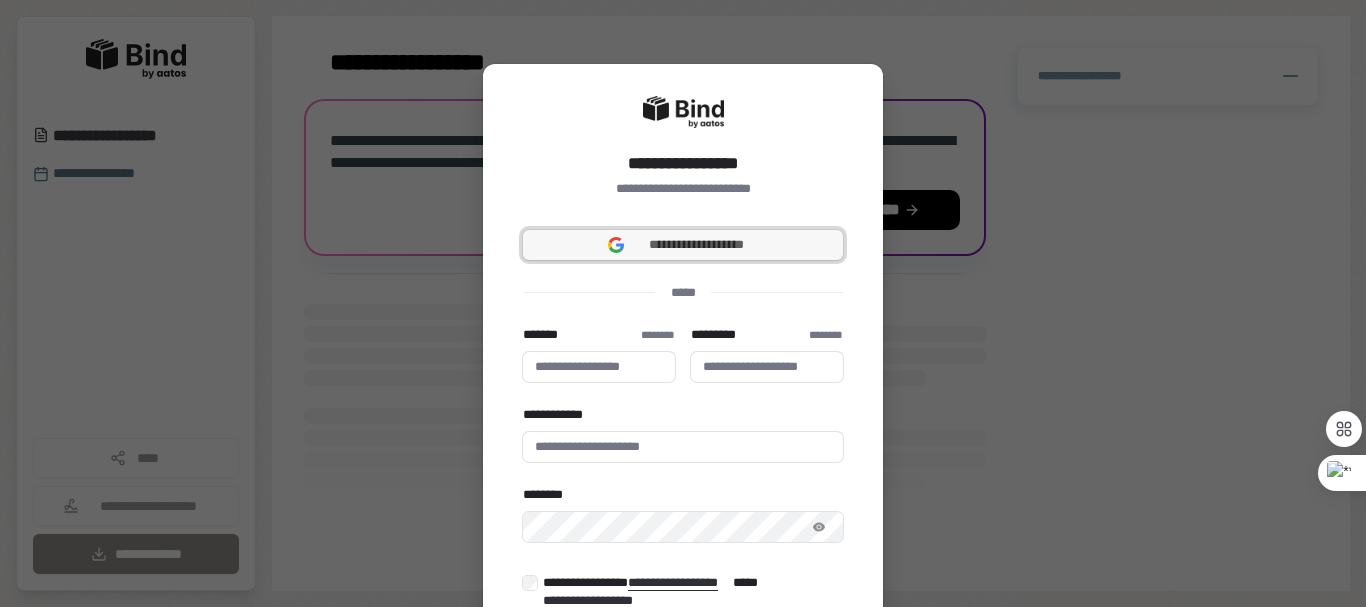 click on "**********" at bounding box center [697, 245] 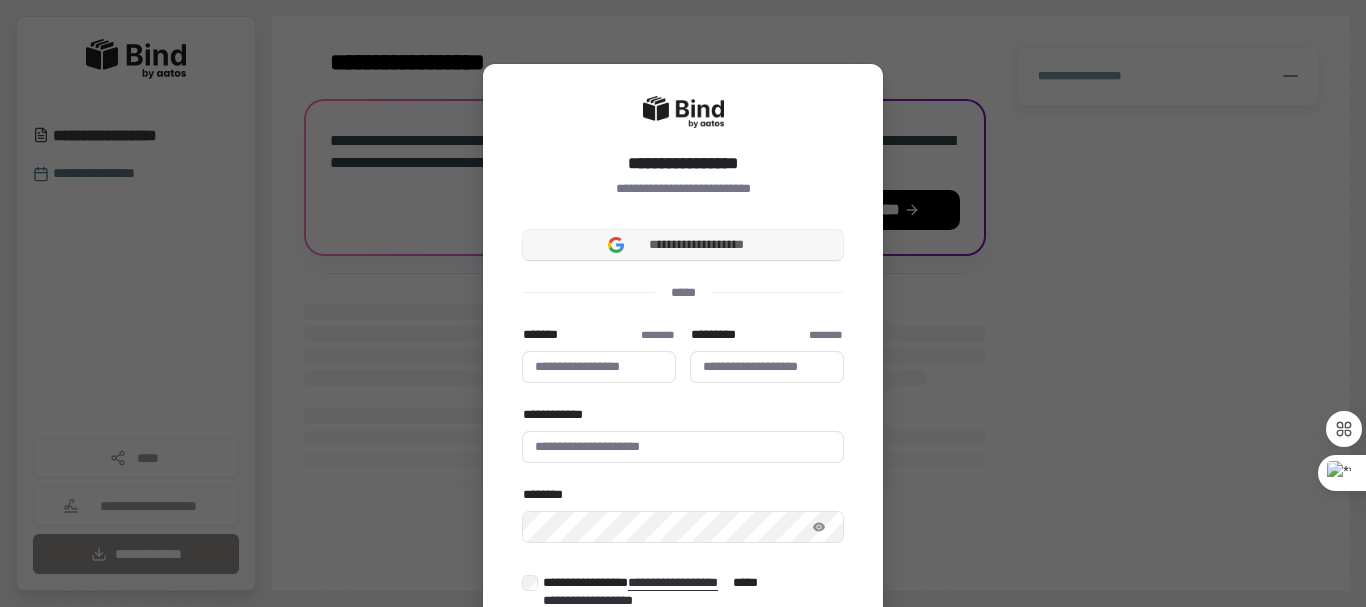 type 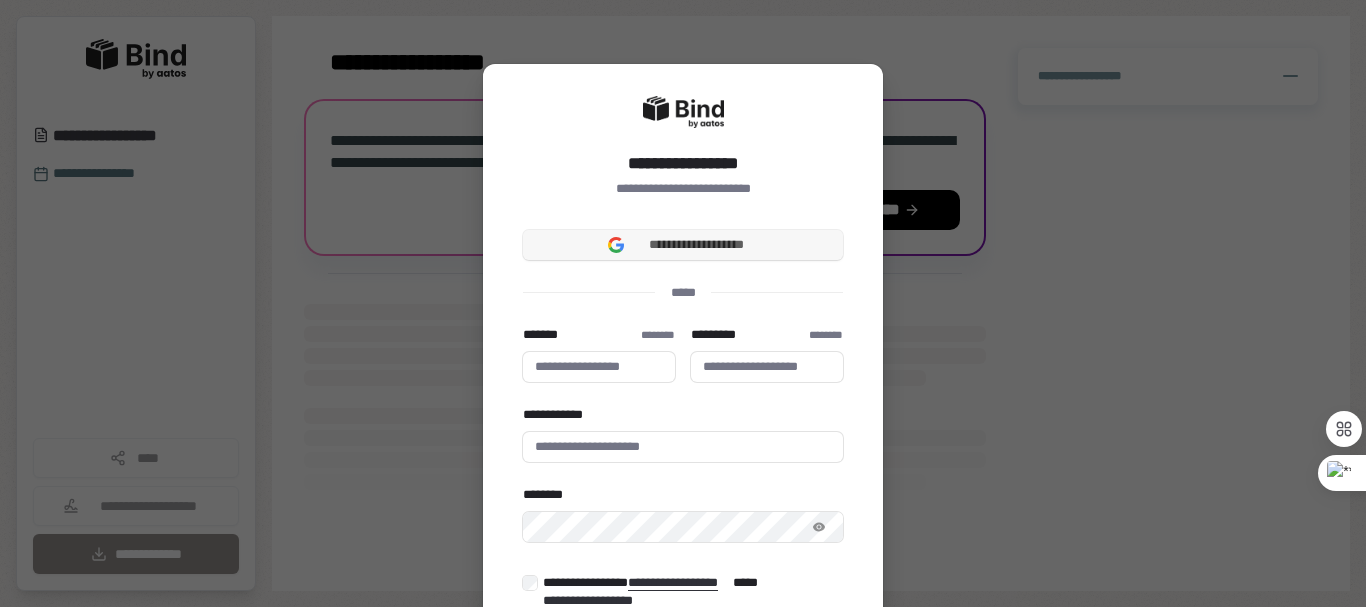 type 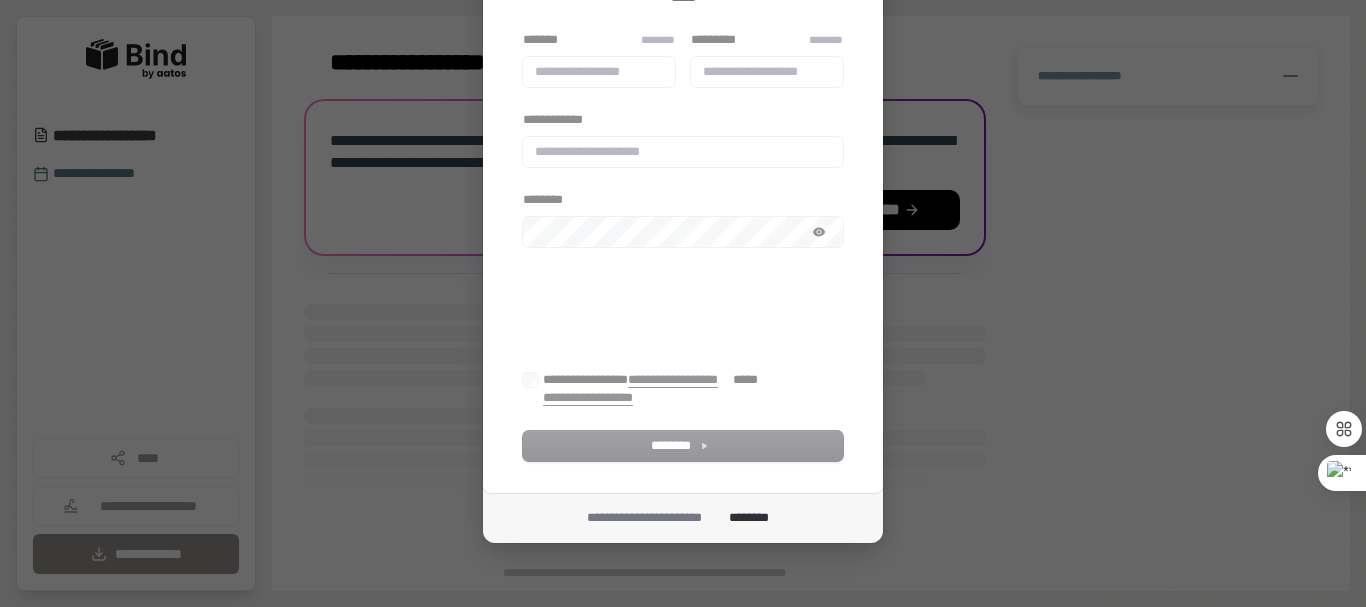 scroll, scrollTop: 203, scrollLeft: 0, axis: vertical 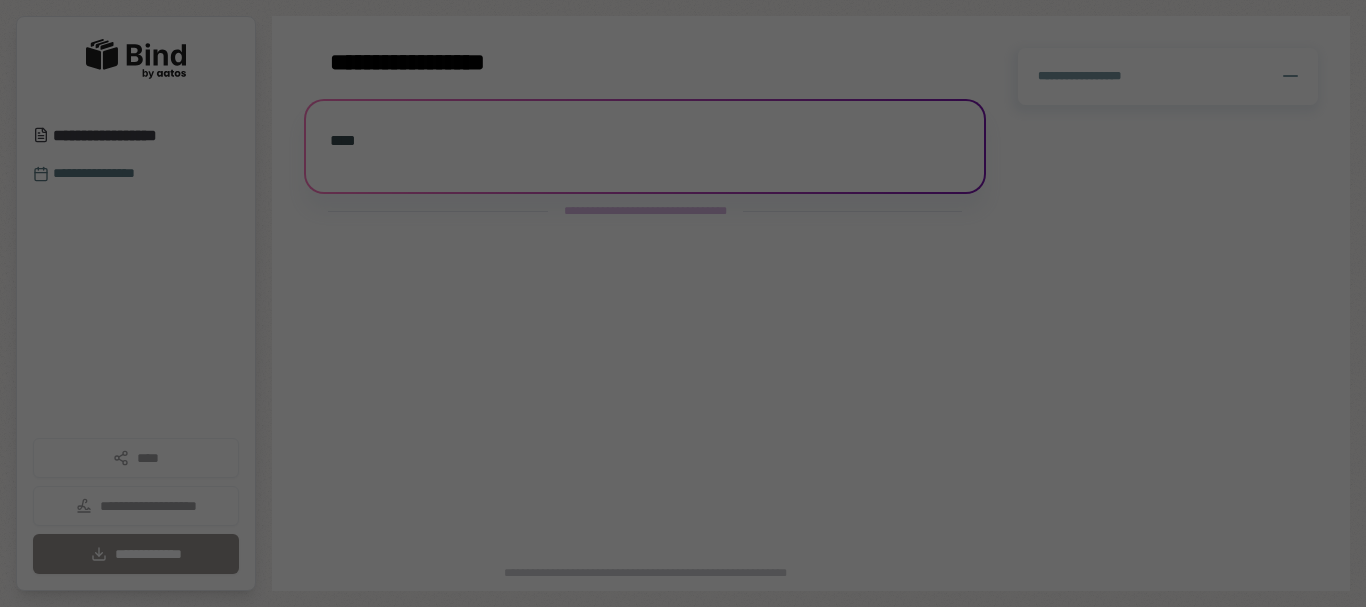select on "*******" 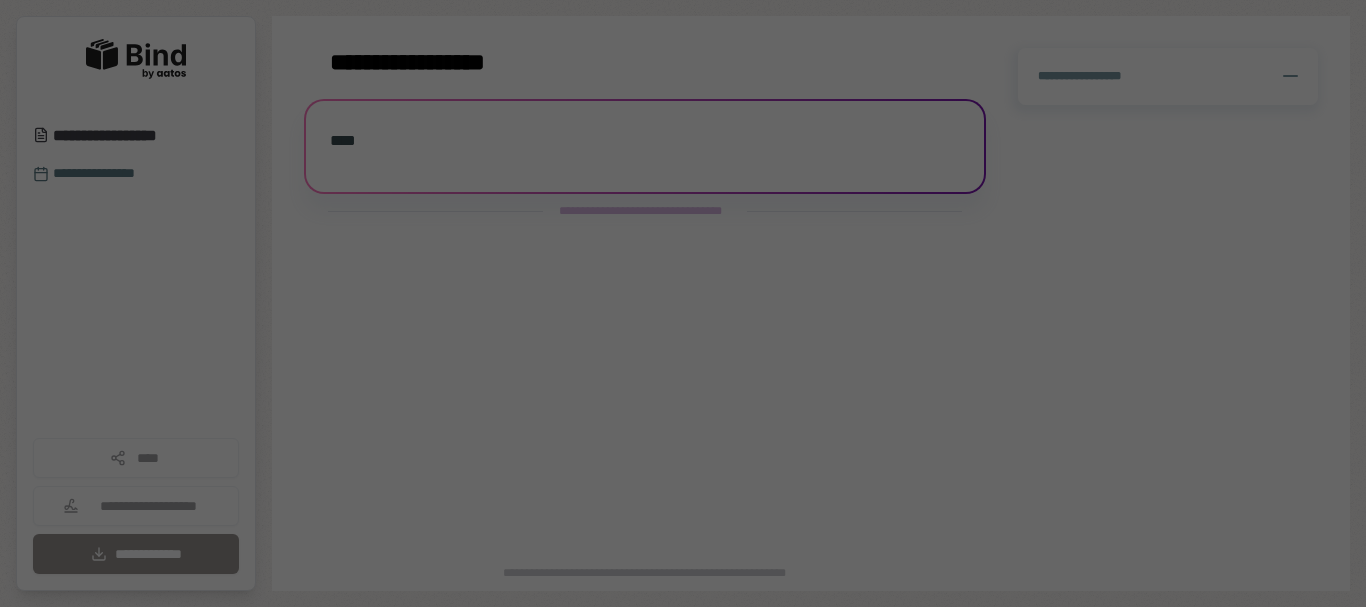 scroll, scrollTop: 0, scrollLeft: 0, axis: both 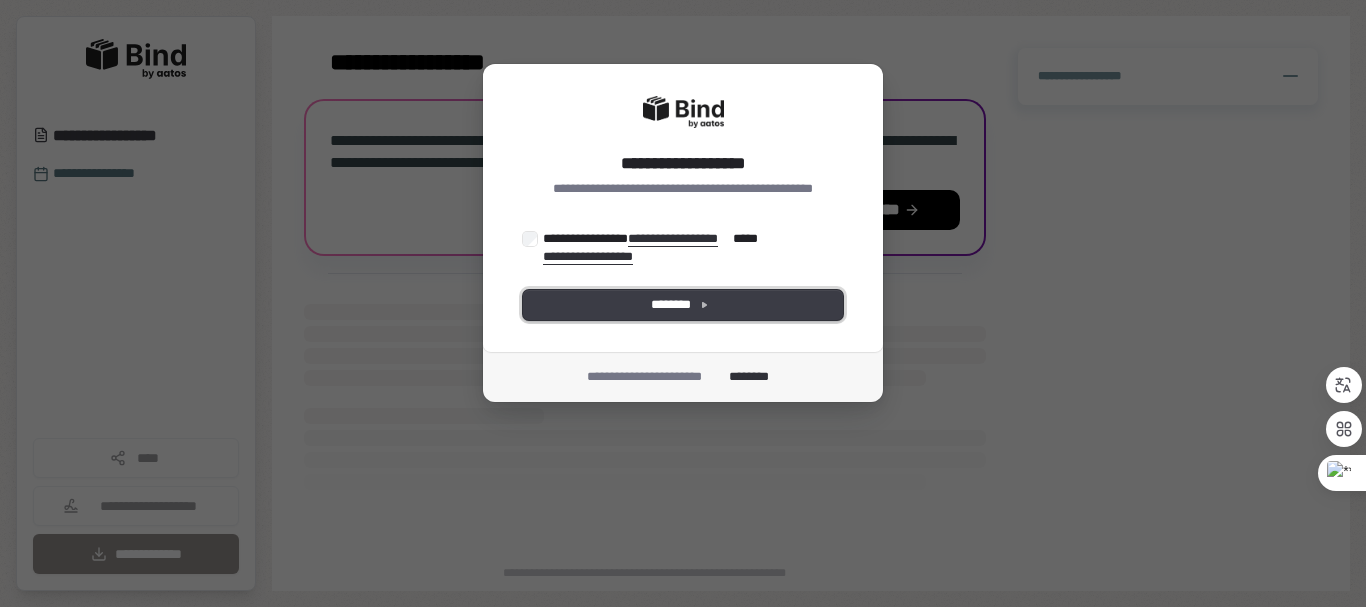 click on "********" at bounding box center (683, 305) 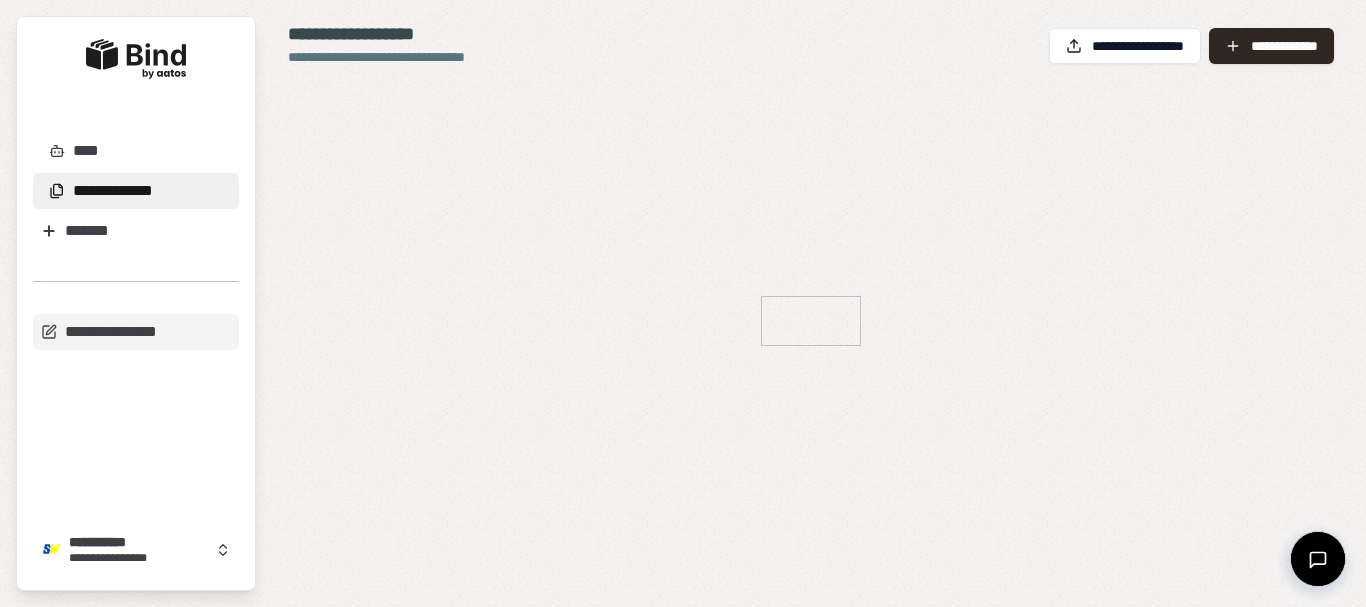 select on "*******" 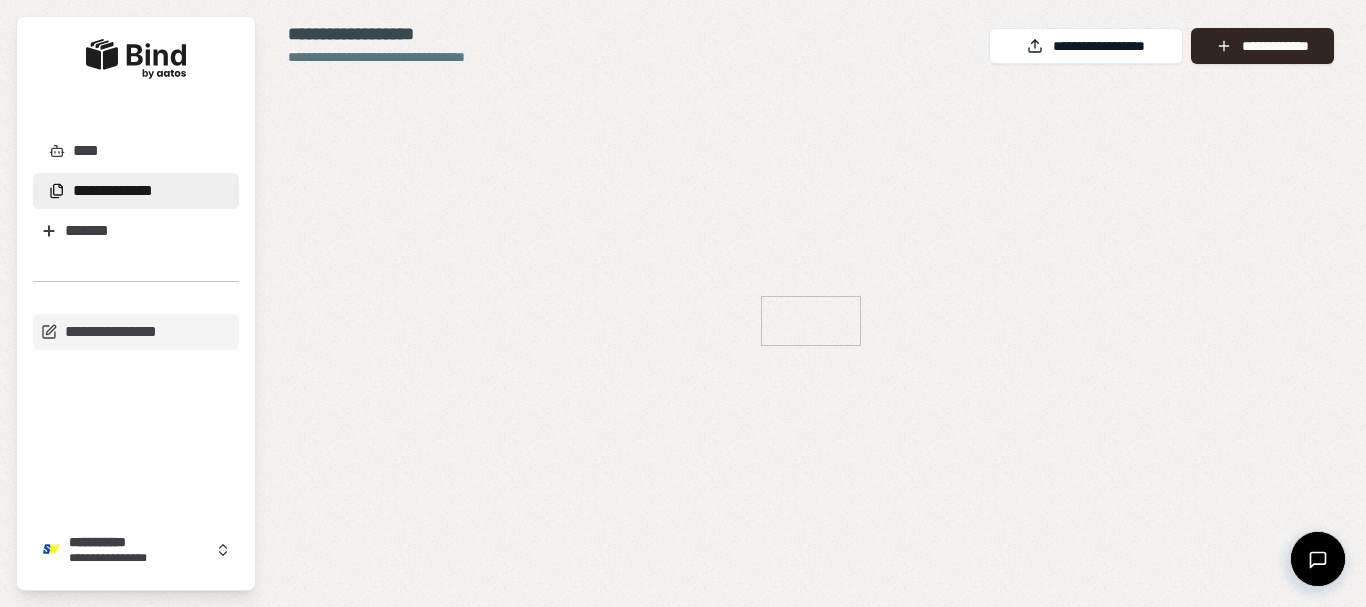 scroll, scrollTop: 0, scrollLeft: 0, axis: both 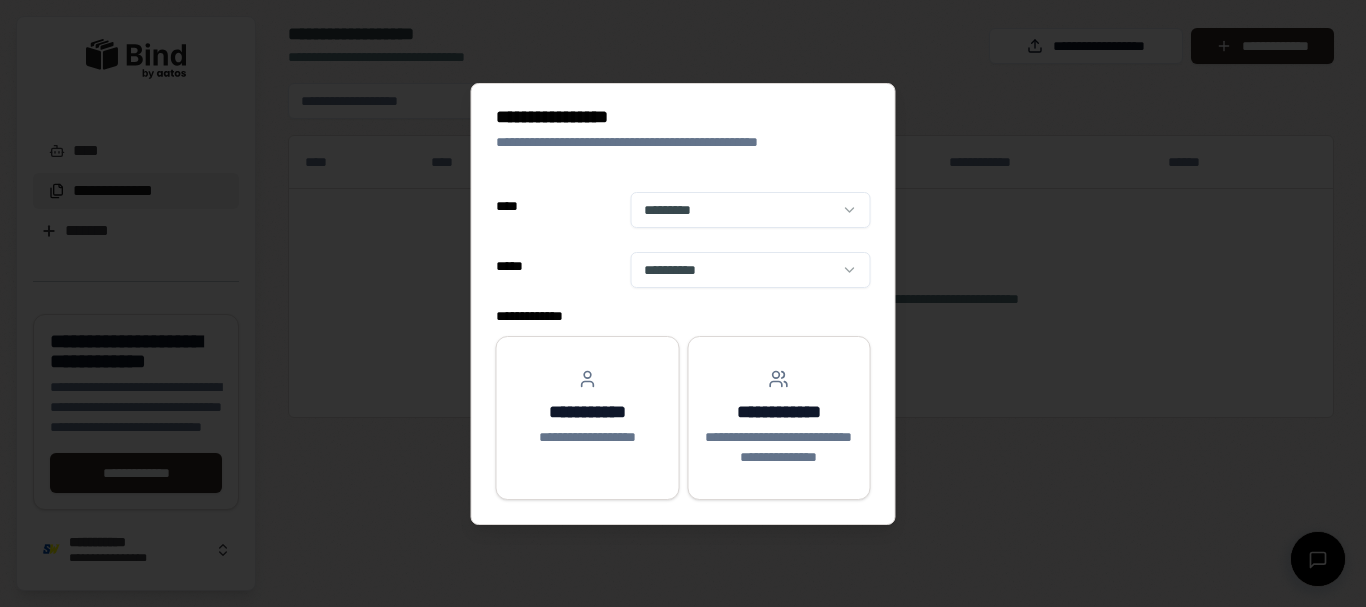 select on "**" 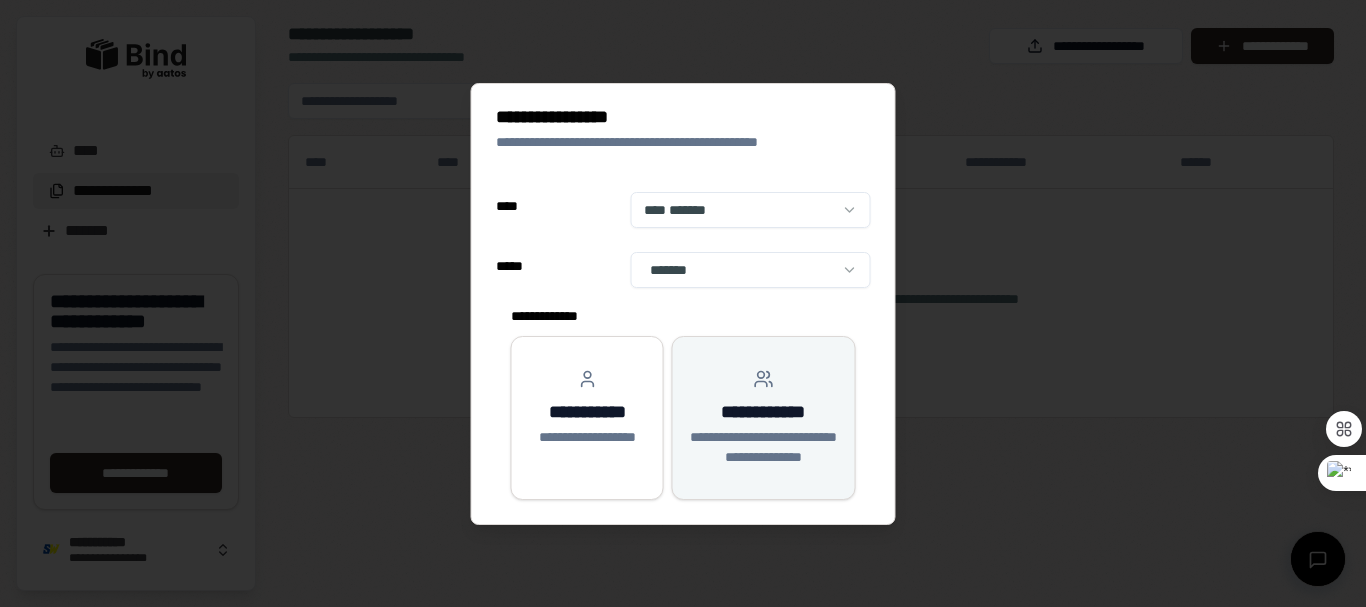 click on "**********" at bounding box center (764, 447) 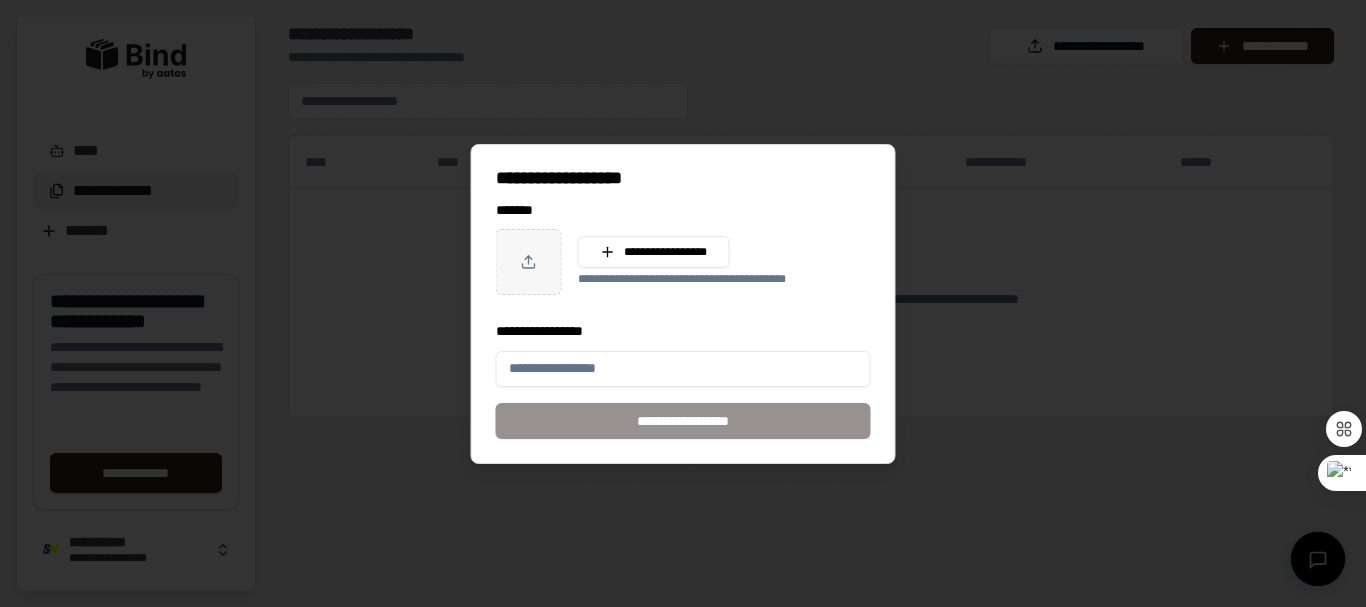 click on "**********" at bounding box center [683, 304] 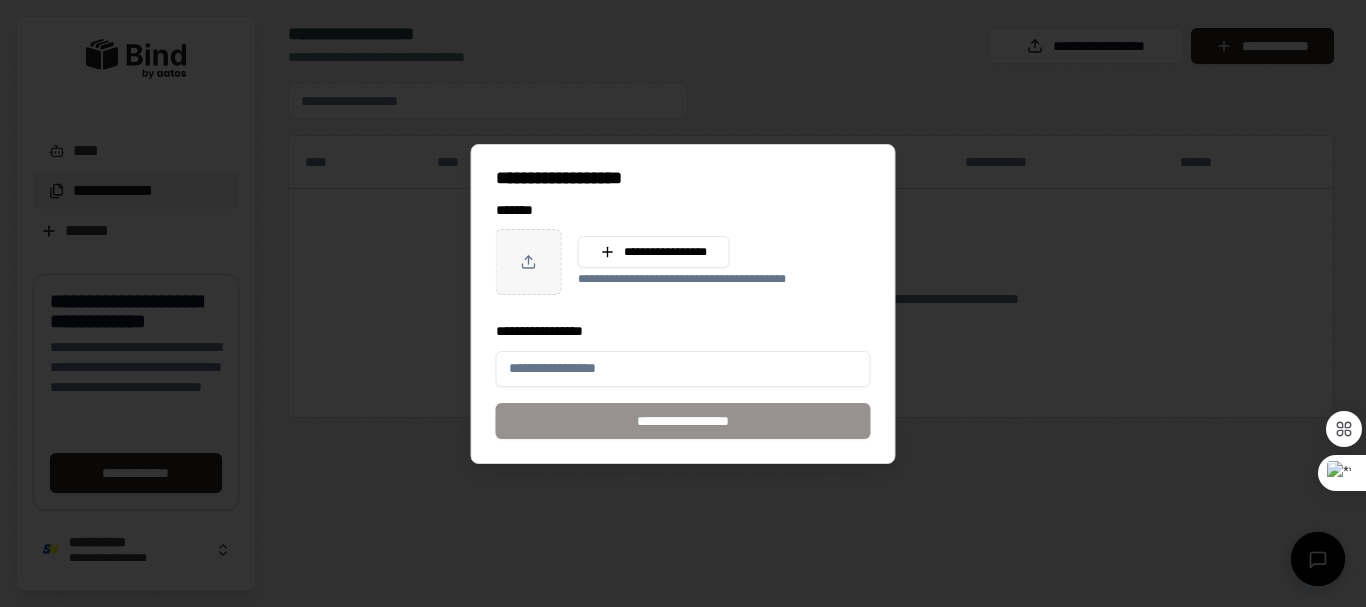 click on "**********" at bounding box center (683, 369) 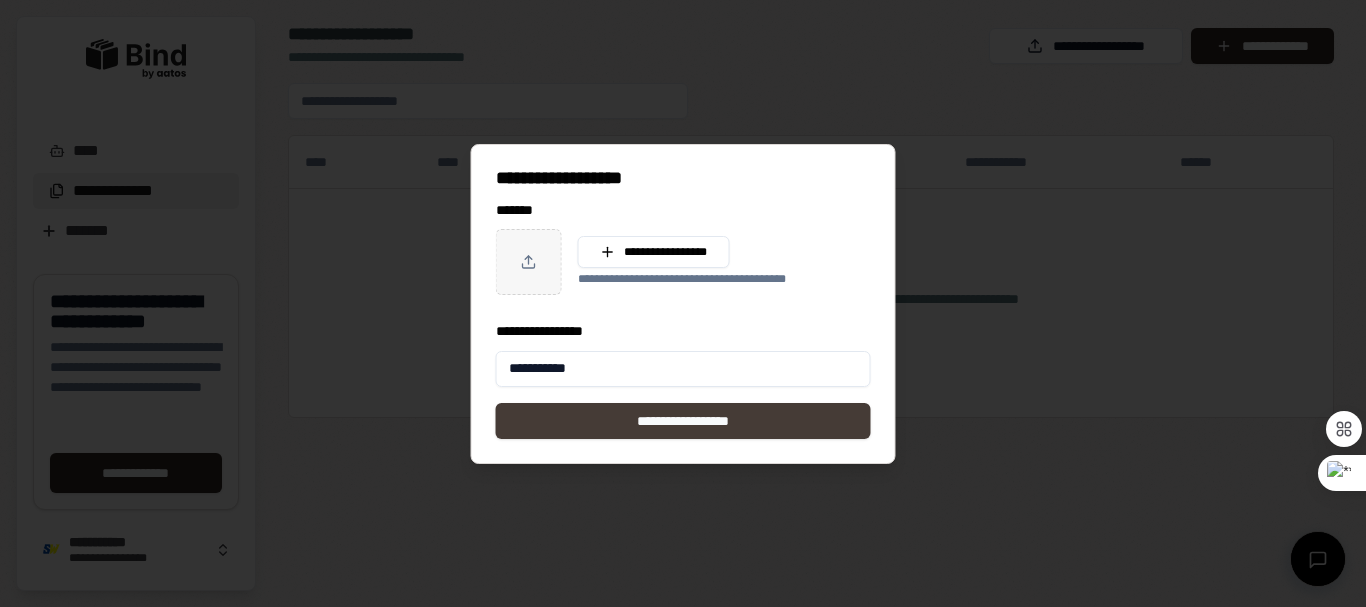 click on "**********" at bounding box center [683, 421] 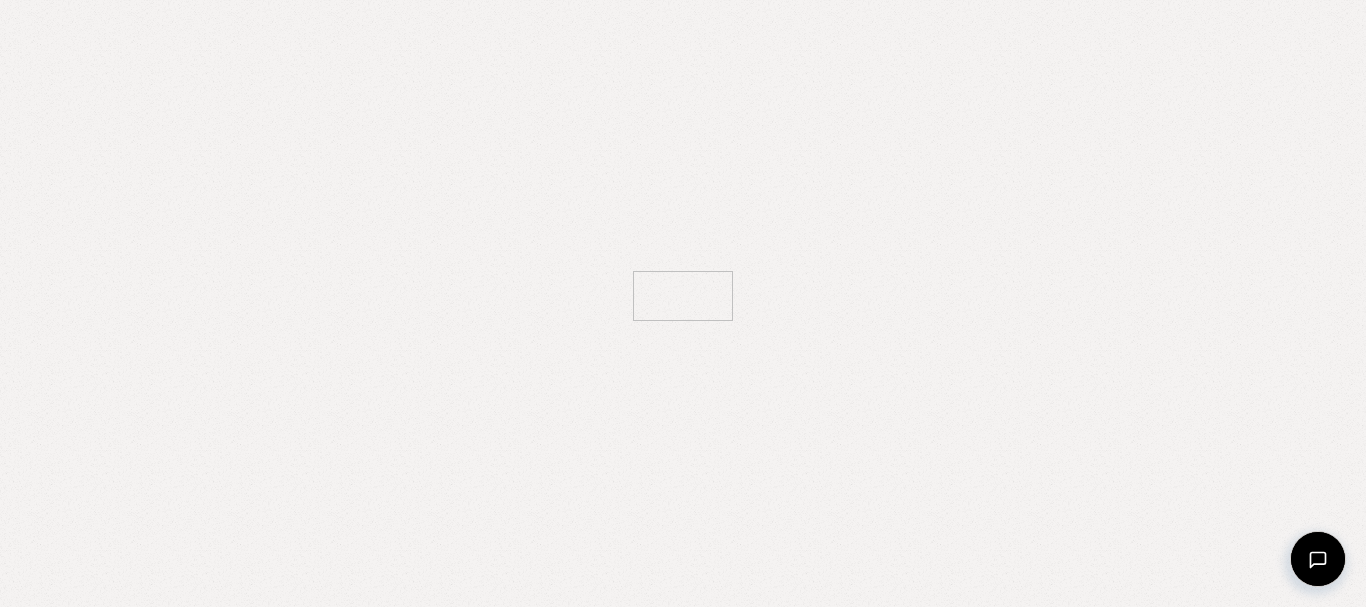 select on "*******" 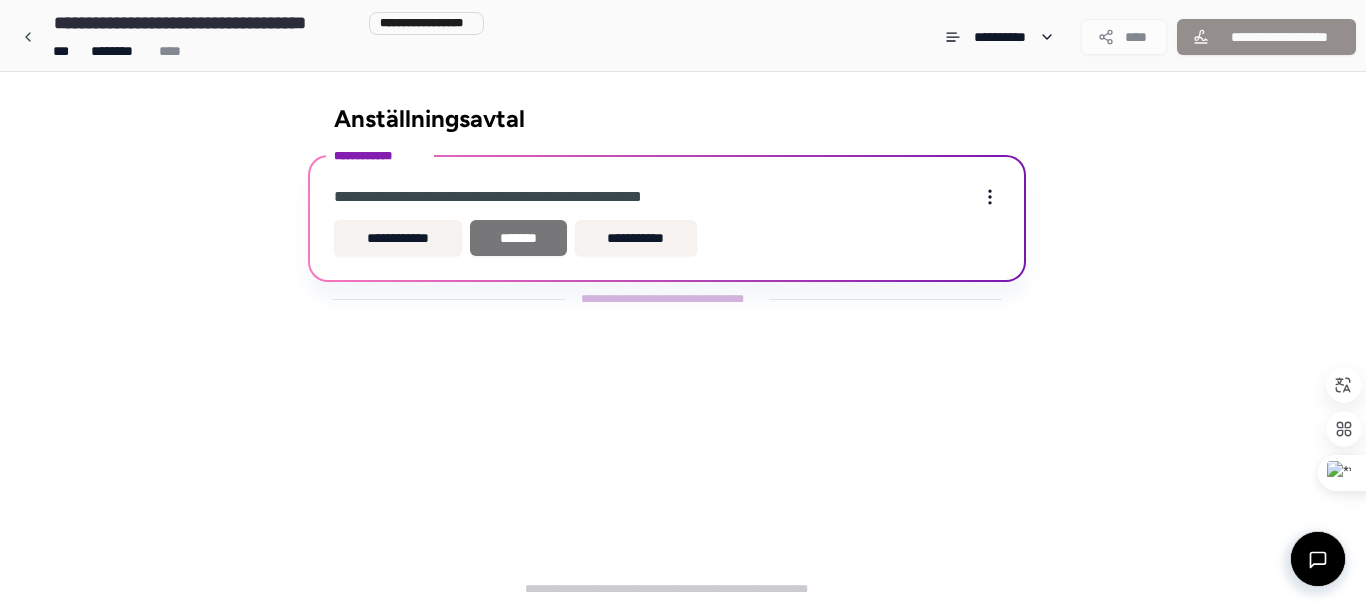 click on "*******" at bounding box center (518, 238) 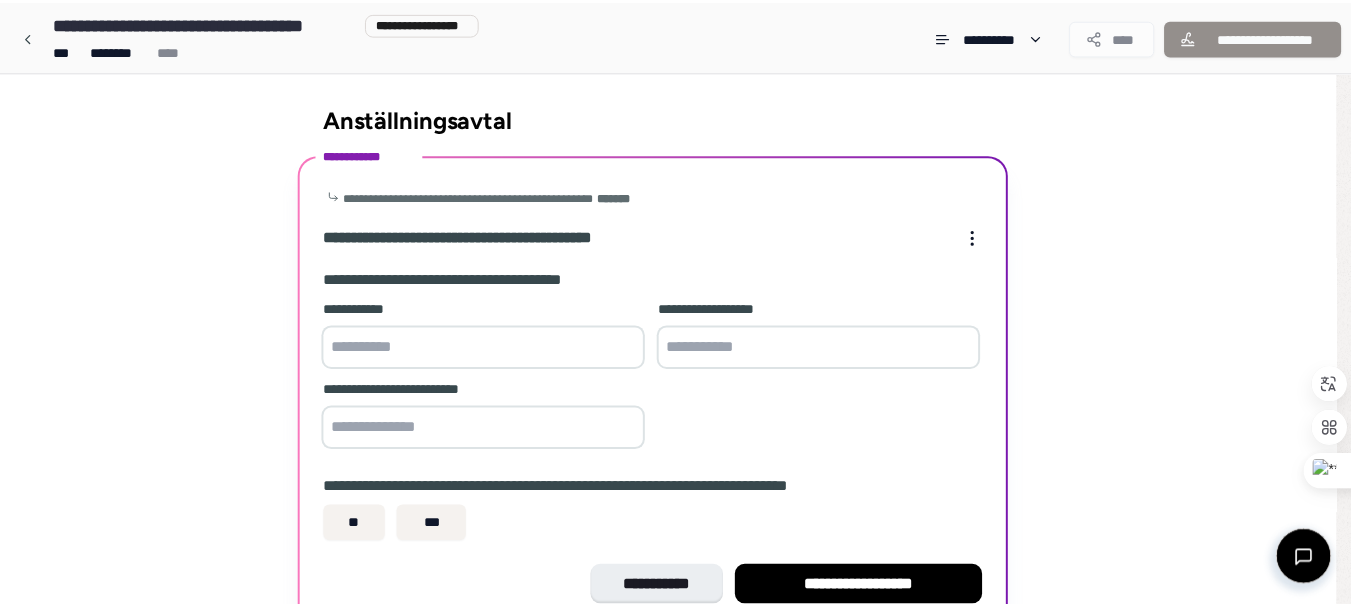 scroll, scrollTop: 104, scrollLeft: 0, axis: vertical 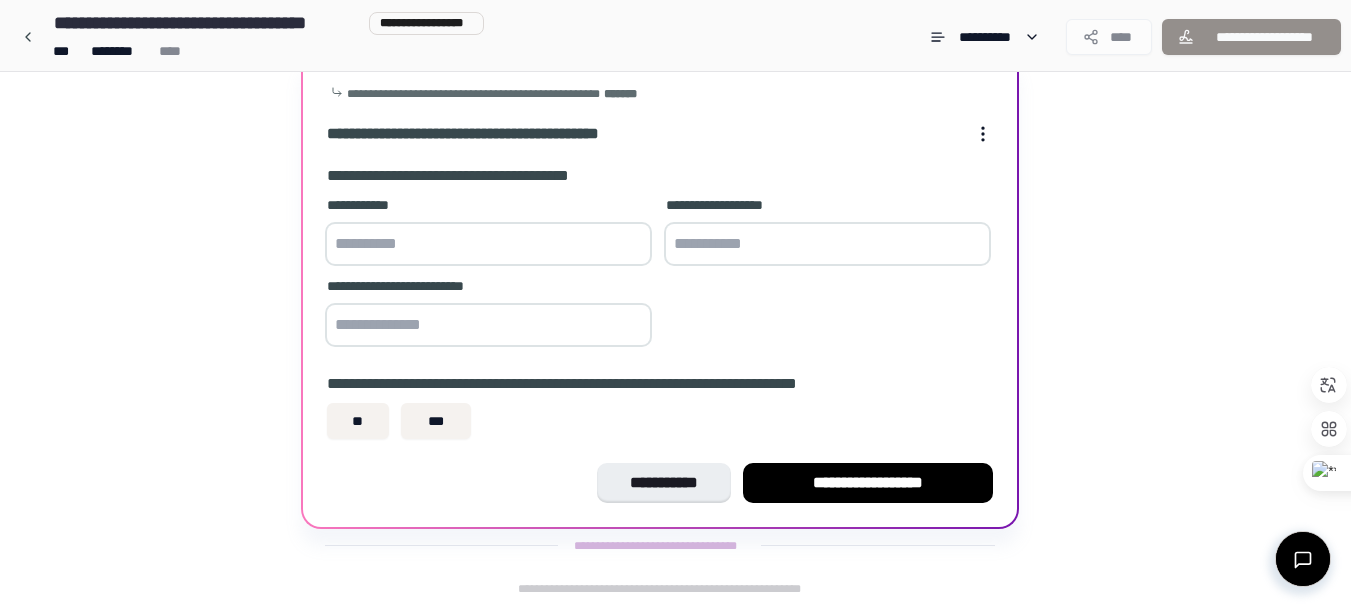 click at bounding box center (488, 244) 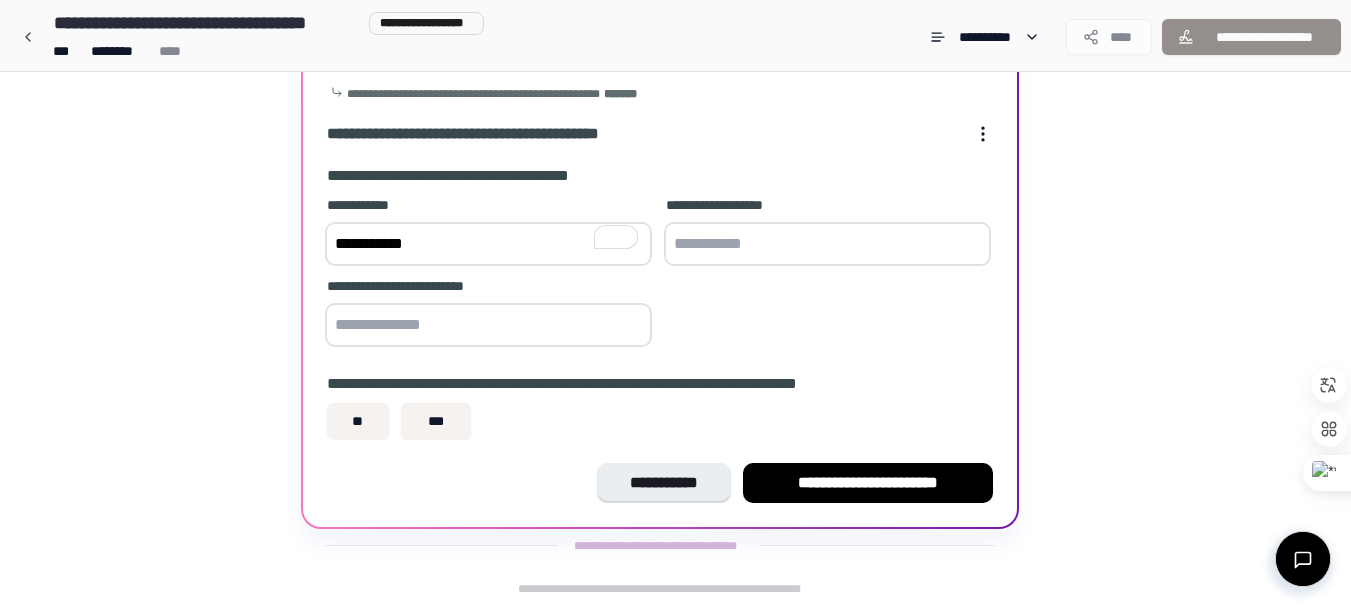 type on "**********" 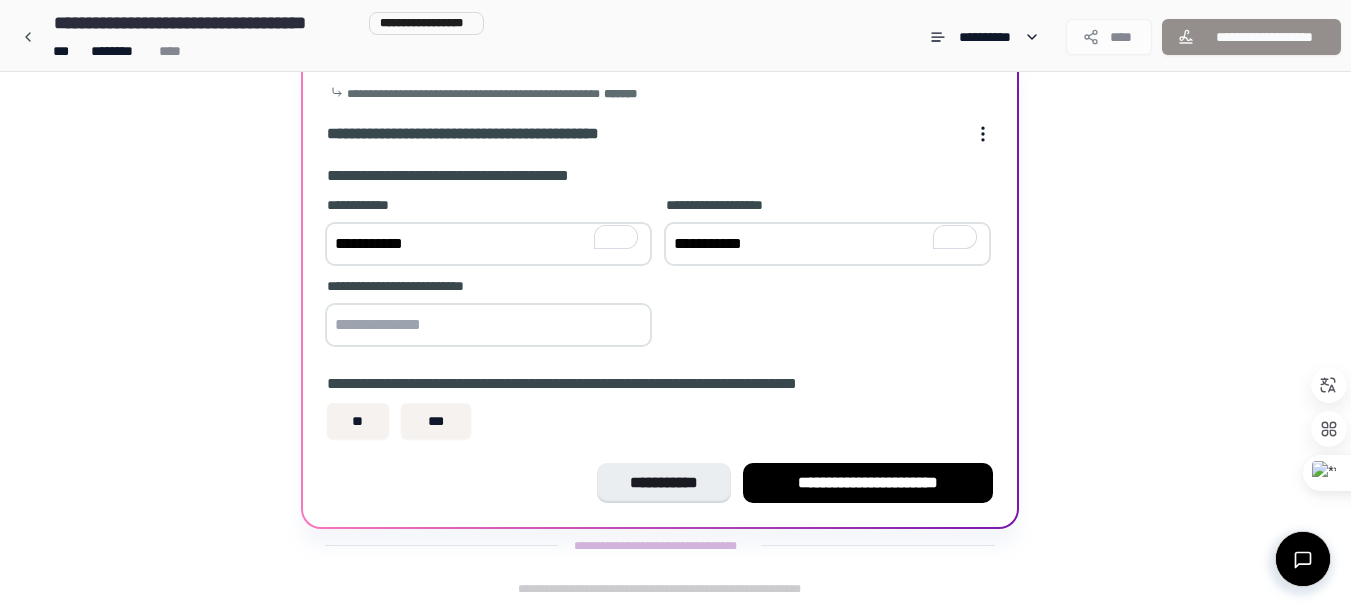 type on "**********" 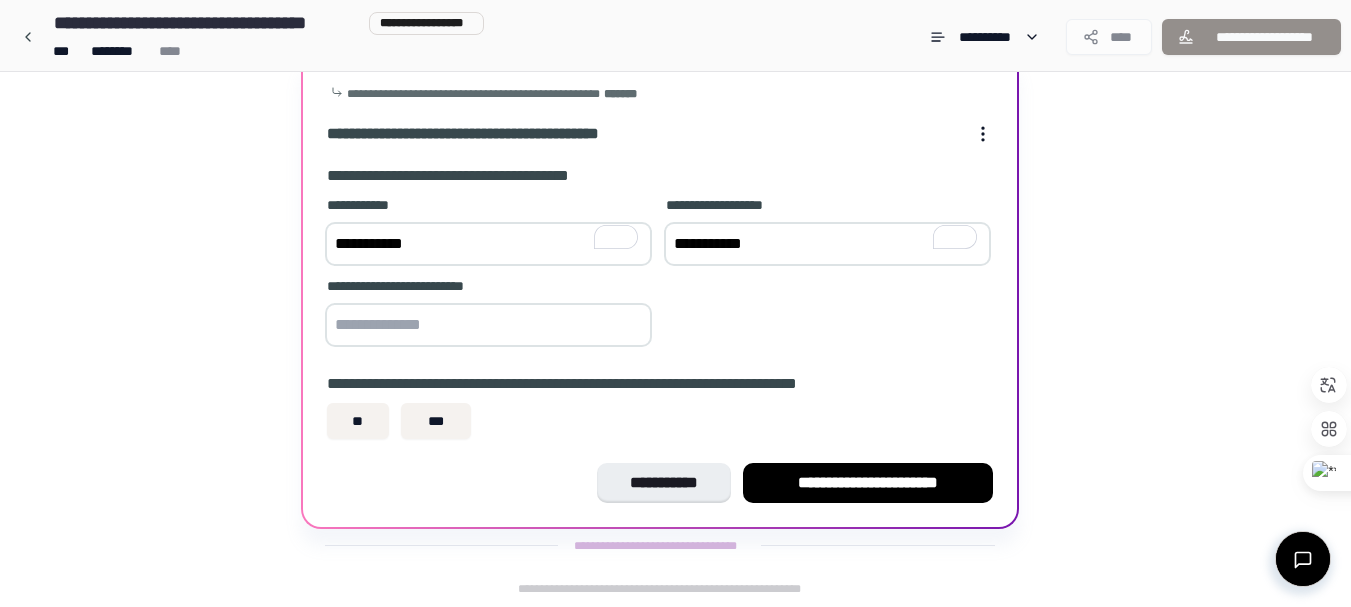 click at bounding box center [488, 325] 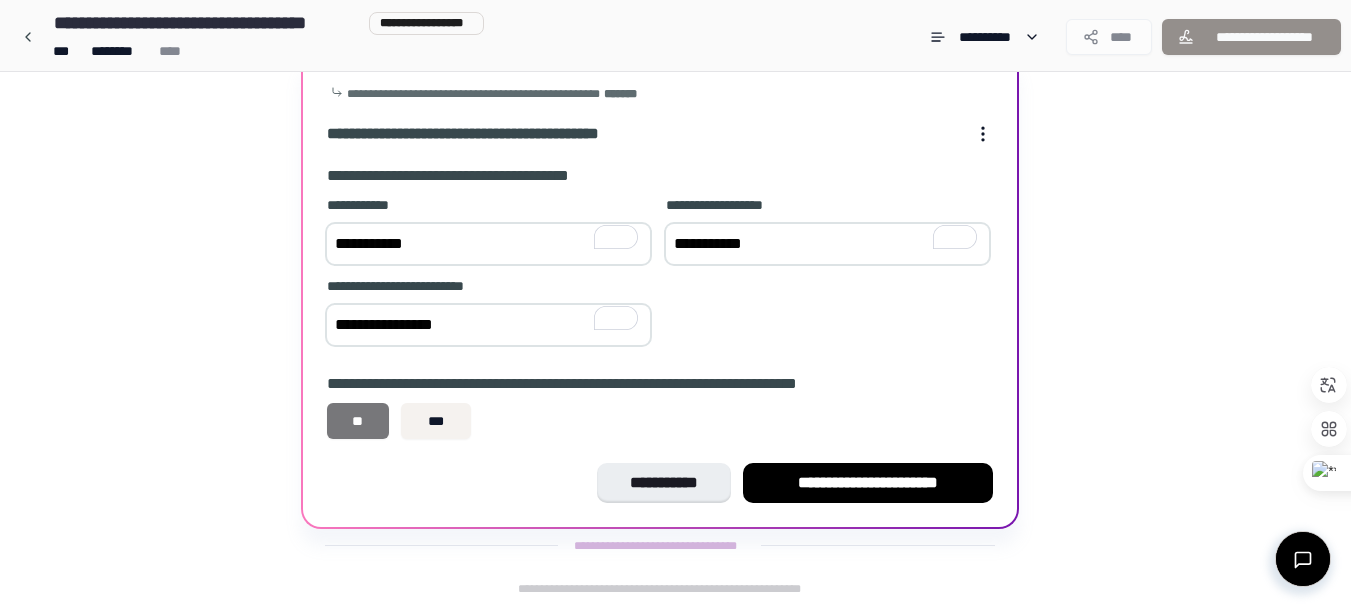 type on "**********" 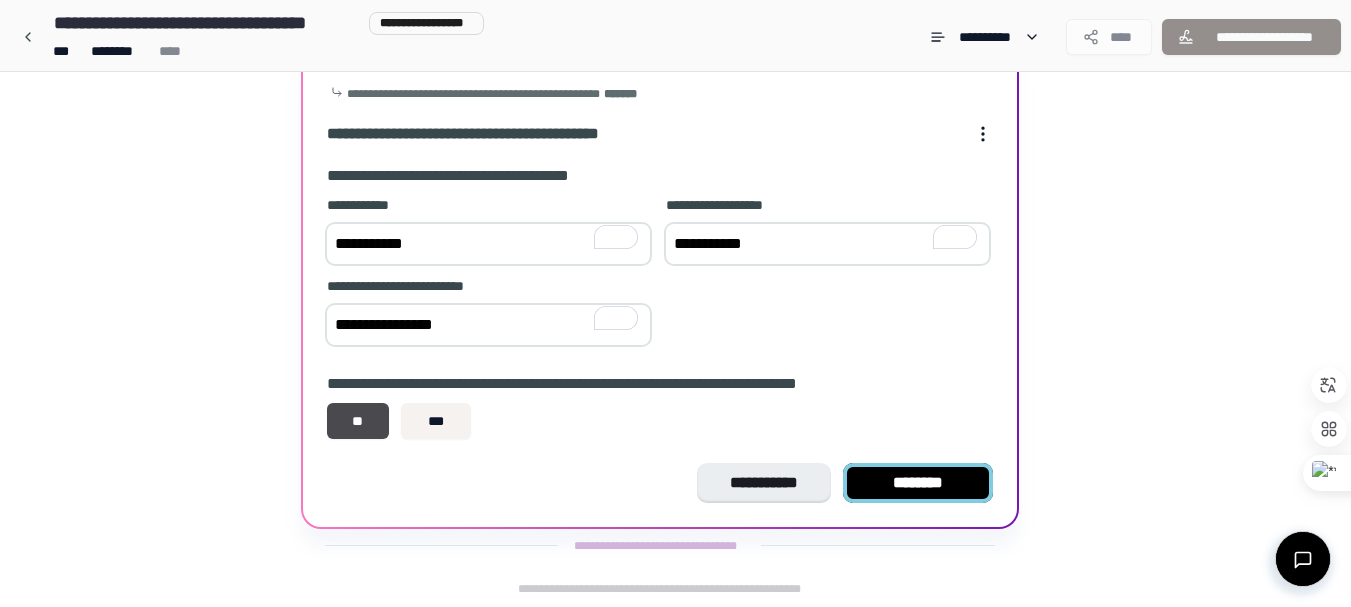 click on "********" at bounding box center (918, 483) 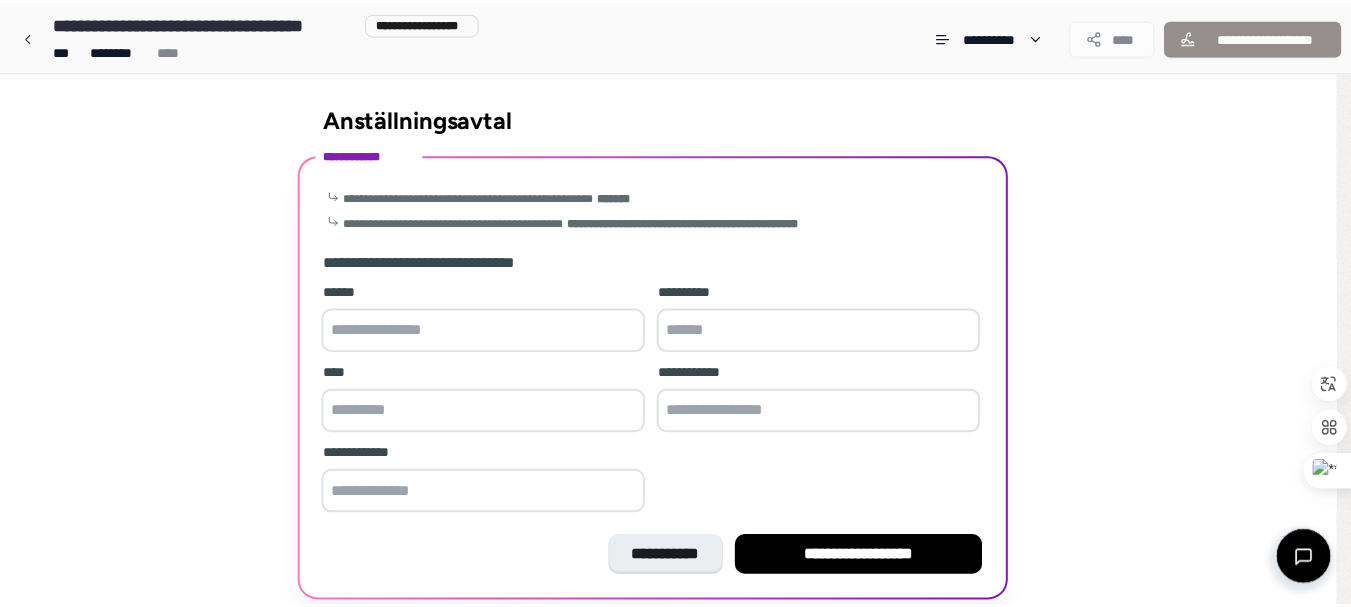 scroll, scrollTop: 74, scrollLeft: 0, axis: vertical 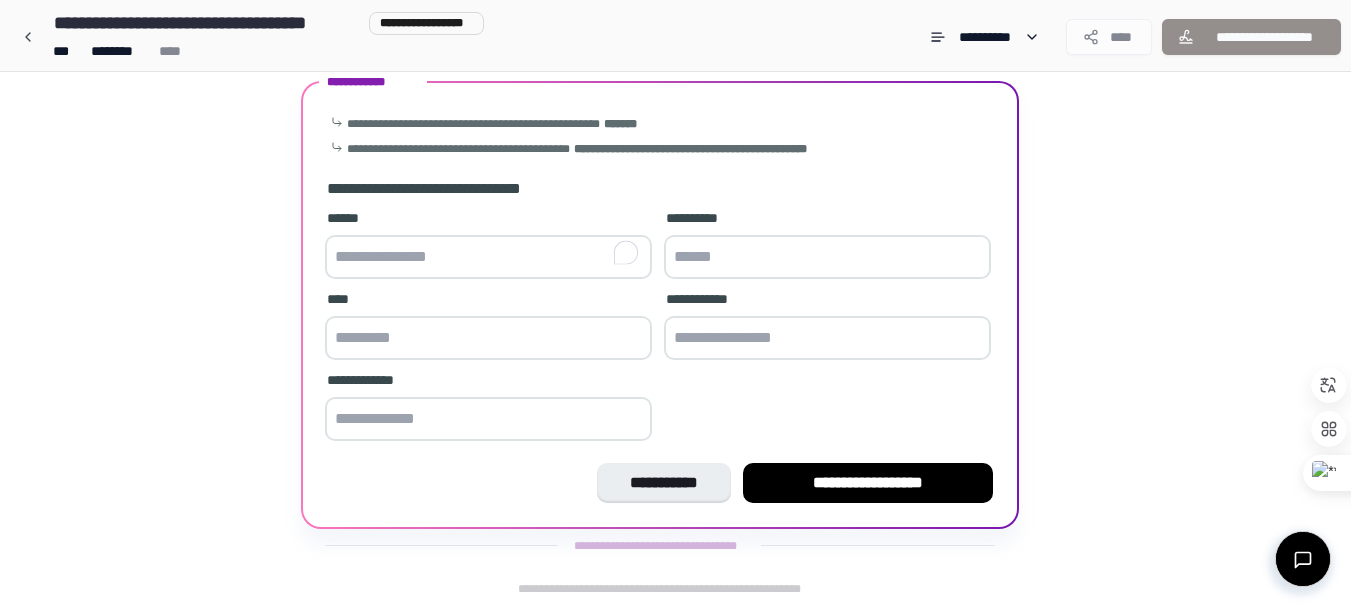 click at bounding box center (488, 257) 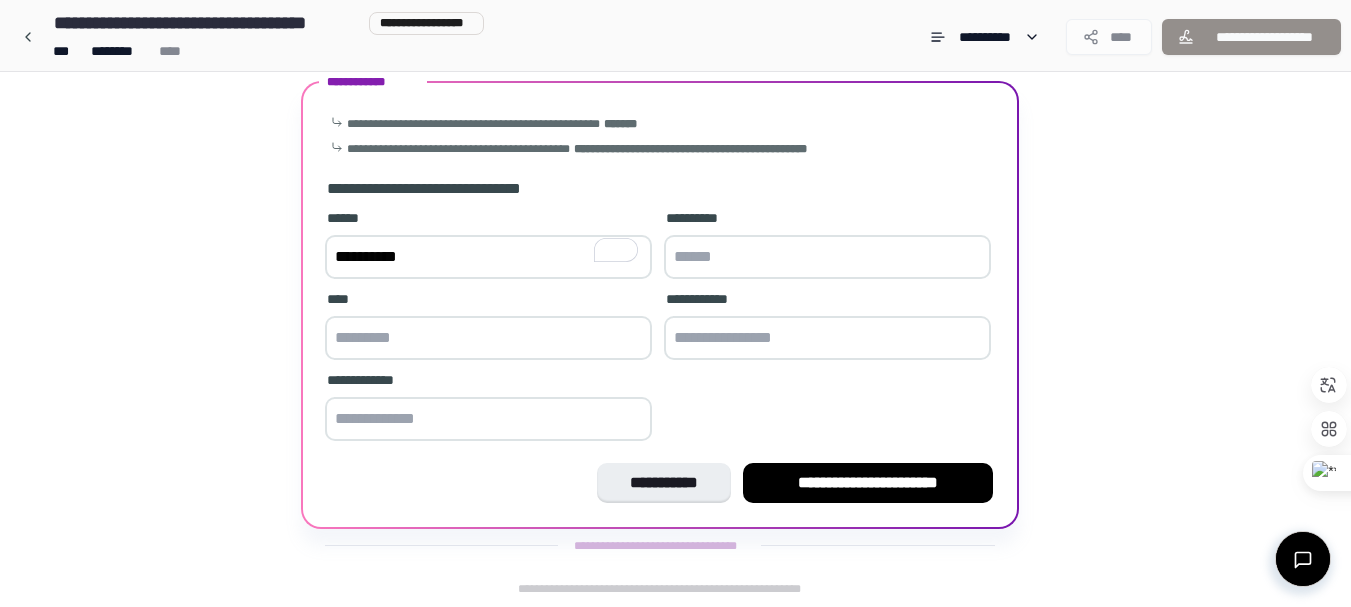 type on "**********" 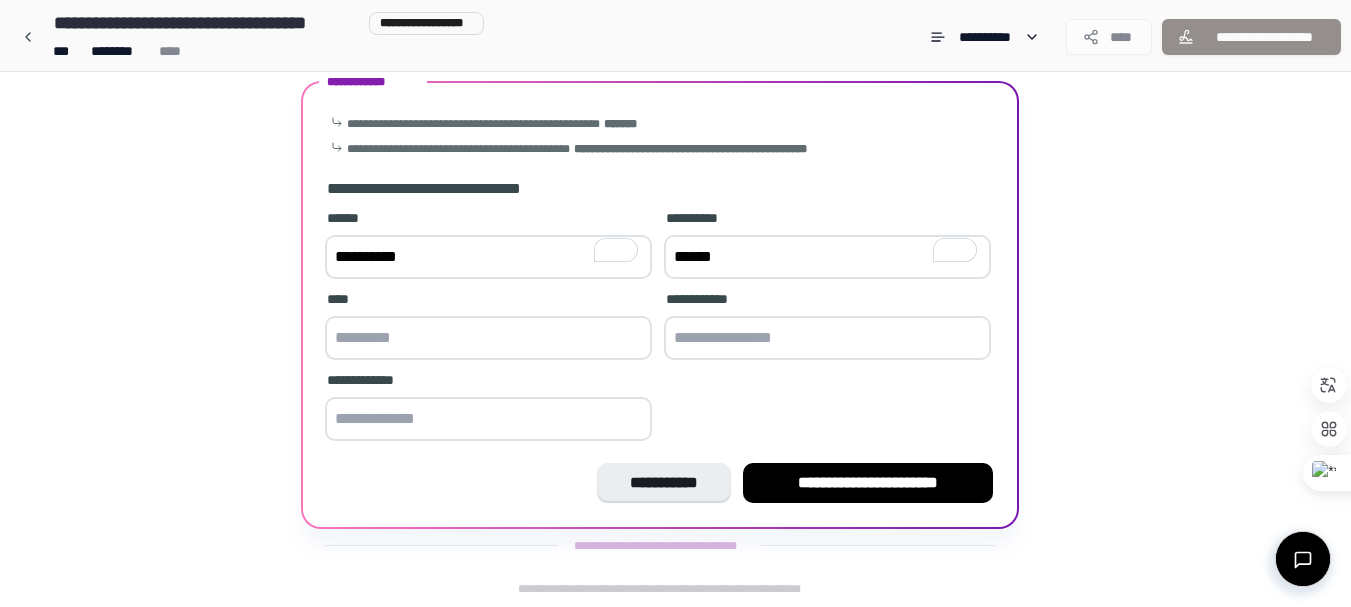type on "******" 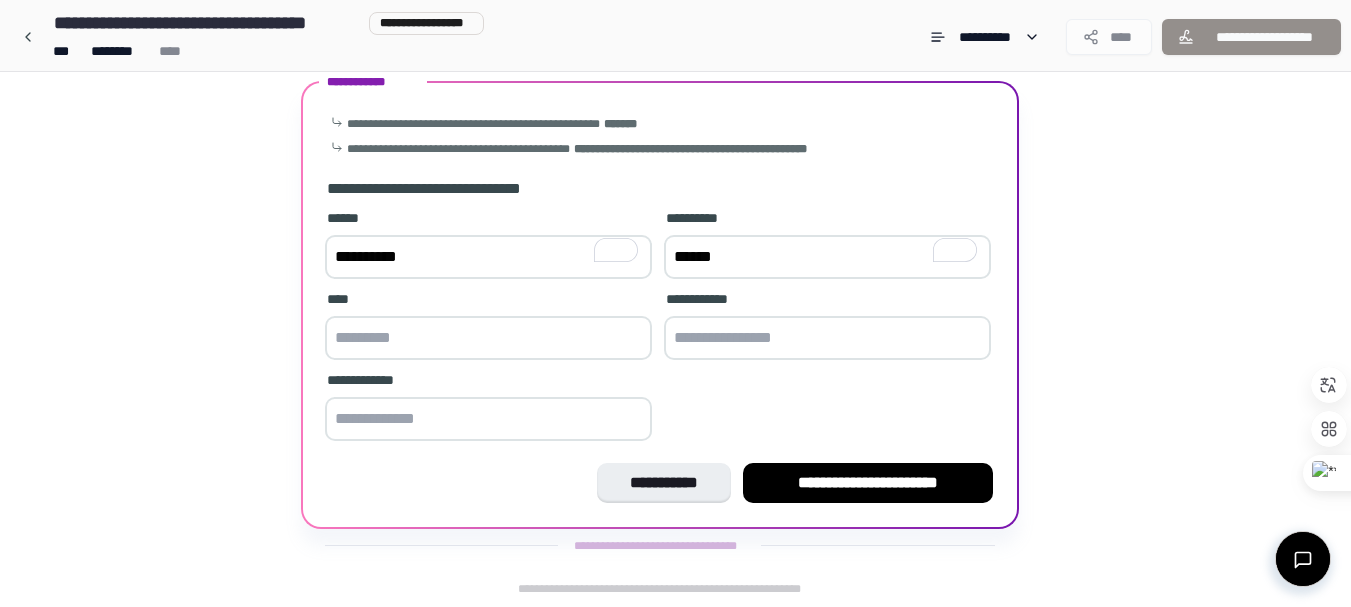 click at bounding box center (488, 338) 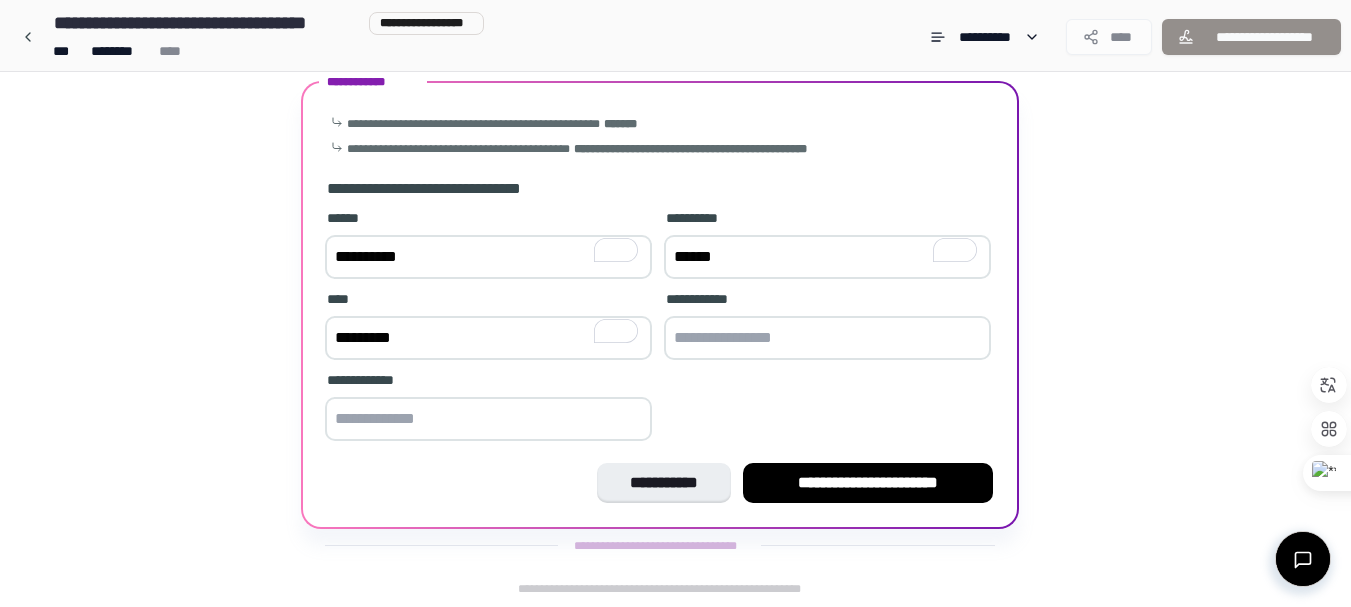 type on "*********" 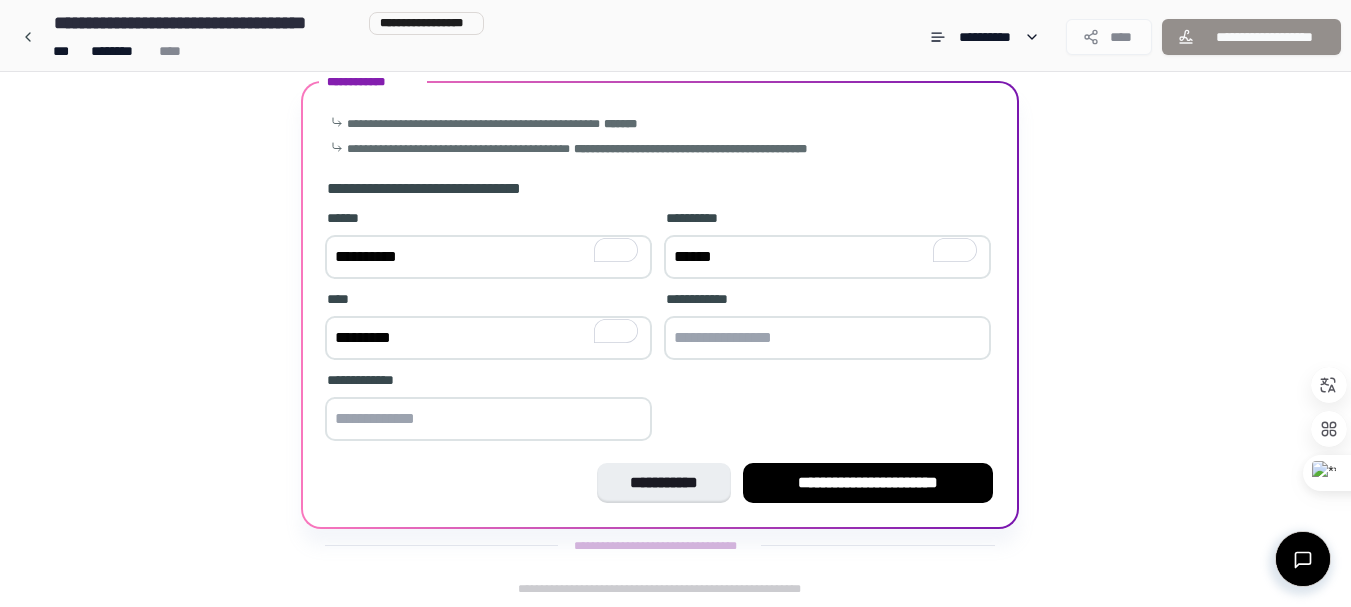 click at bounding box center [827, 338] 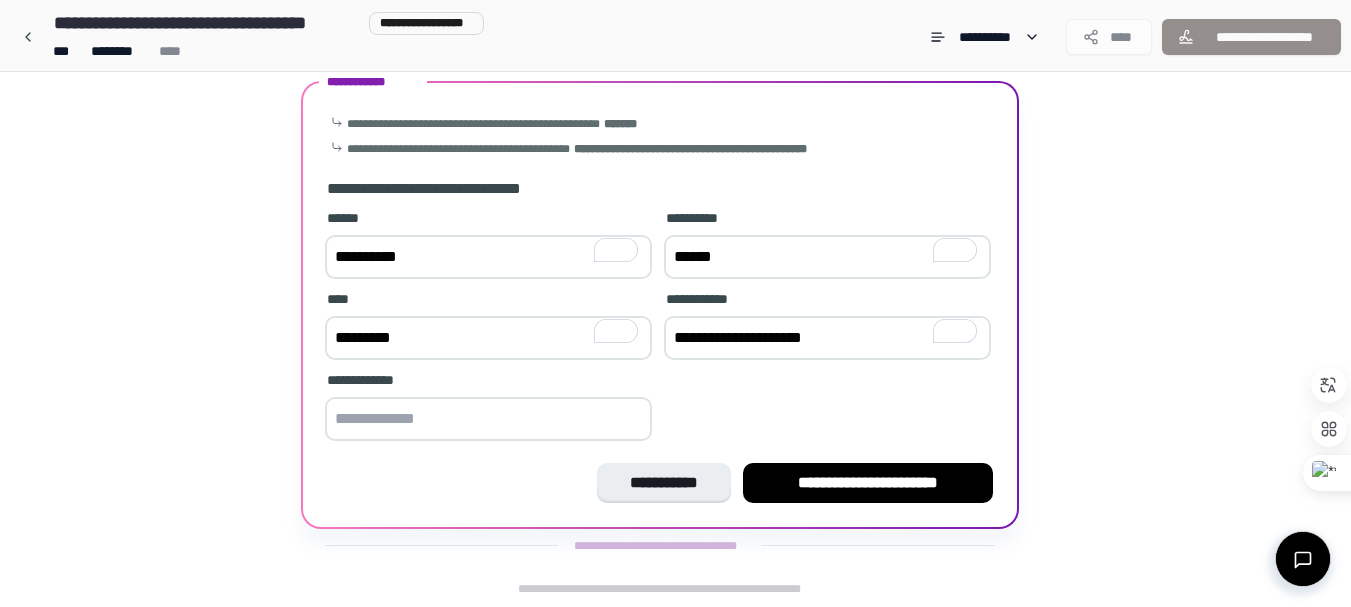 type on "**********" 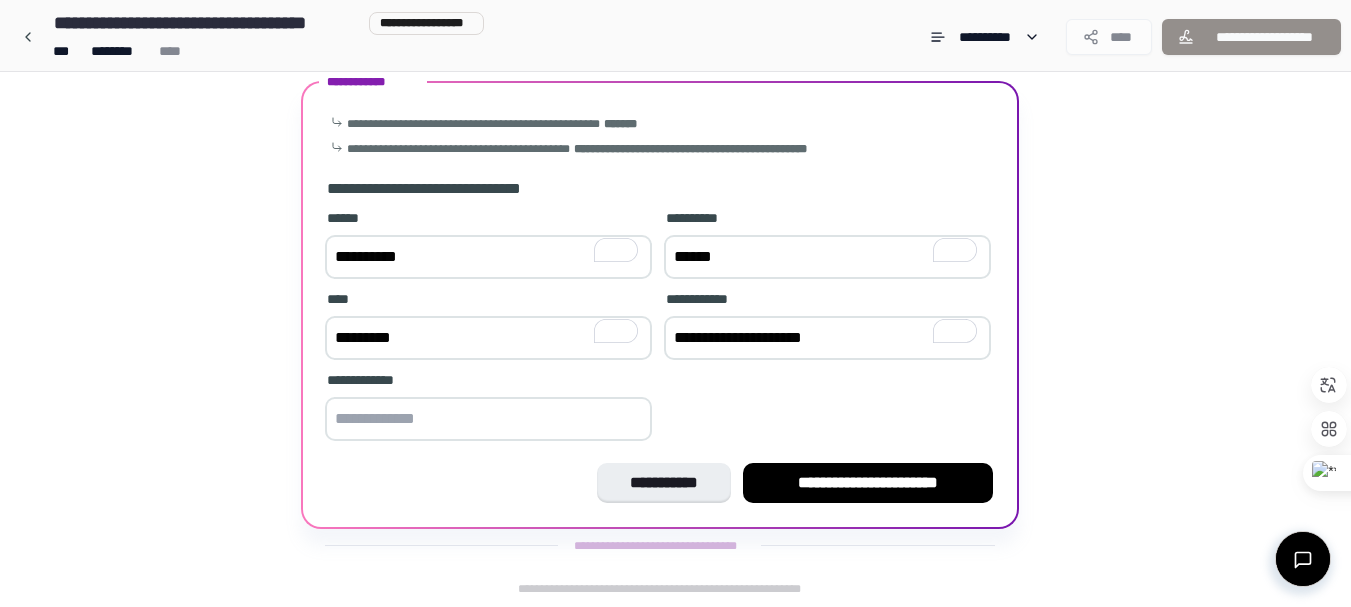 click at bounding box center (488, 419) 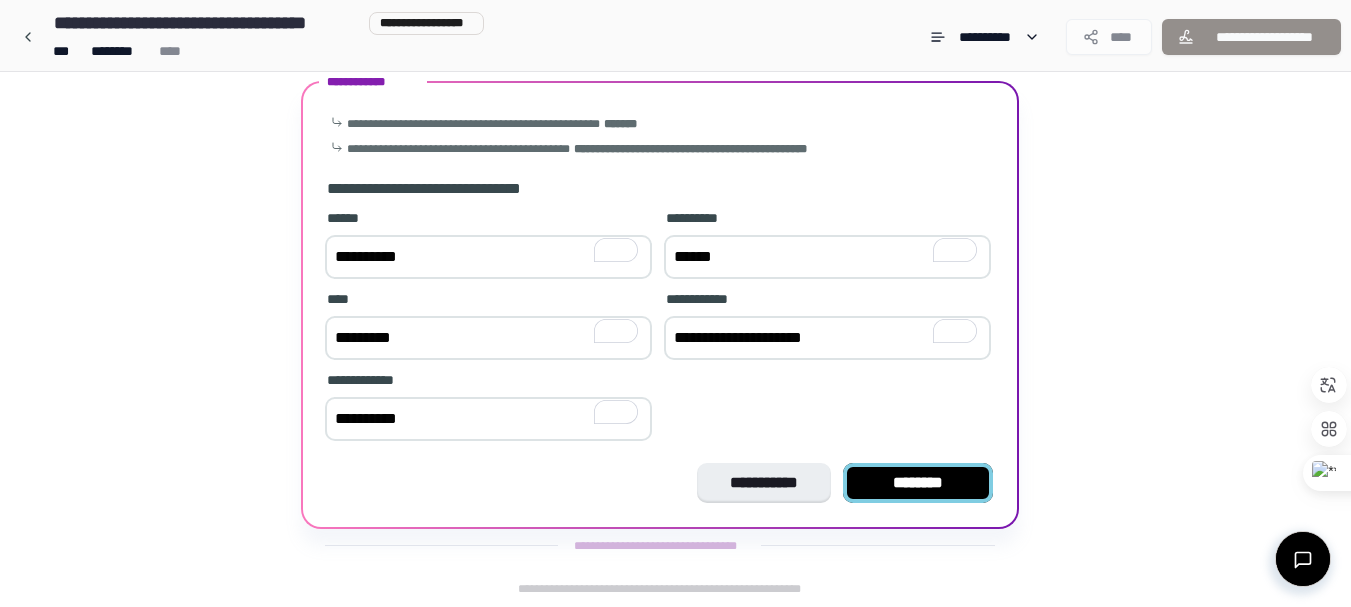 type on "**********" 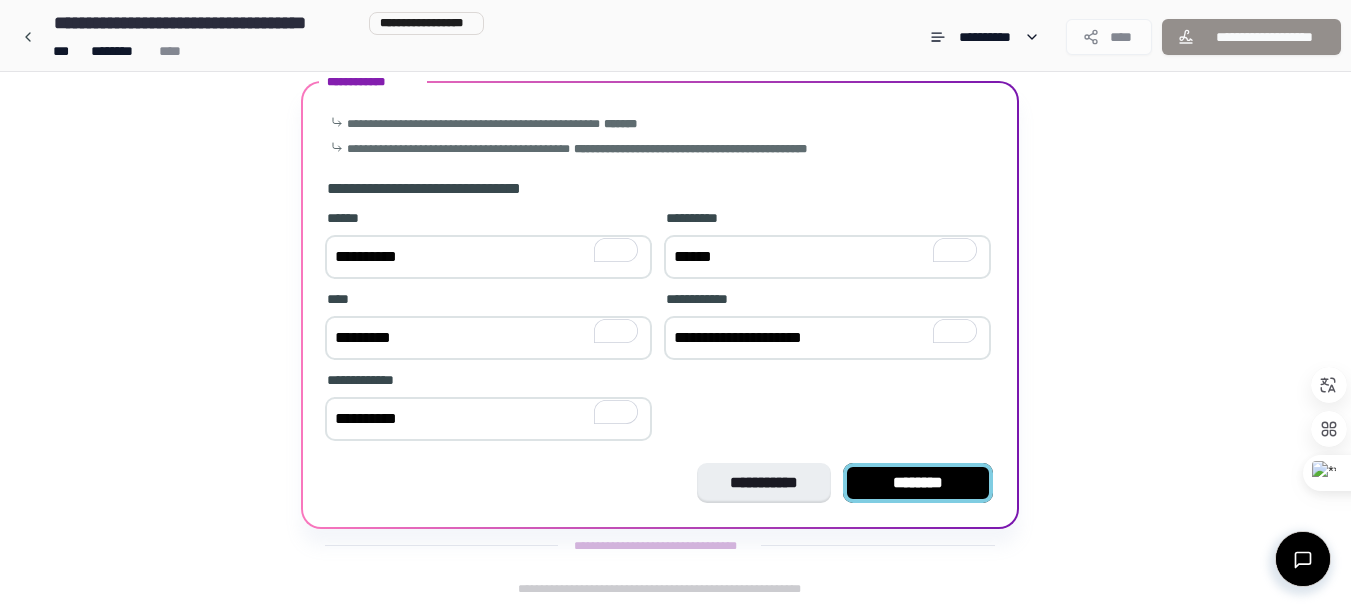 click on "********" at bounding box center (918, 483) 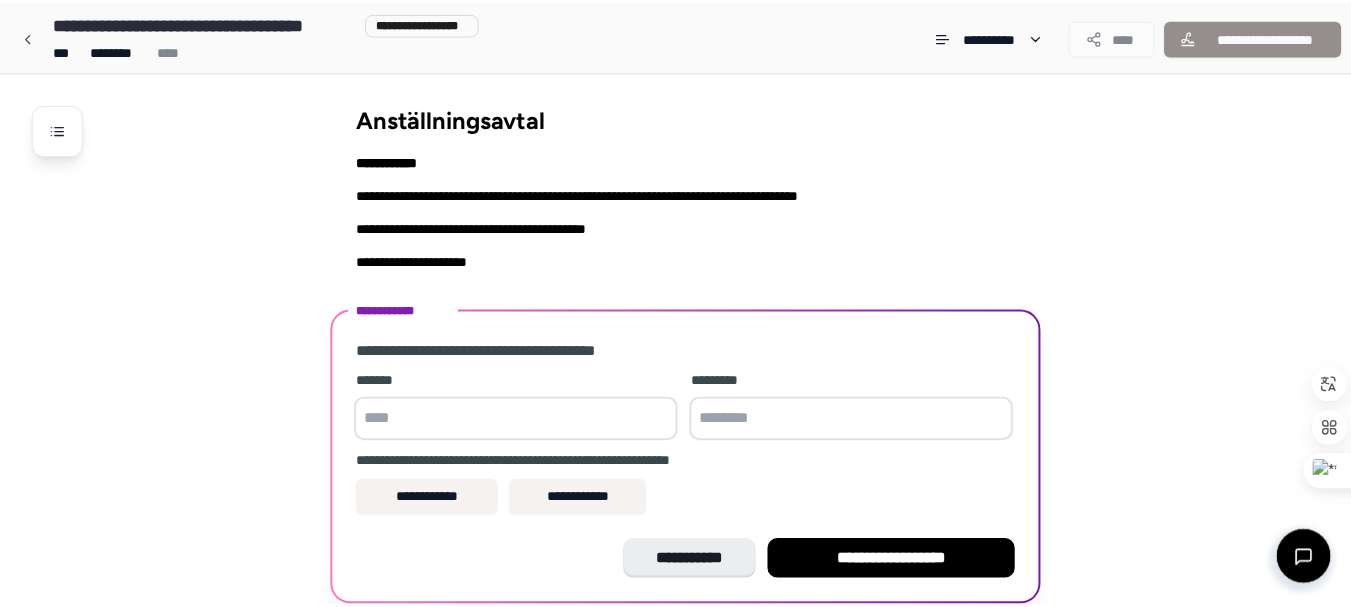 scroll, scrollTop: 78, scrollLeft: 0, axis: vertical 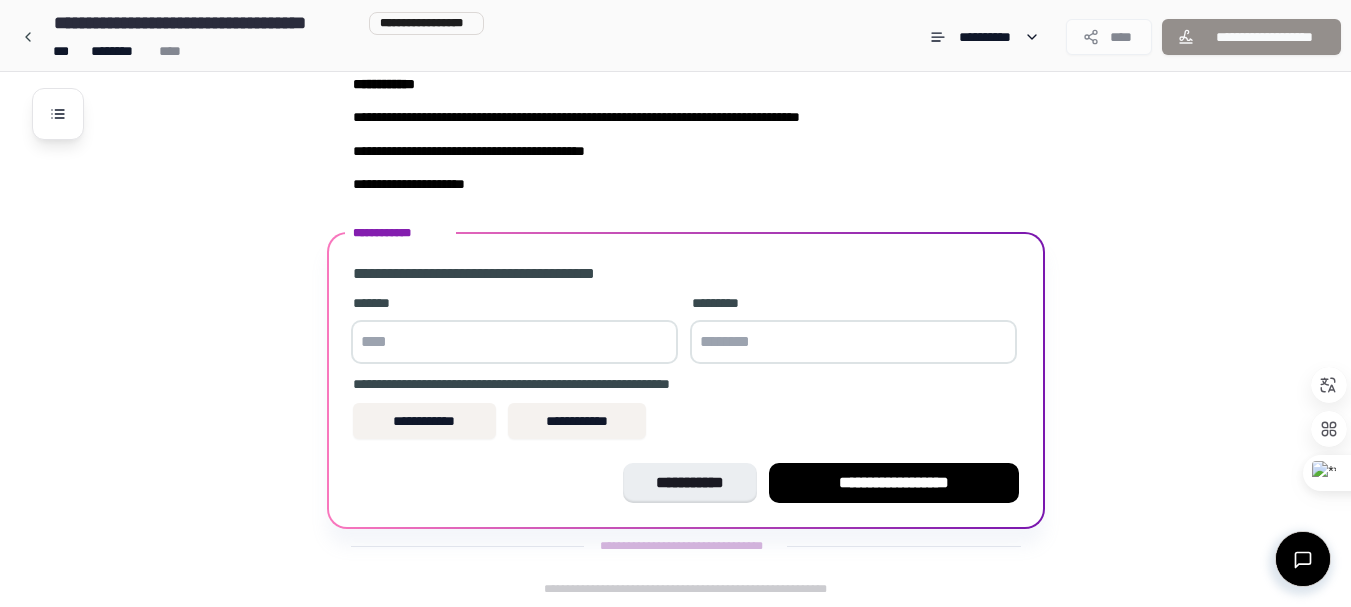 click at bounding box center [514, 342] 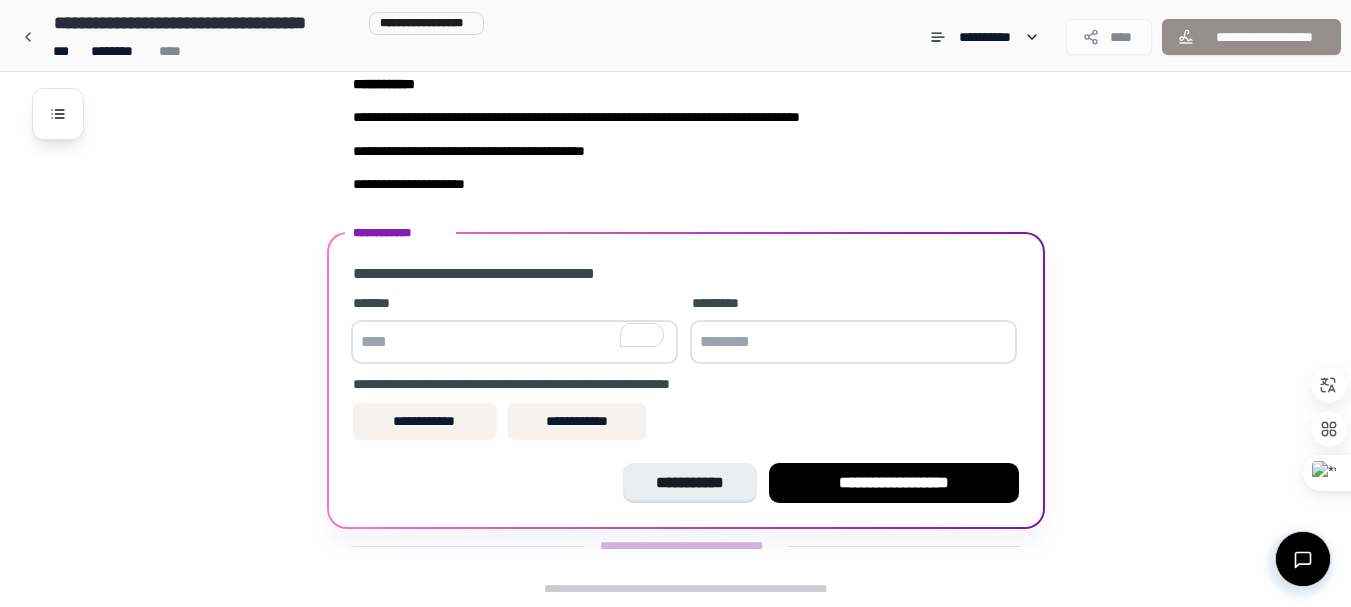 type on "*" 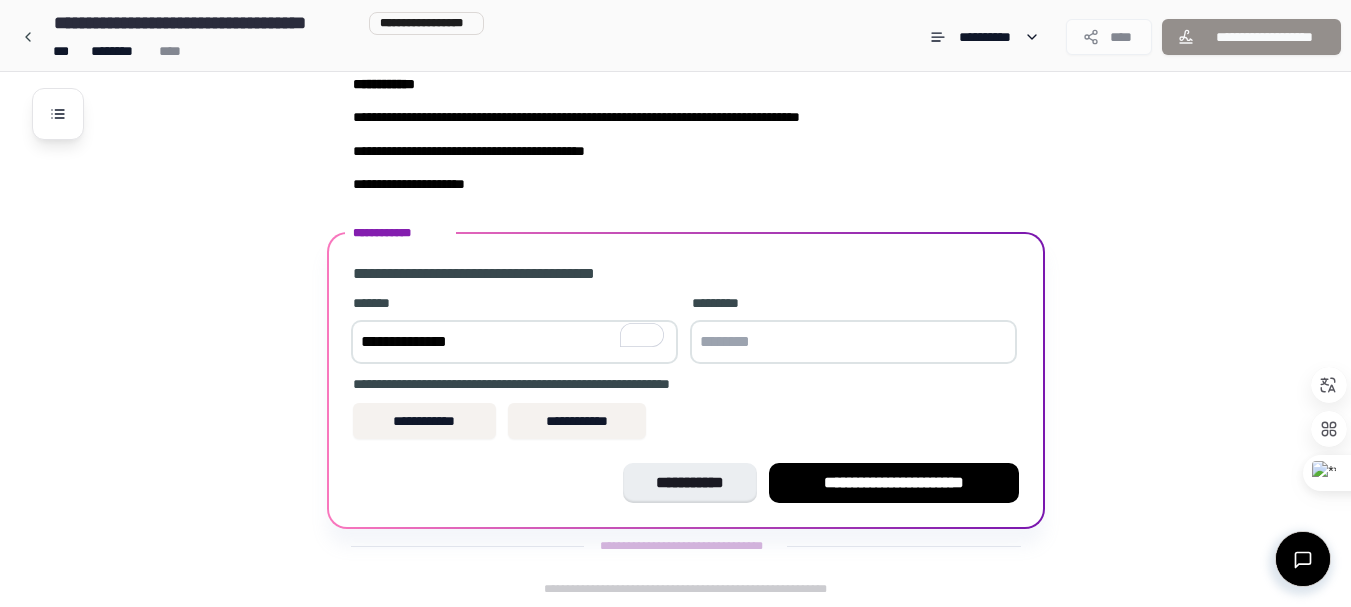 type on "**********" 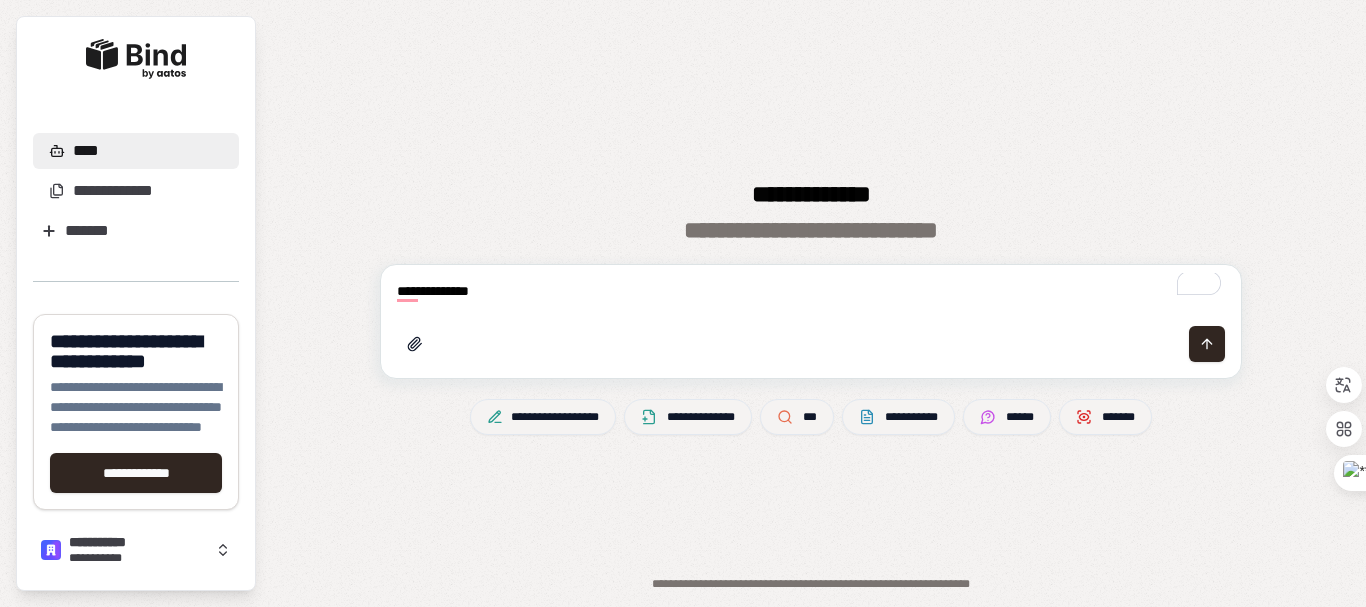 select on "*******" 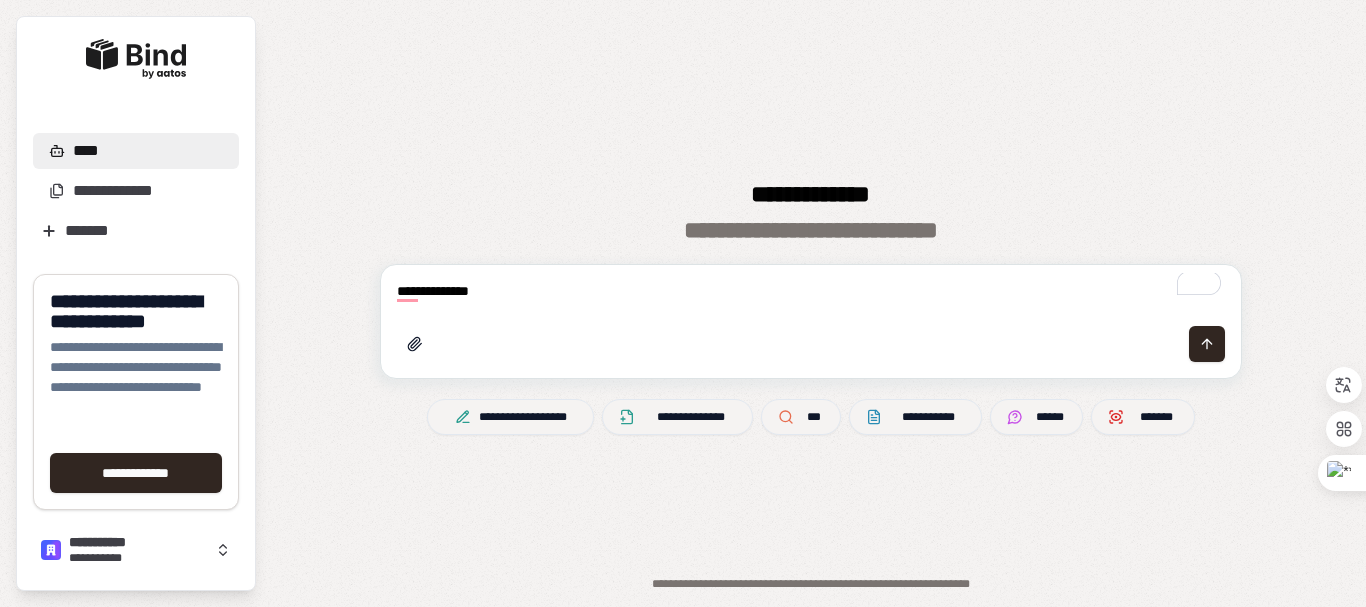 scroll, scrollTop: 0, scrollLeft: 0, axis: both 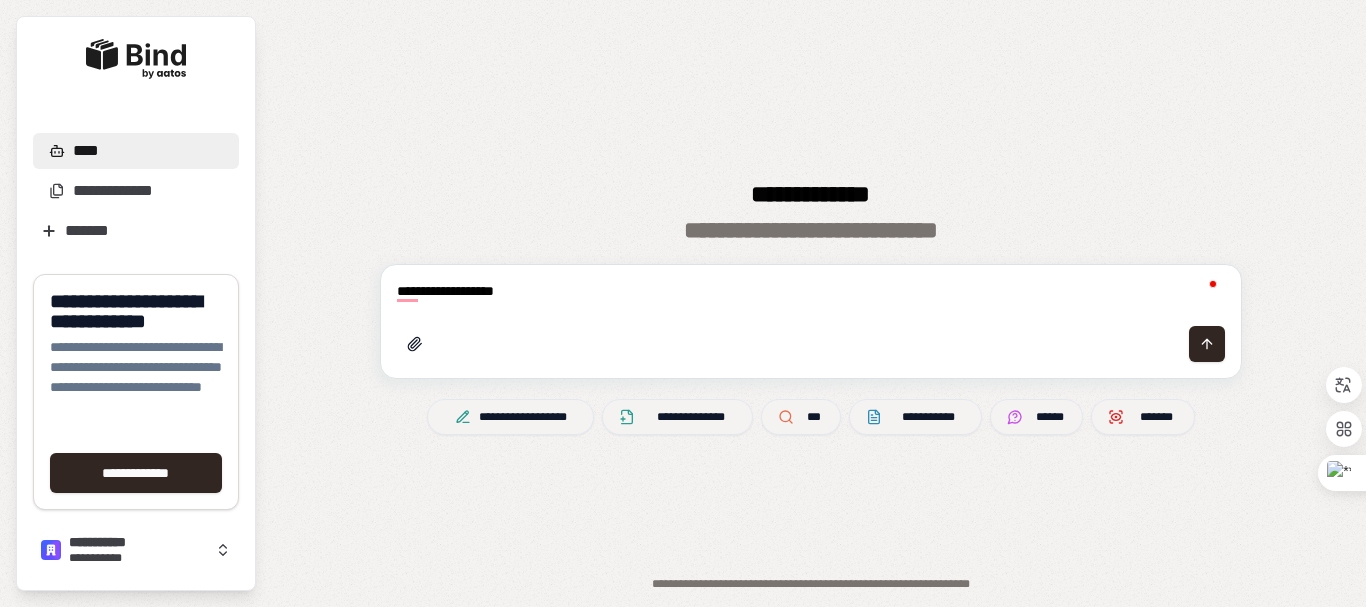 type on "**********" 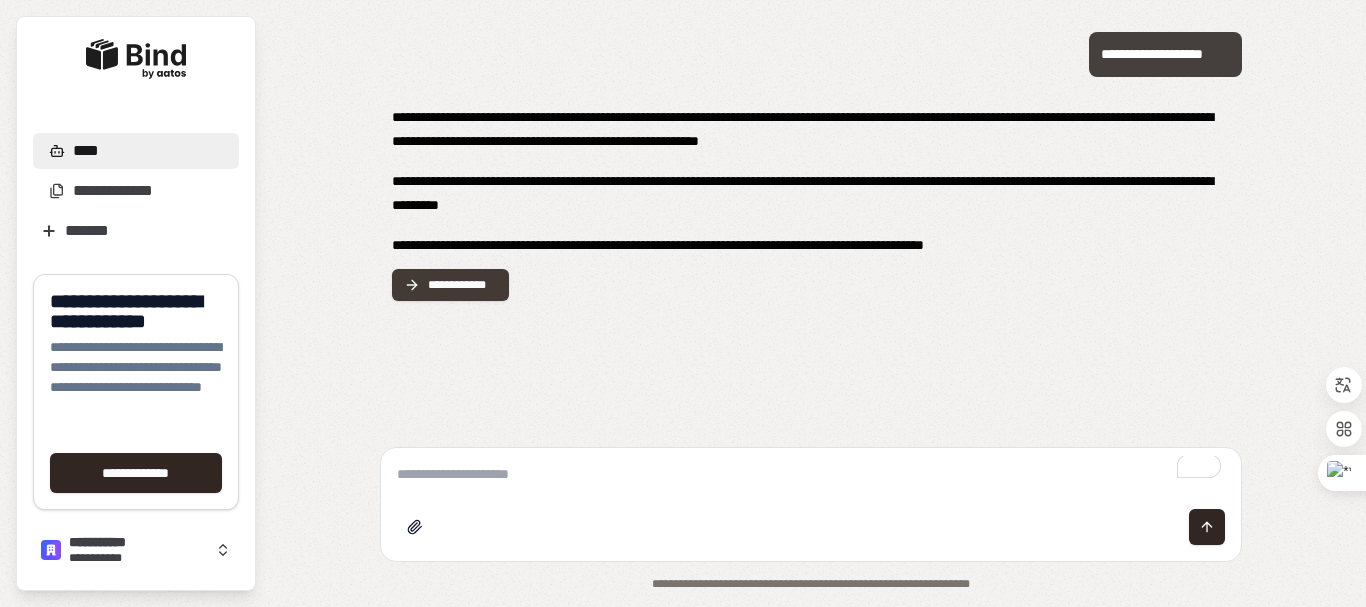 click on "**********" at bounding box center (462, 285) 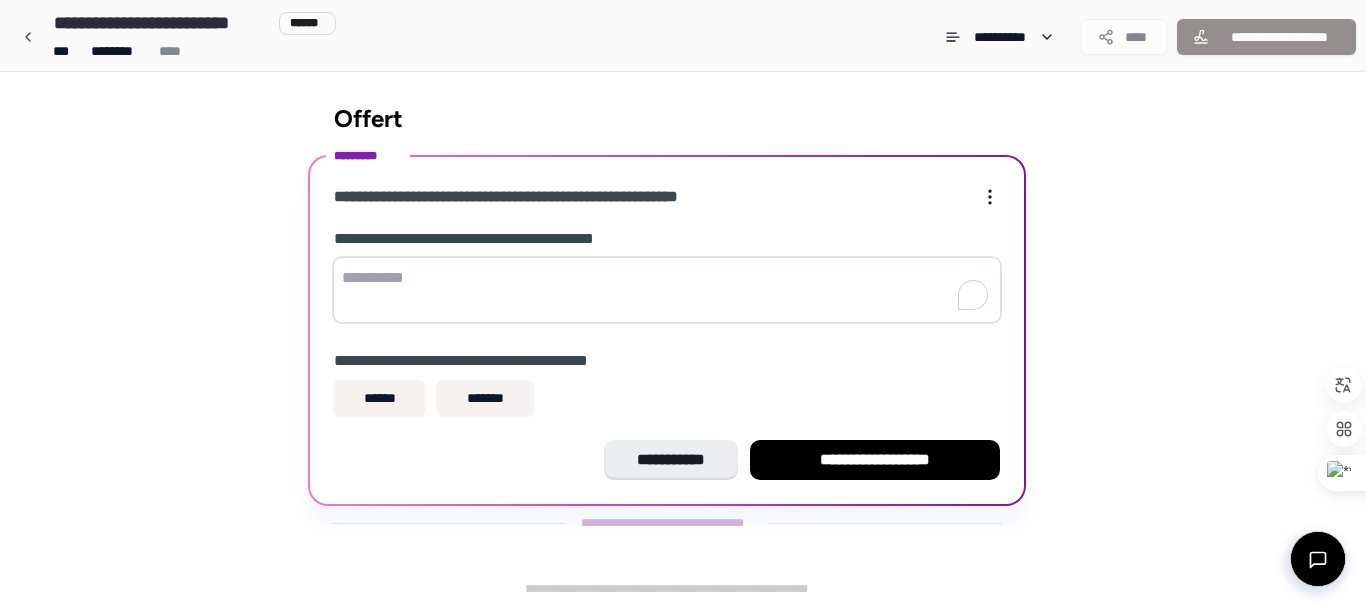 click at bounding box center [667, 290] 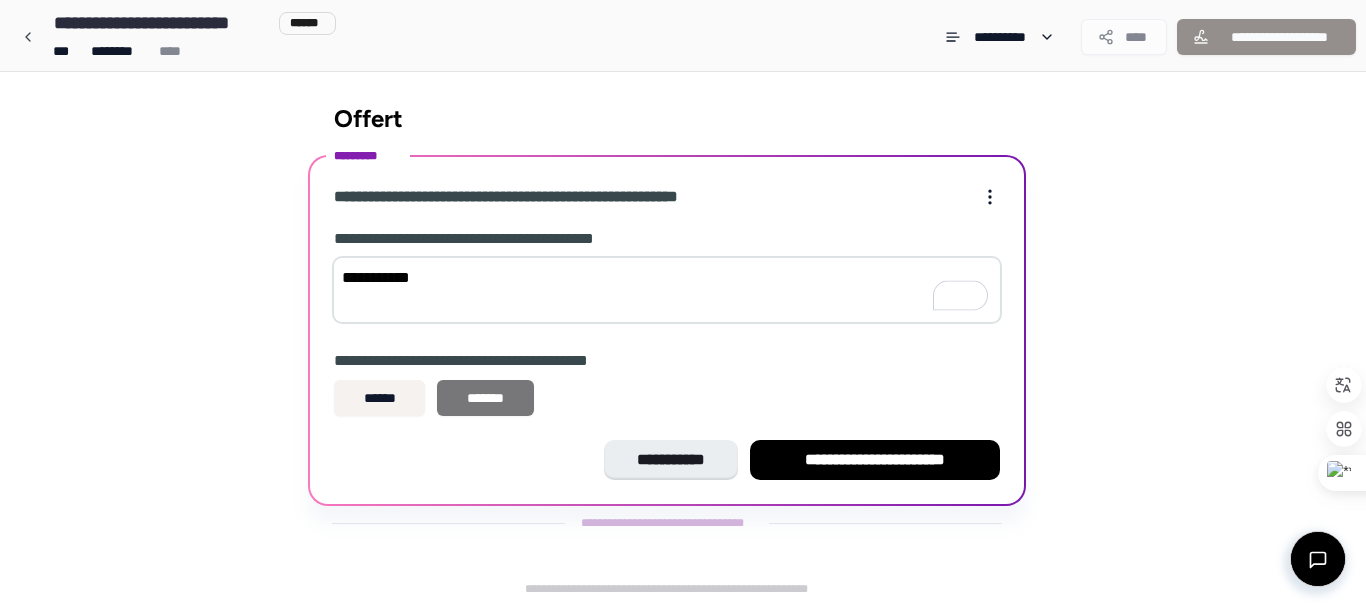 type on "**********" 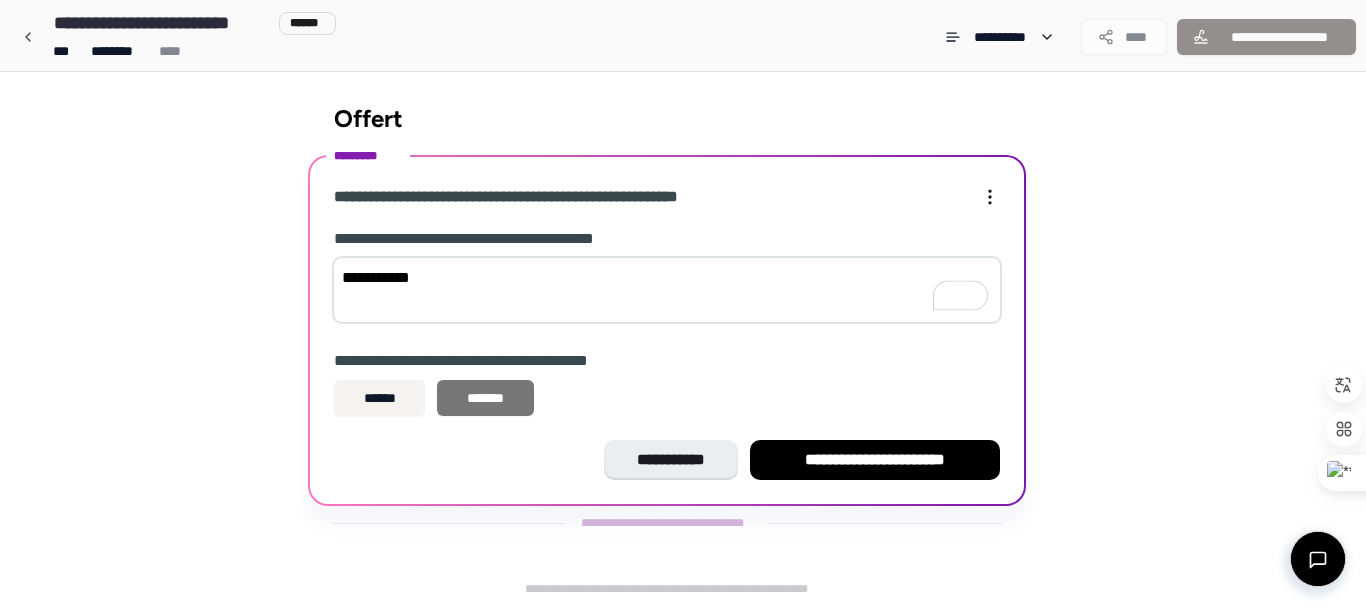 click on "*******" at bounding box center (485, 398) 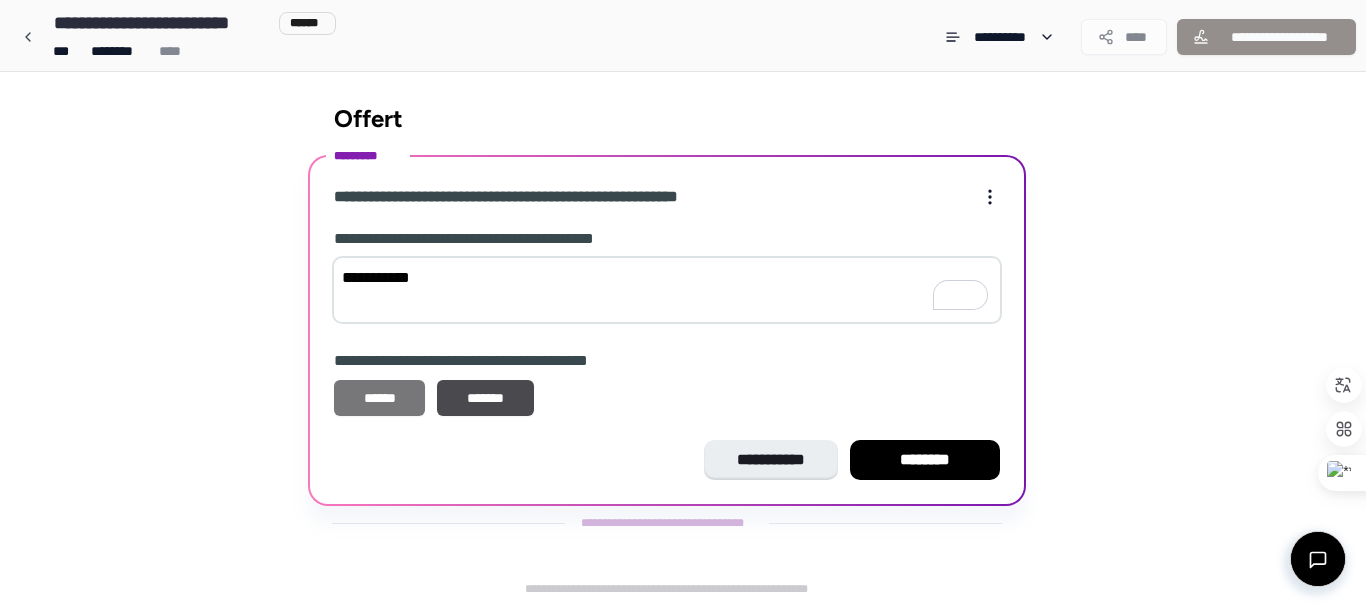 click on "******" at bounding box center [379, 398] 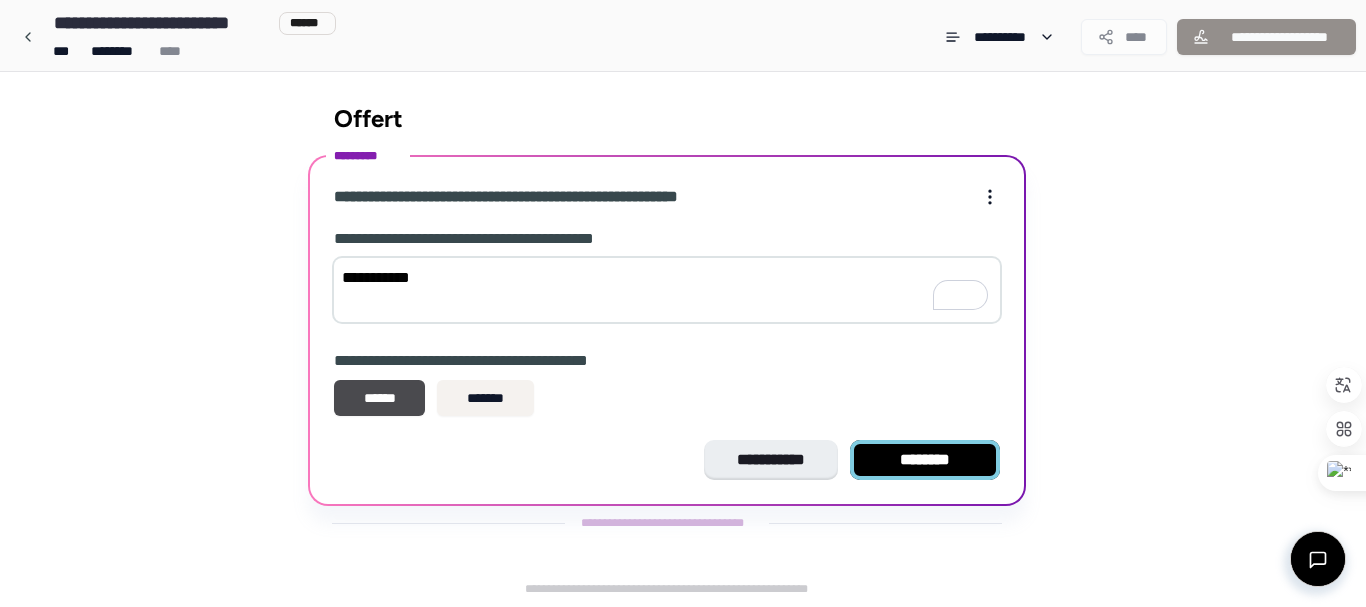 click on "********" at bounding box center [925, 460] 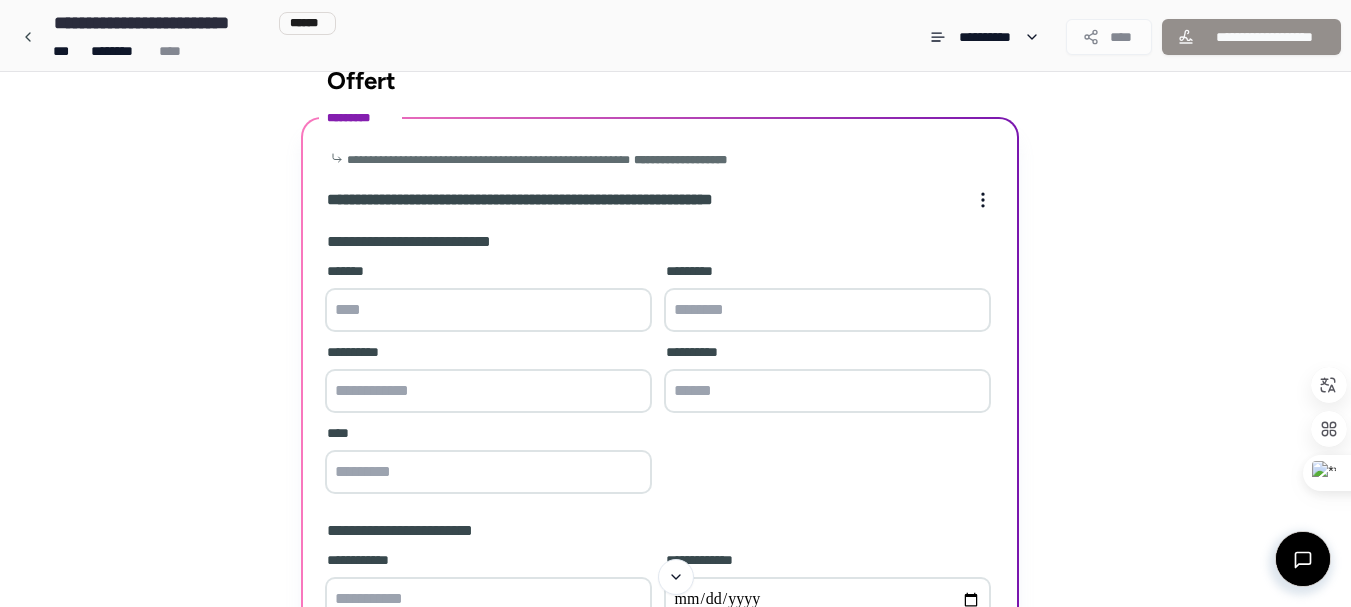 scroll, scrollTop: 0, scrollLeft: 0, axis: both 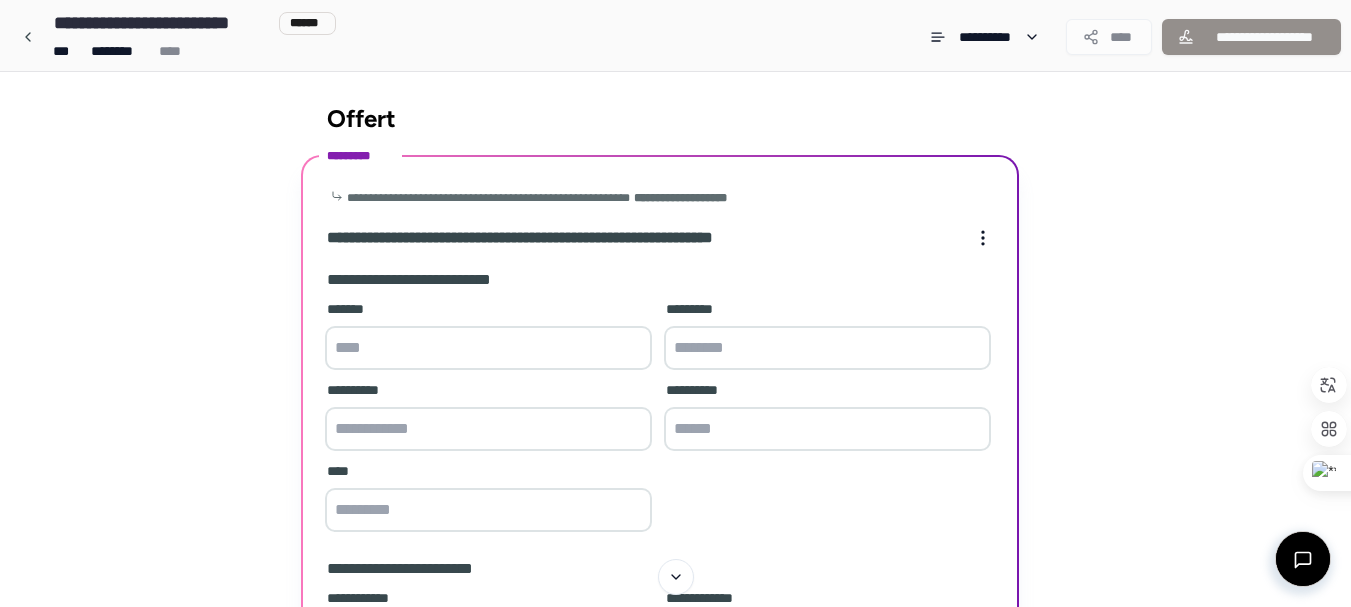 click at bounding box center [488, 348] 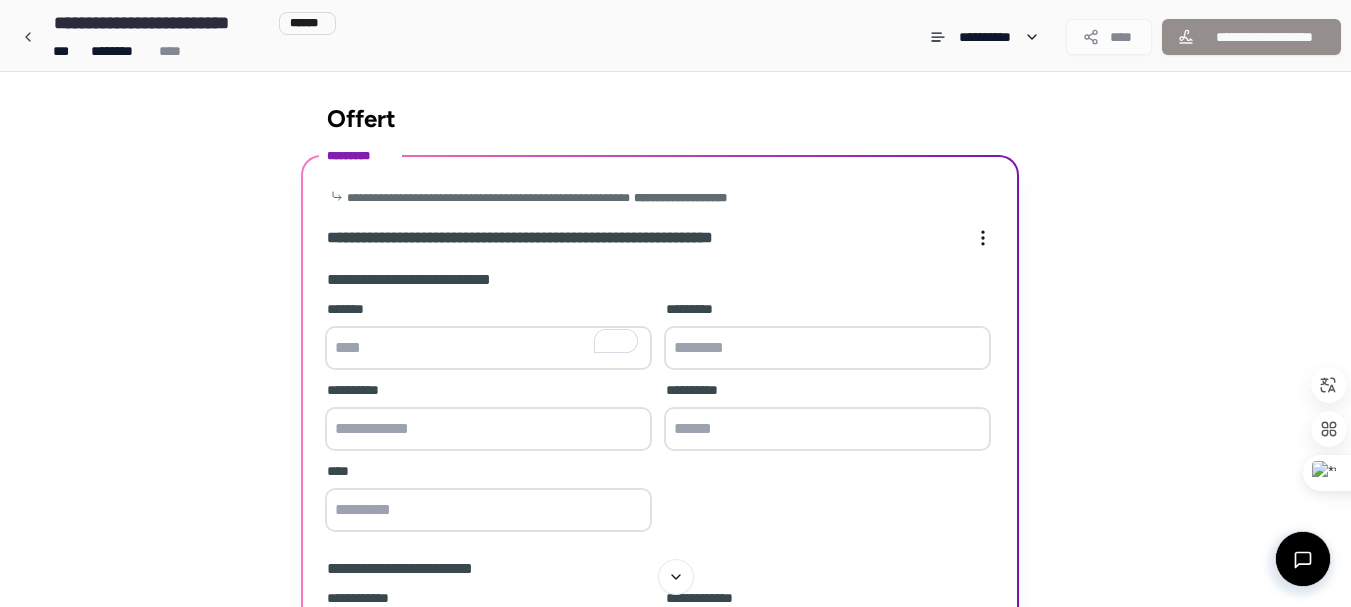 type on "*" 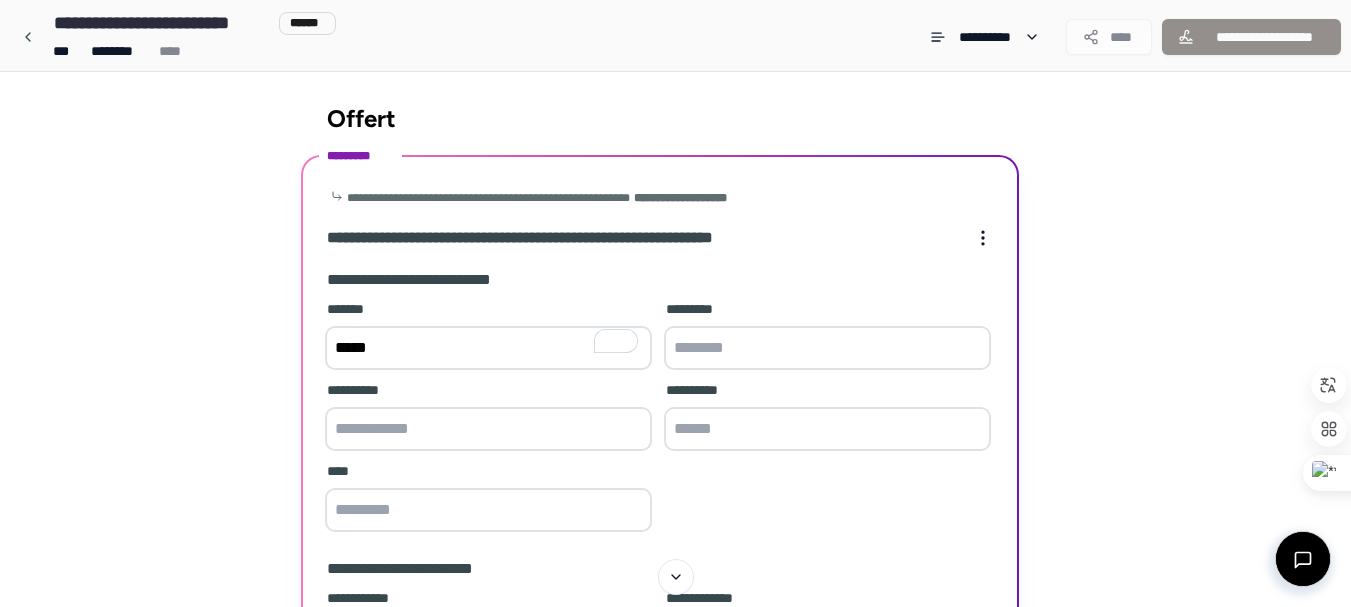 type on "****" 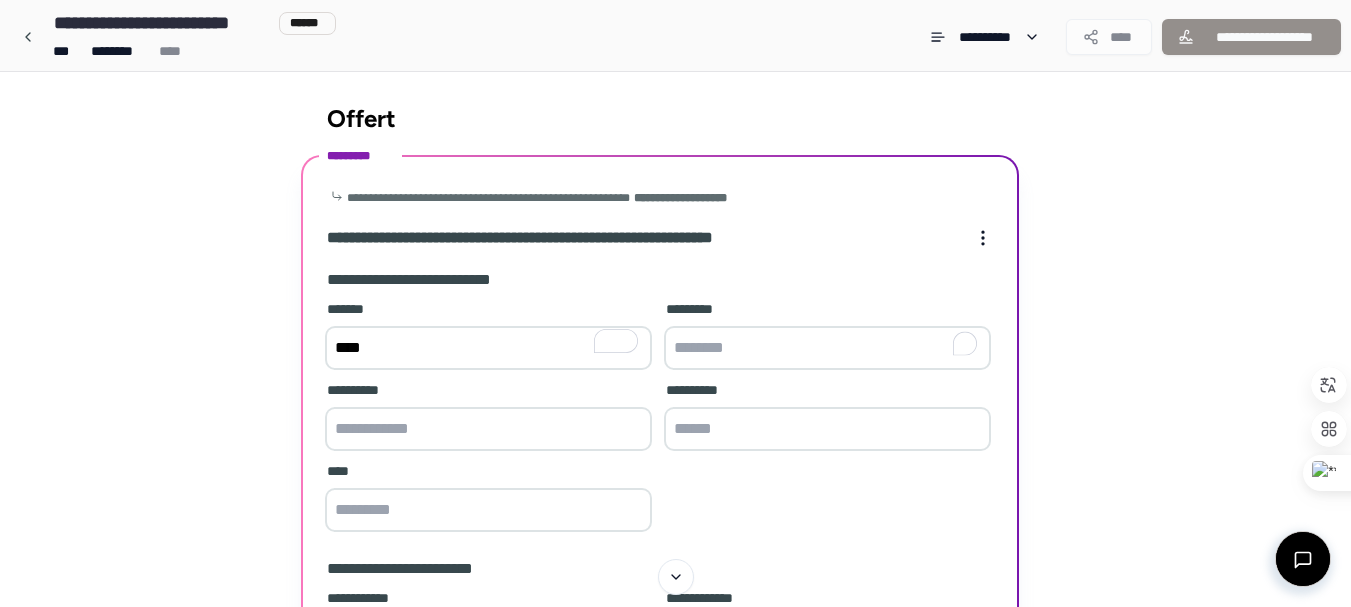click at bounding box center [827, 348] 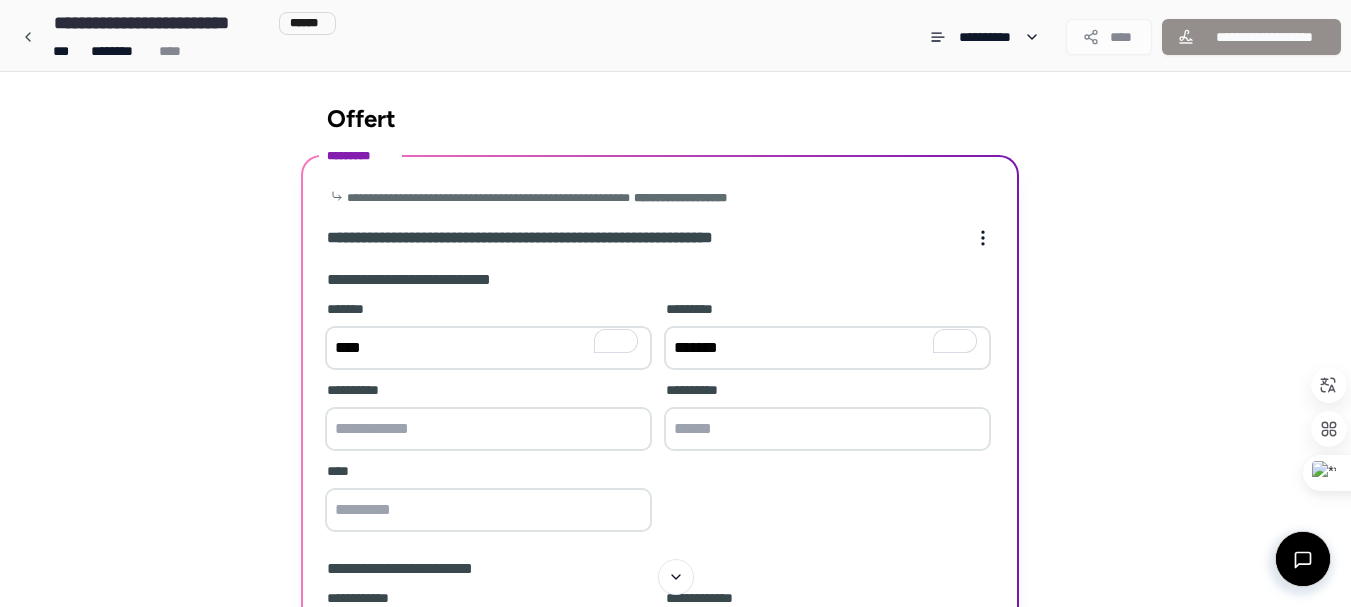 type on "*******" 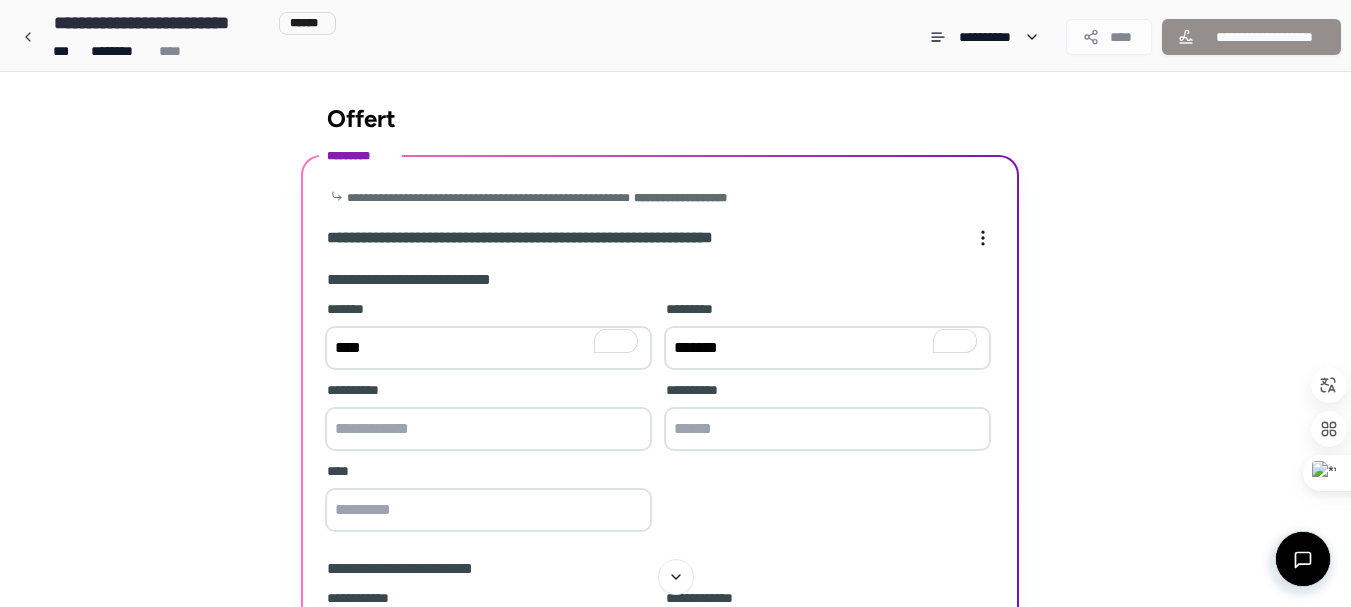 click at bounding box center (488, 429) 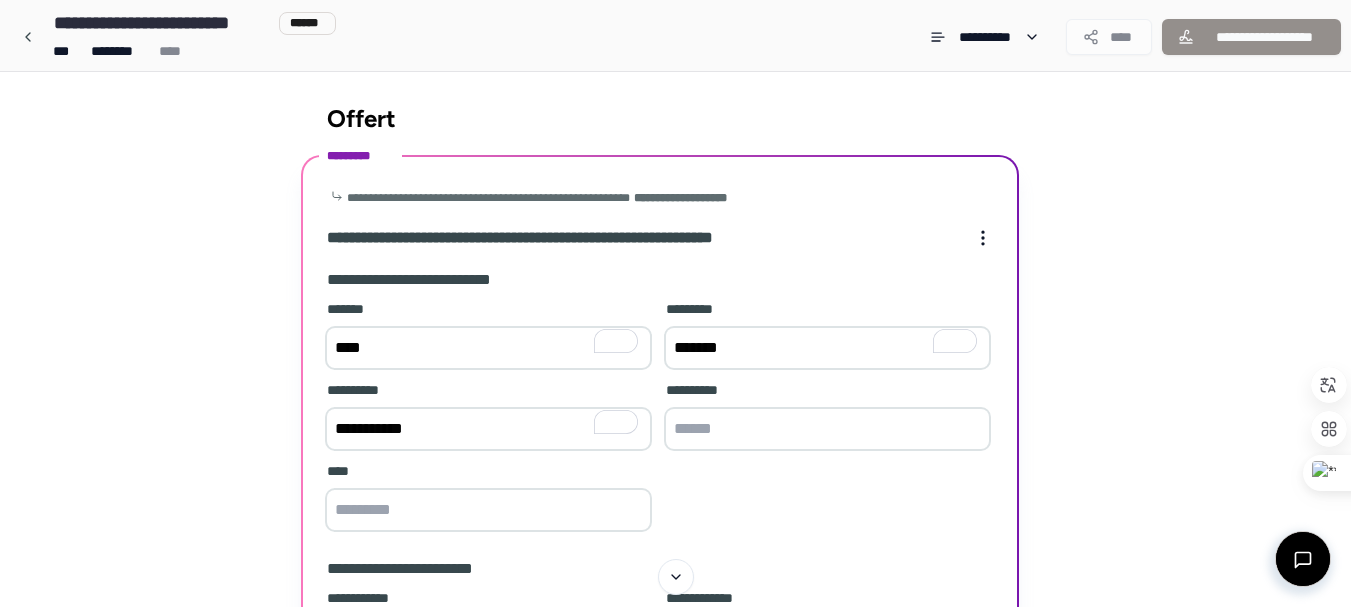 click on "**********" at bounding box center [488, 429] 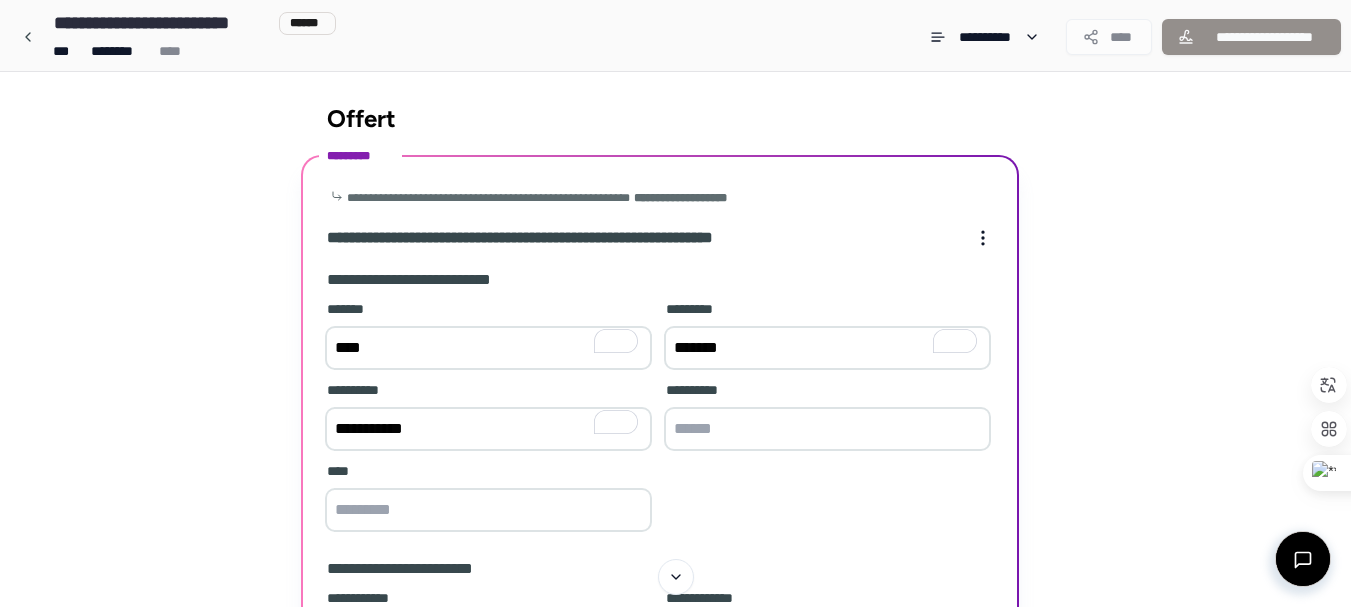 click on "**********" at bounding box center [488, 429] 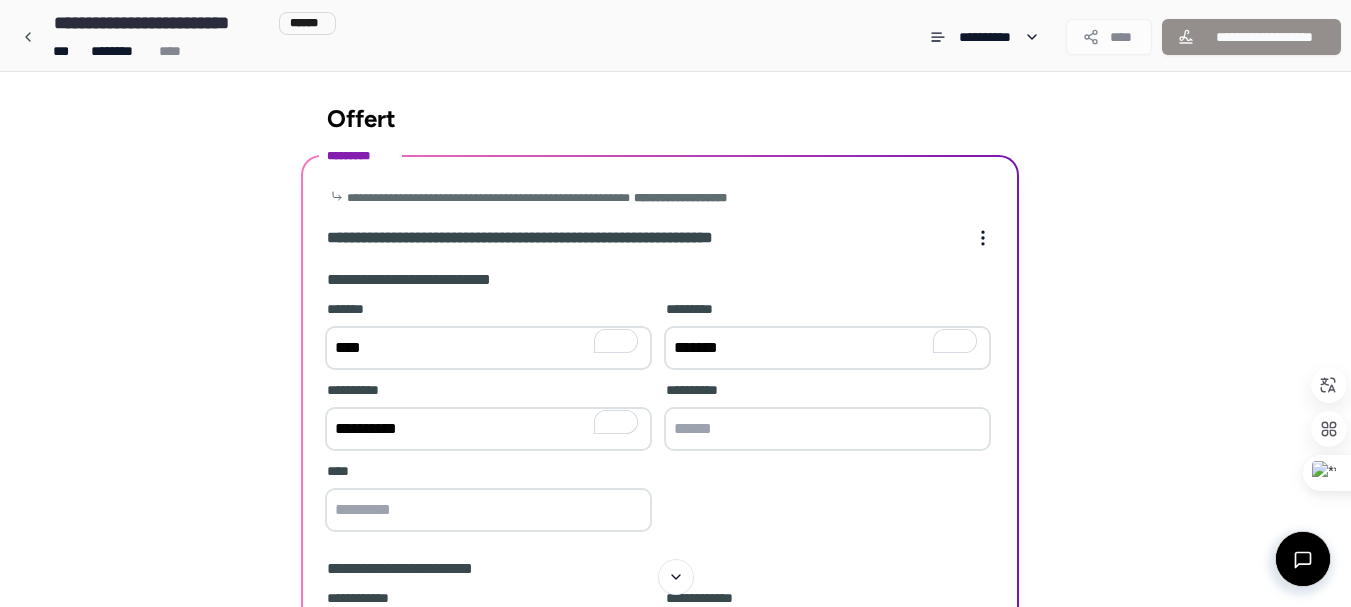 click on "*********" at bounding box center [488, 429] 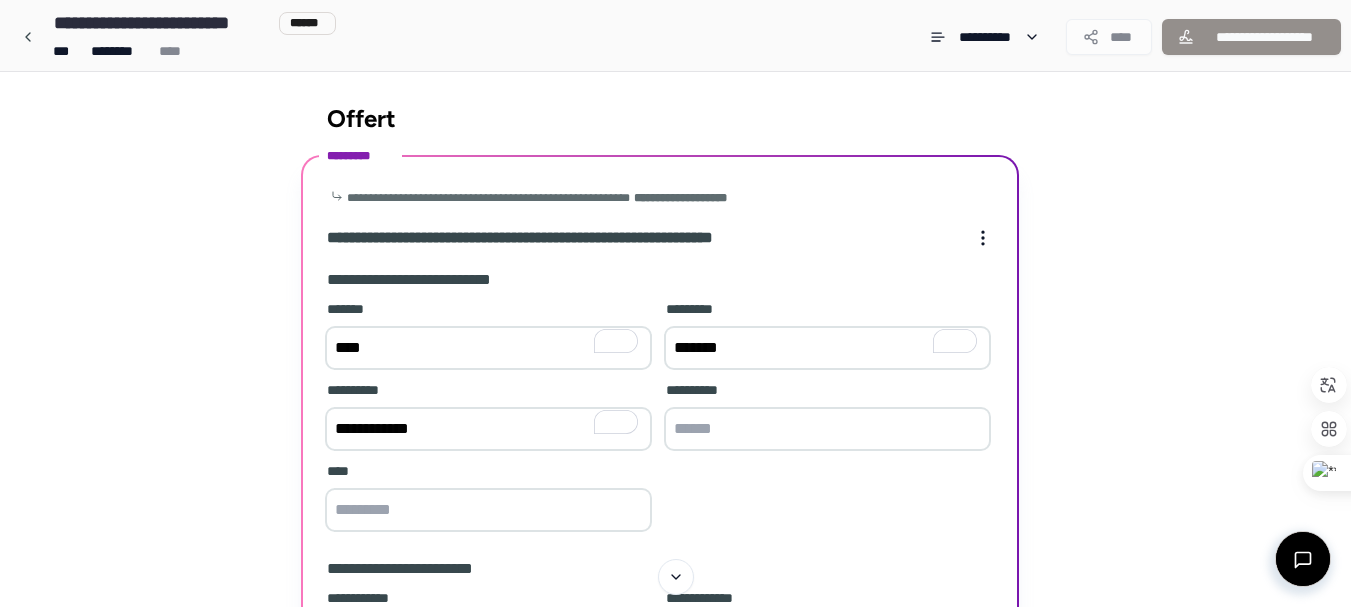 type on "**********" 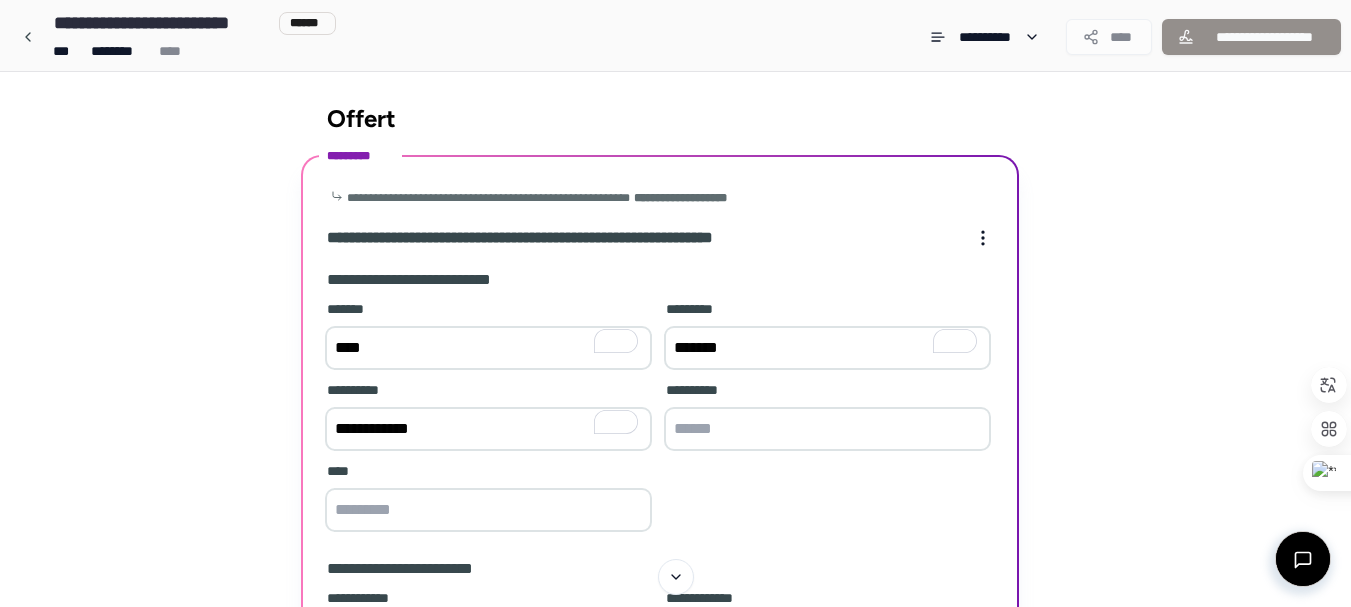 click at bounding box center [827, 429] 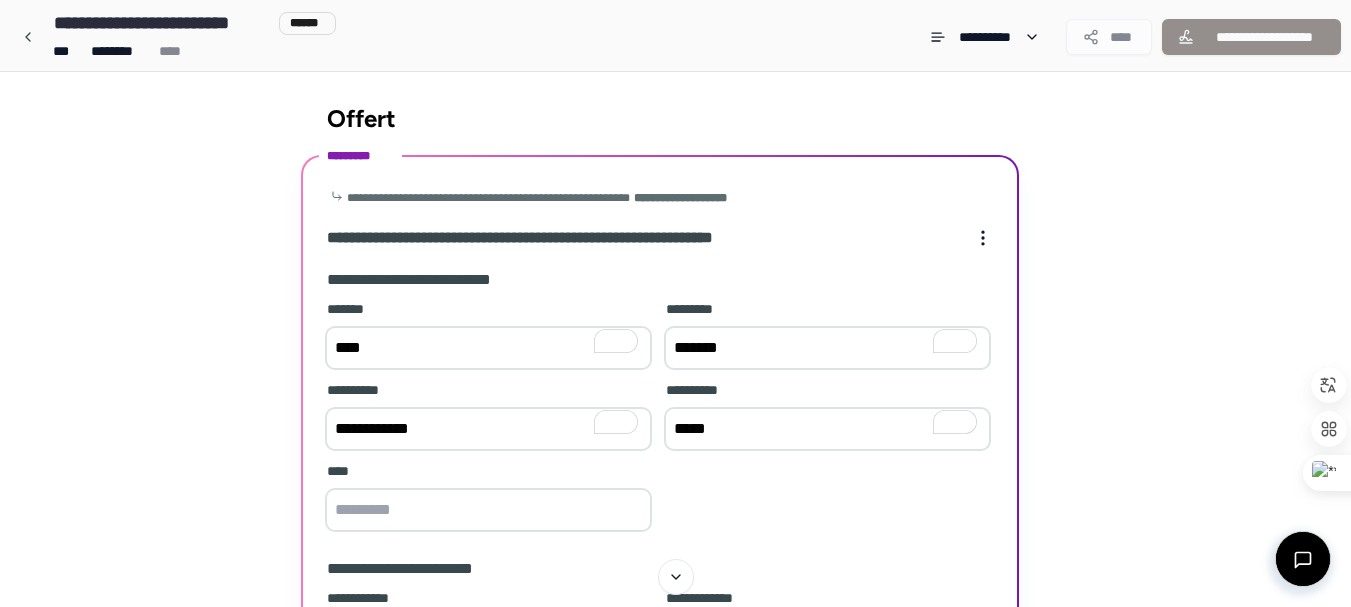 type on "*****" 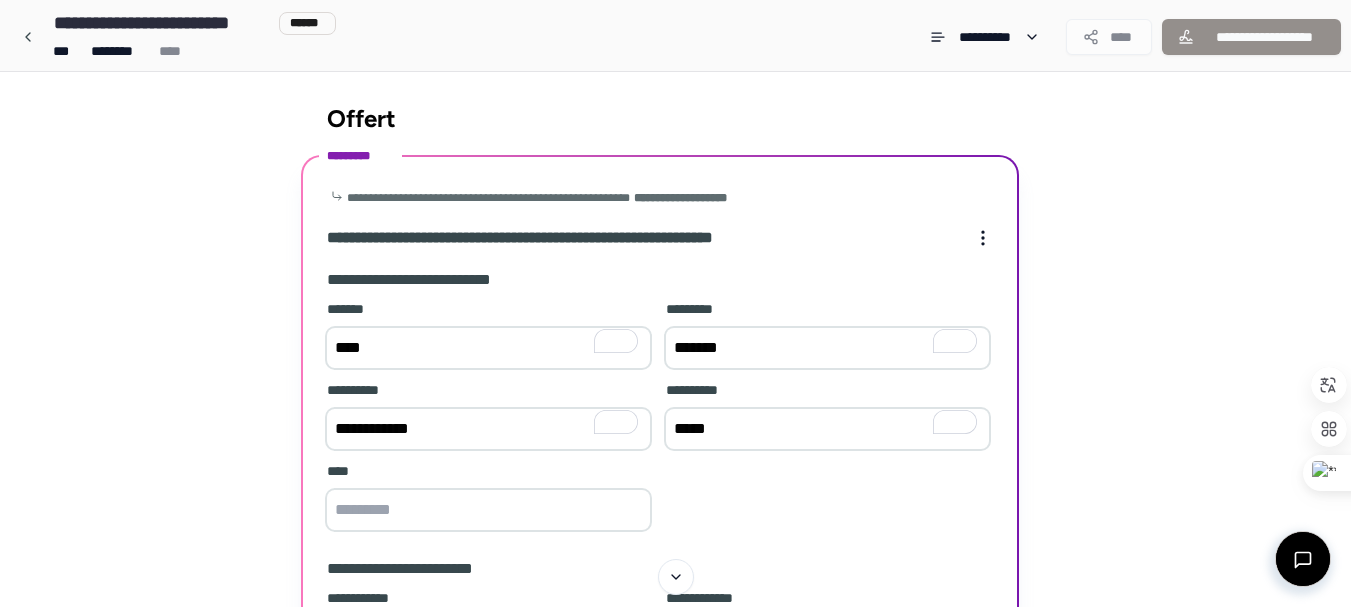 click at bounding box center [488, 510] 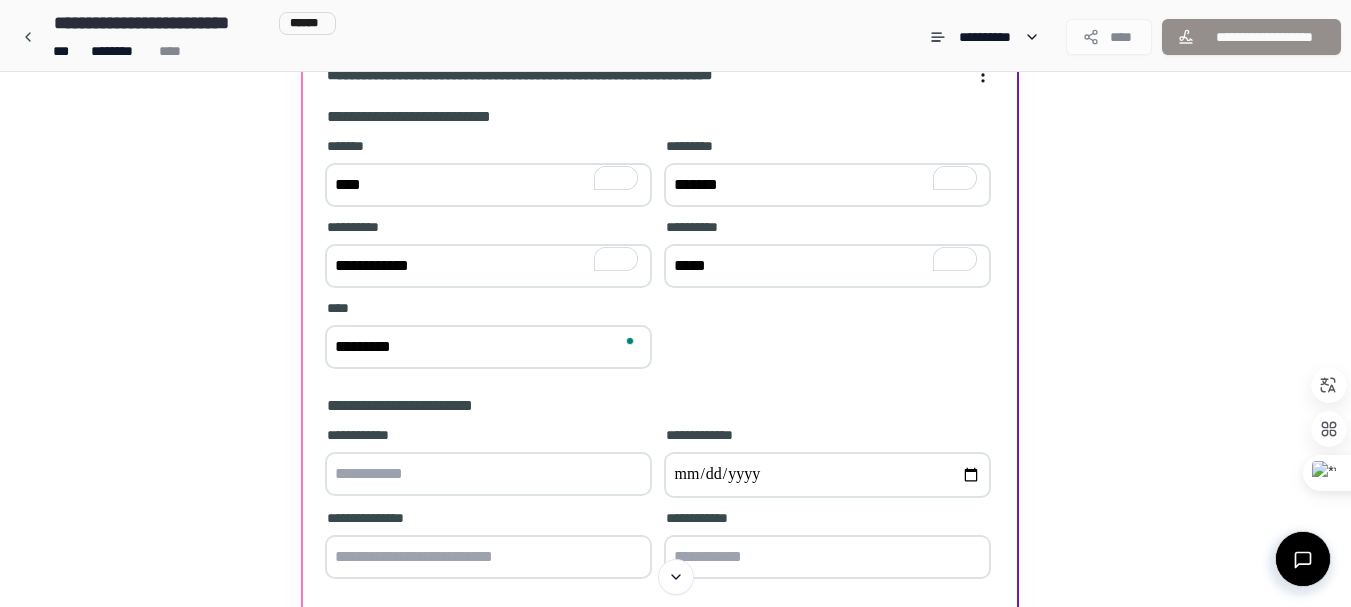 scroll, scrollTop: 200, scrollLeft: 0, axis: vertical 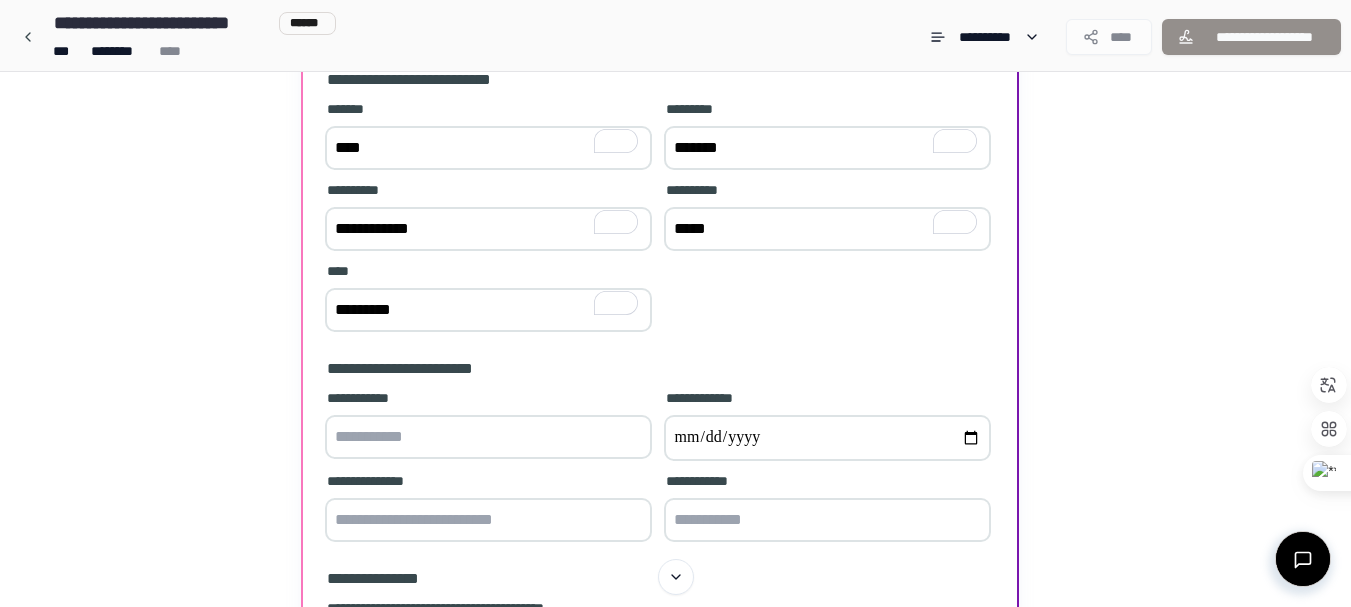 type on "*********" 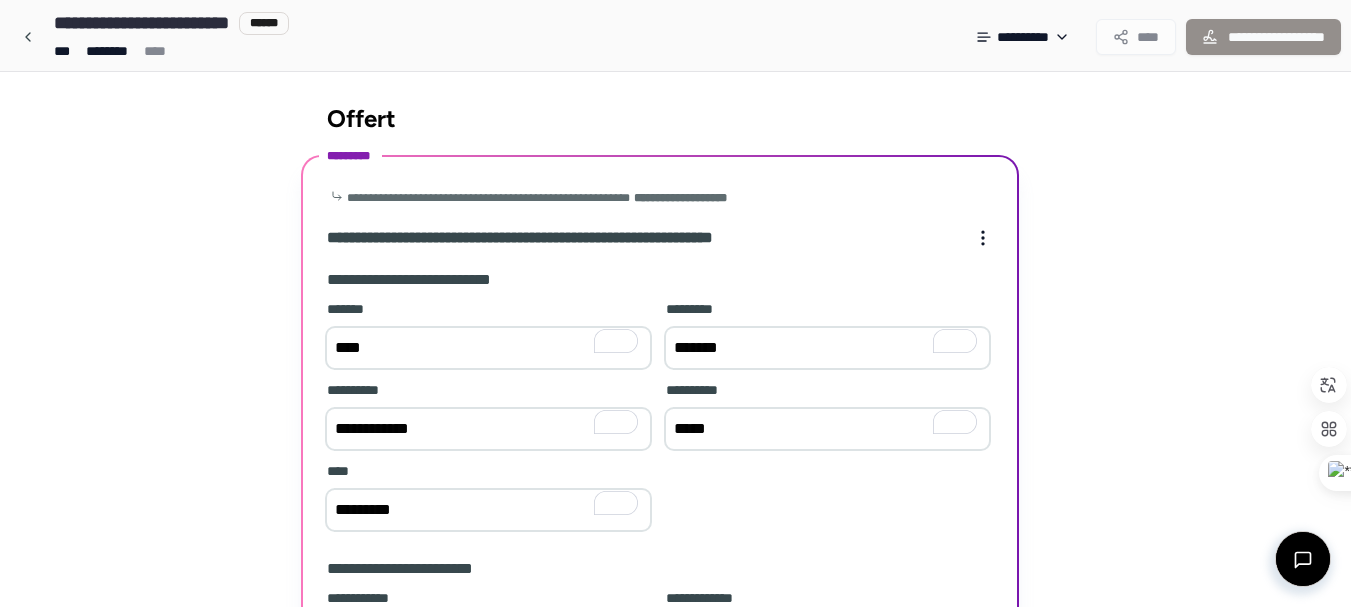 select on "*******" 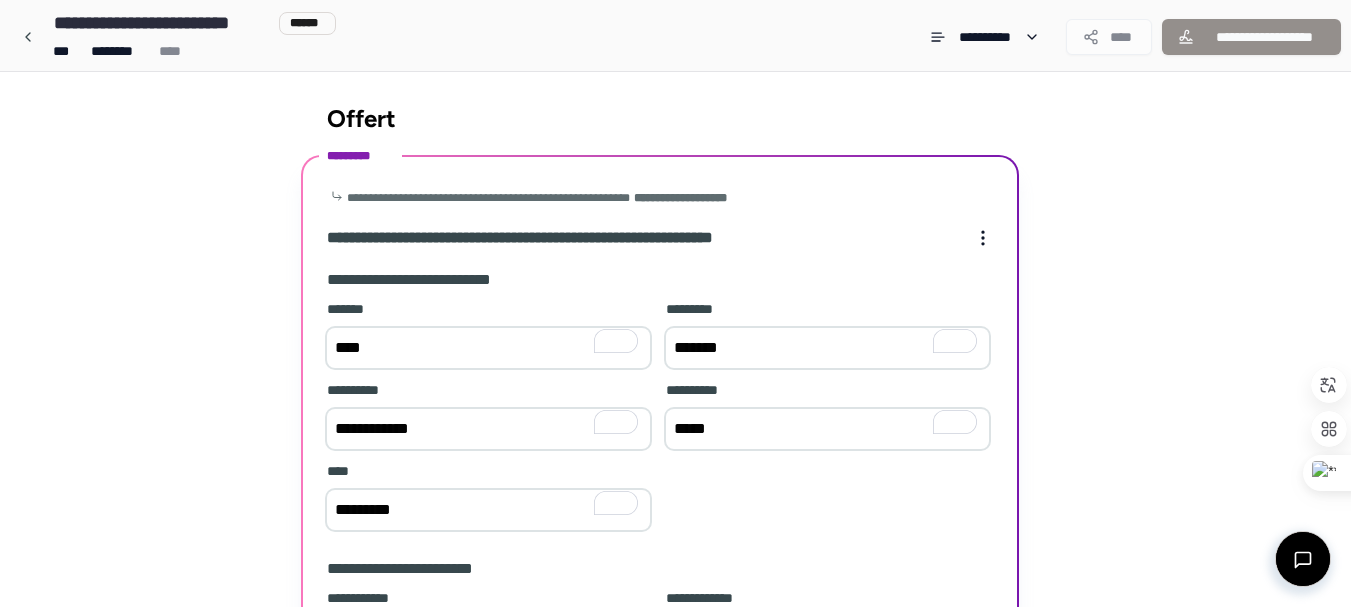 scroll, scrollTop: 500, scrollLeft: 0, axis: vertical 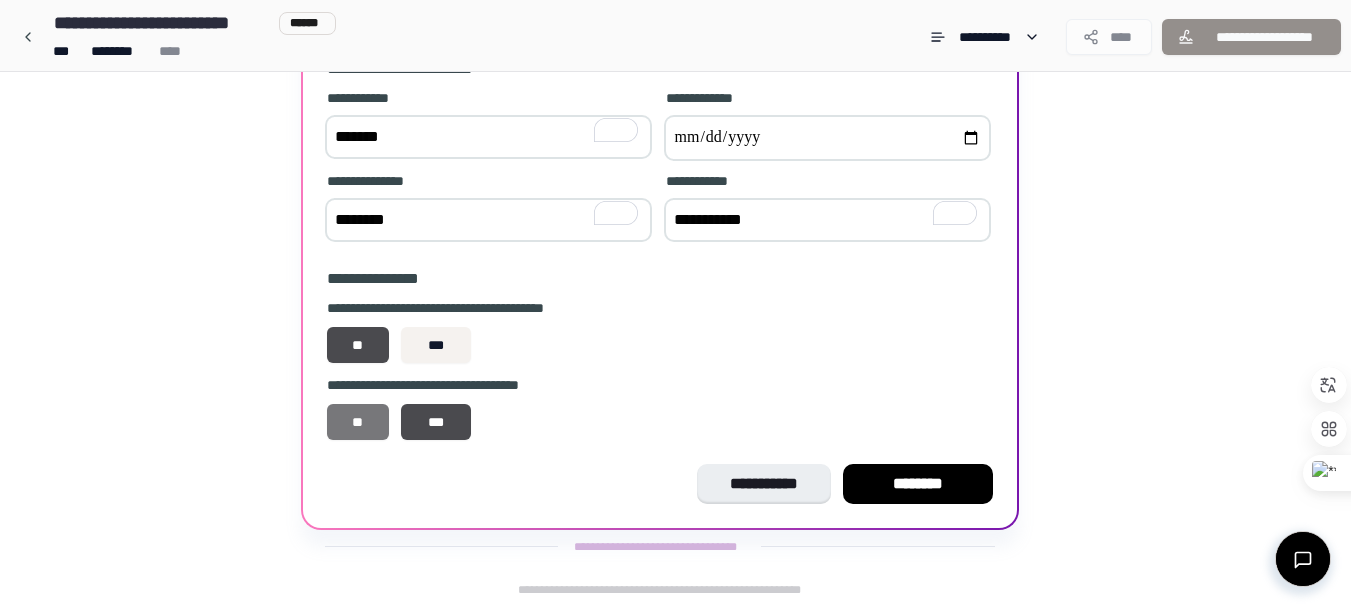 click on "**" at bounding box center (358, 422) 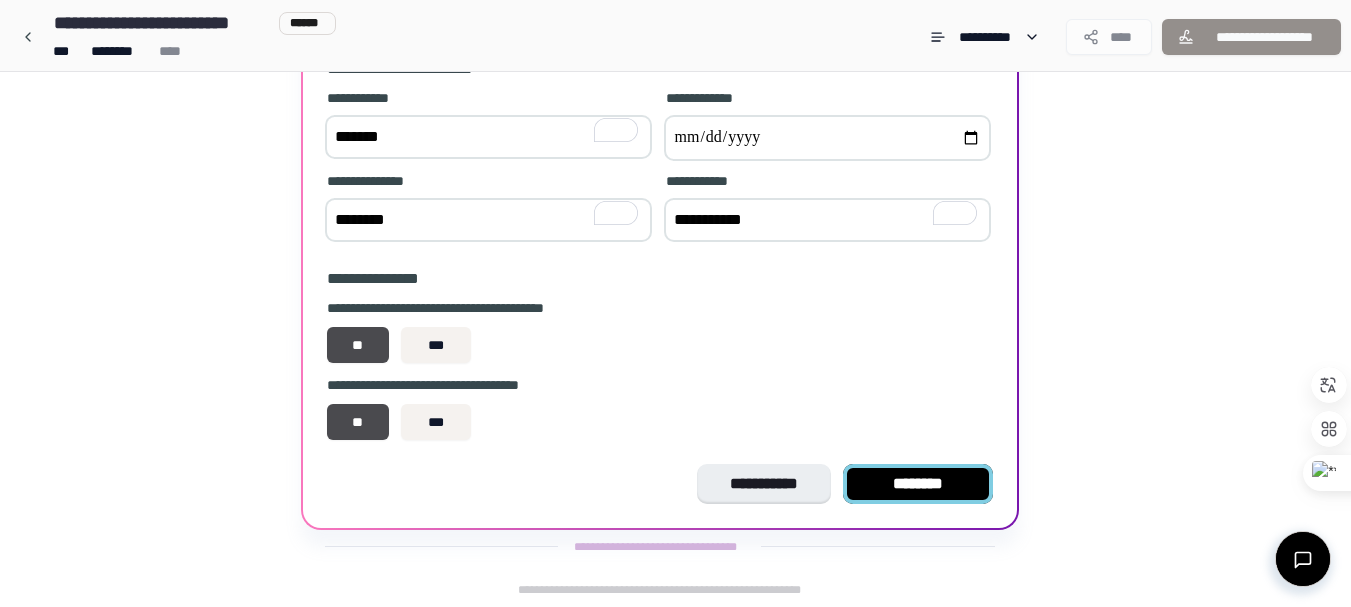 click on "********" at bounding box center (918, 484) 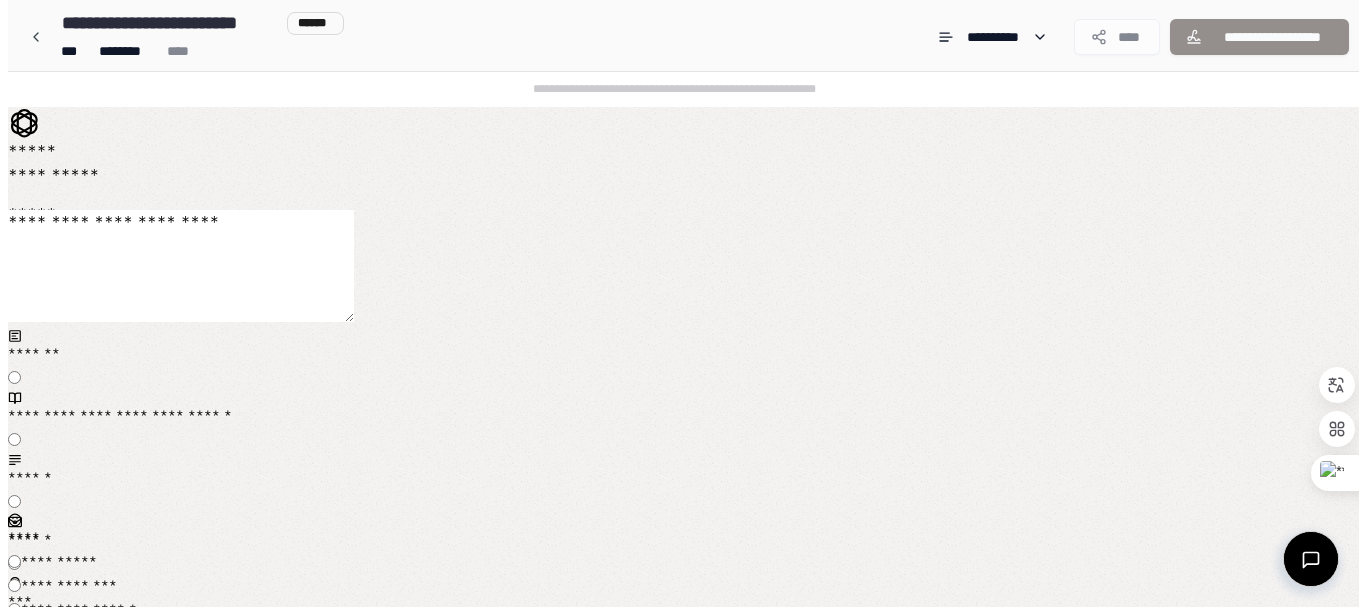 scroll, scrollTop: 0, scrollLeft: 0, axis: both 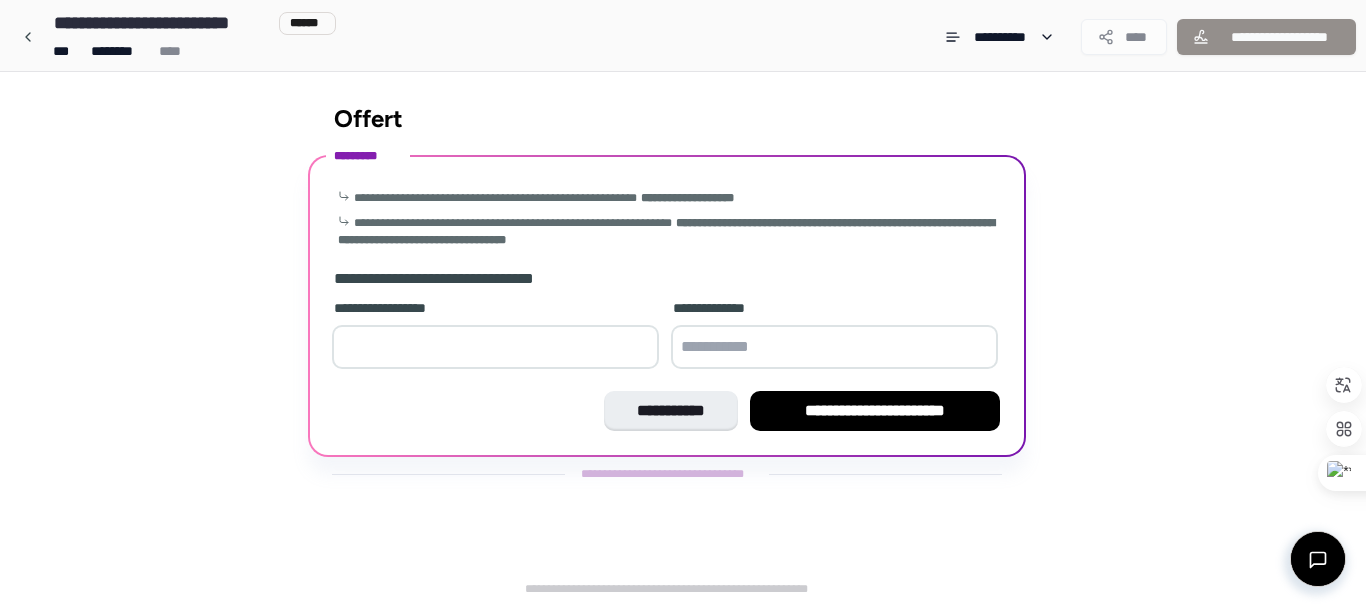 click on "*" at bounding box center (495, 347) 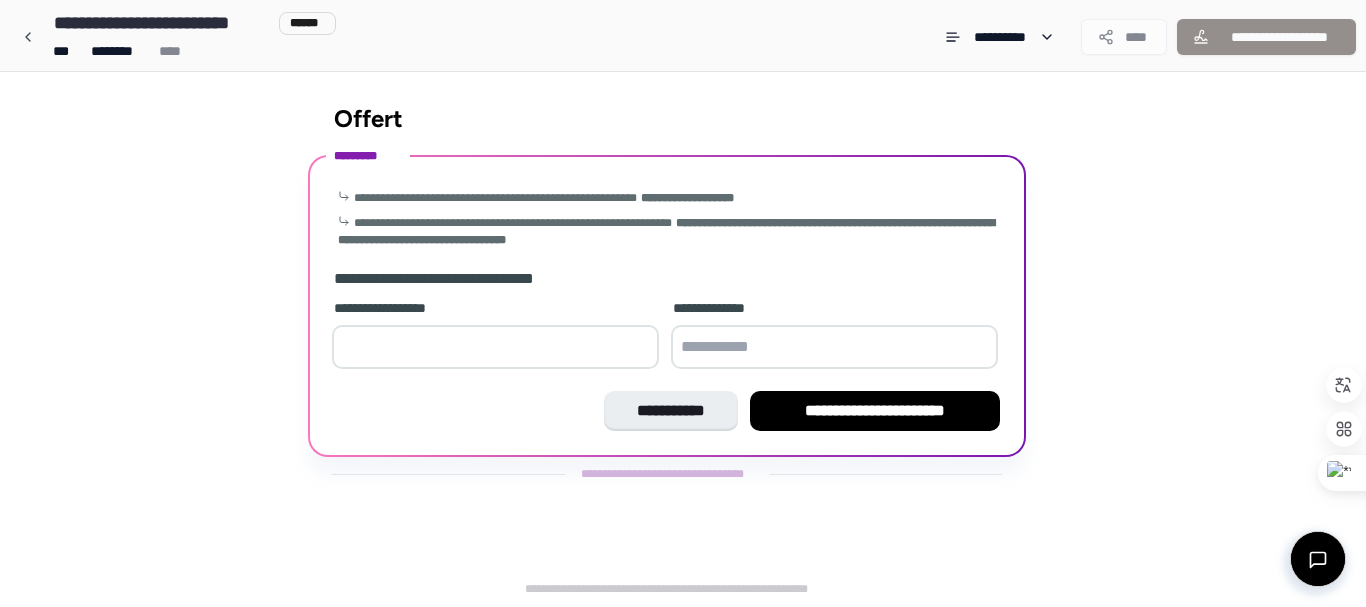 click on "**" at bounding box center [495, 347] 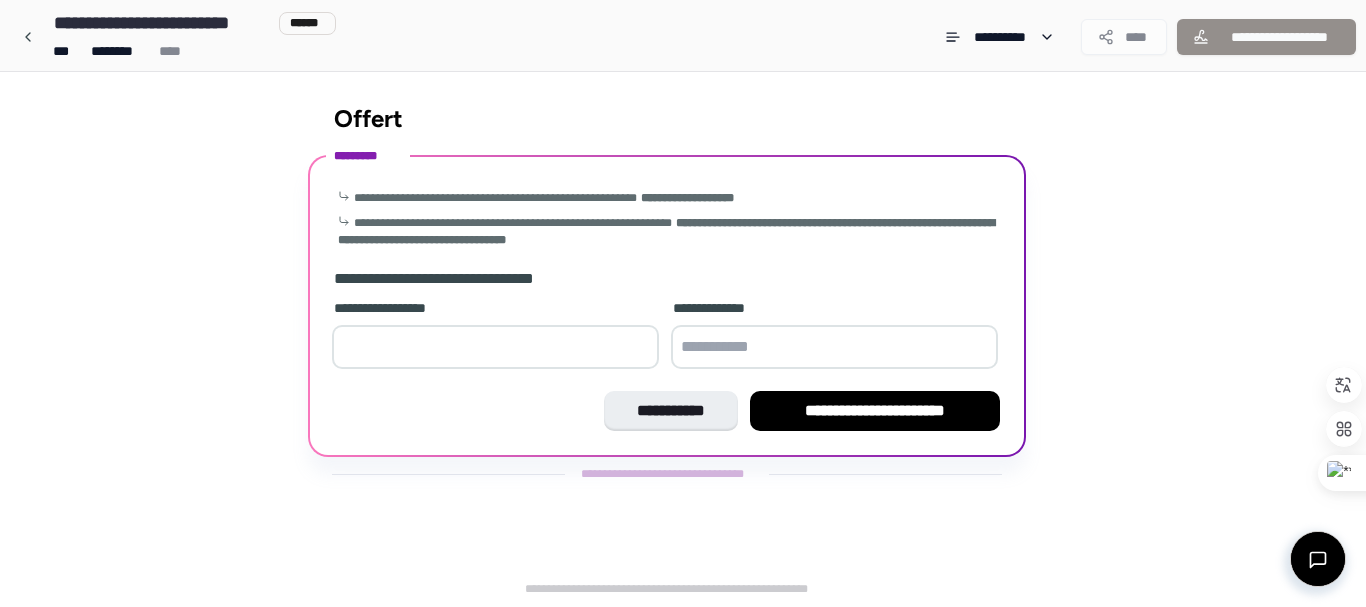 click at bounding box center (834, 347) 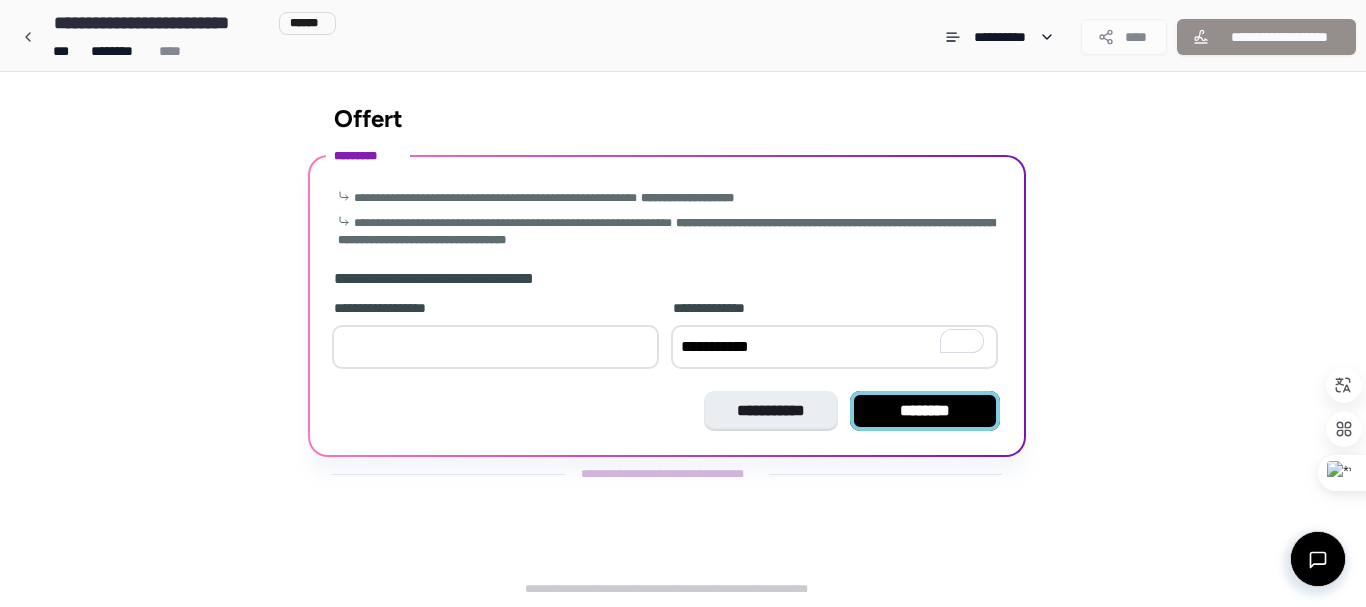 type on "**********" 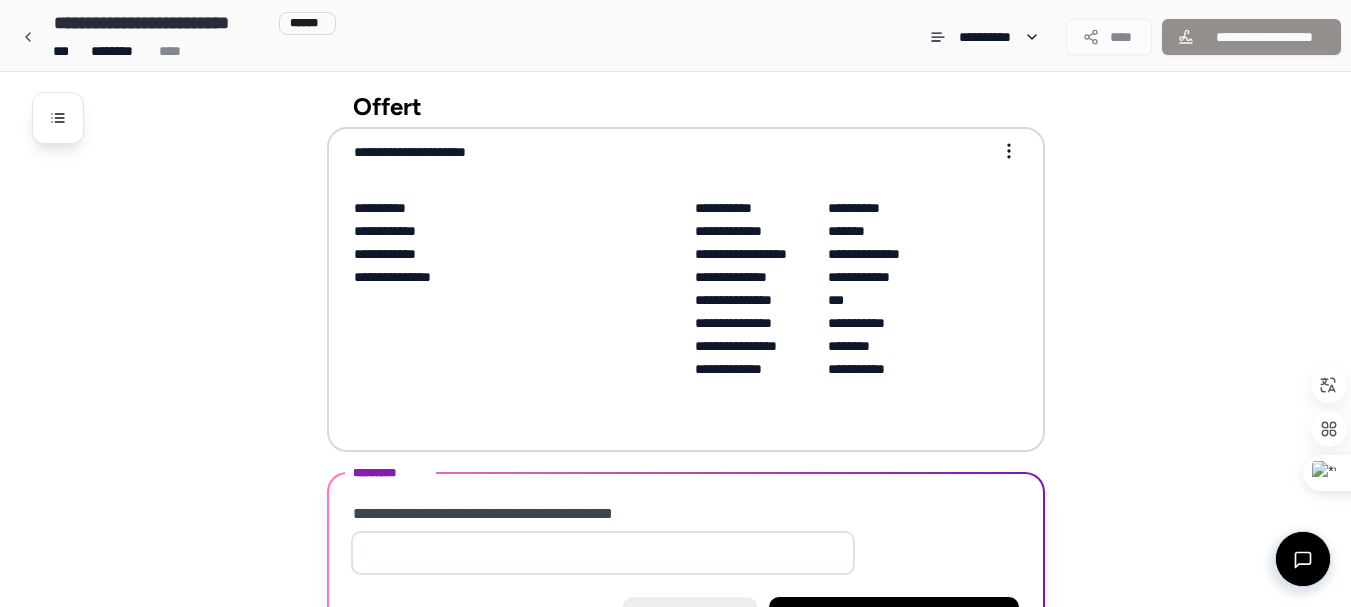 scroll, scrollTop: 146, scrollLeft: 0, axis: vertical 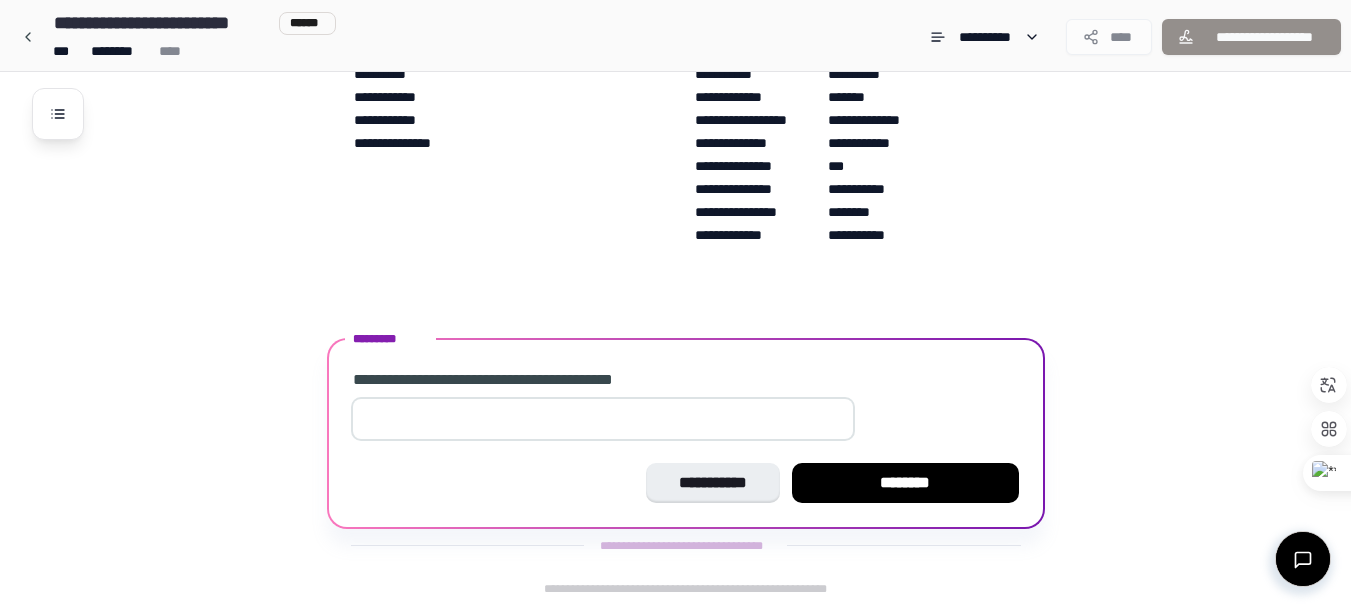 click on "**" at bounding box center [603, 419] 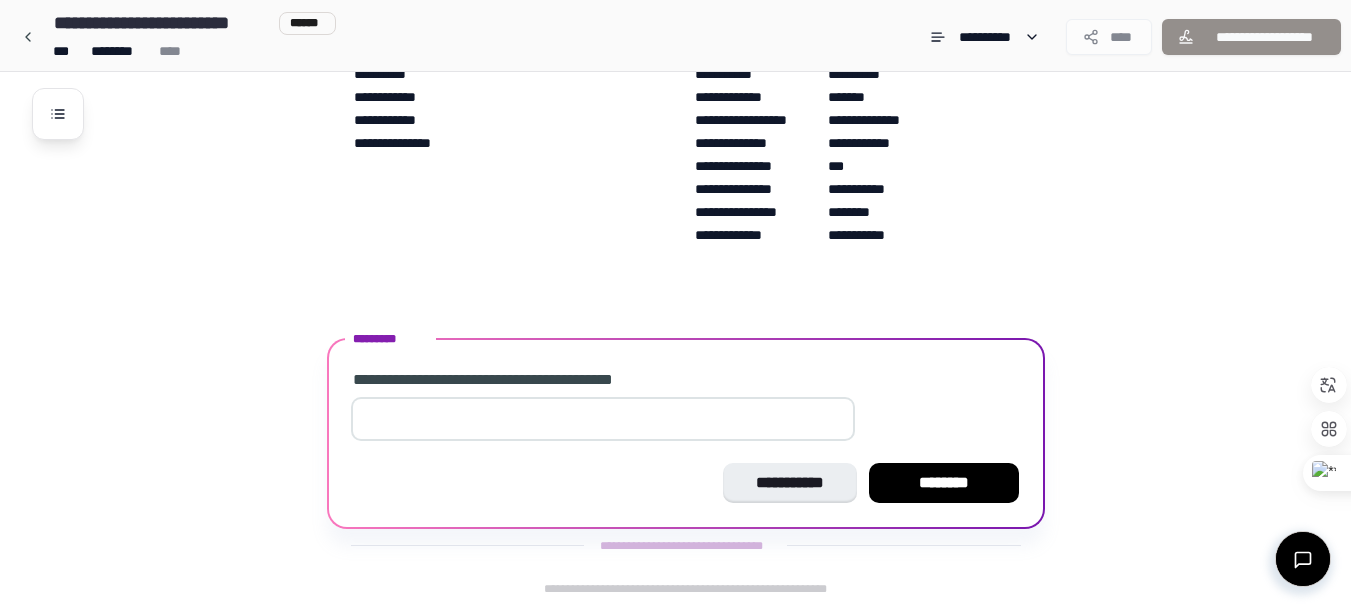 click on "*" at bounding box center (603, 419) 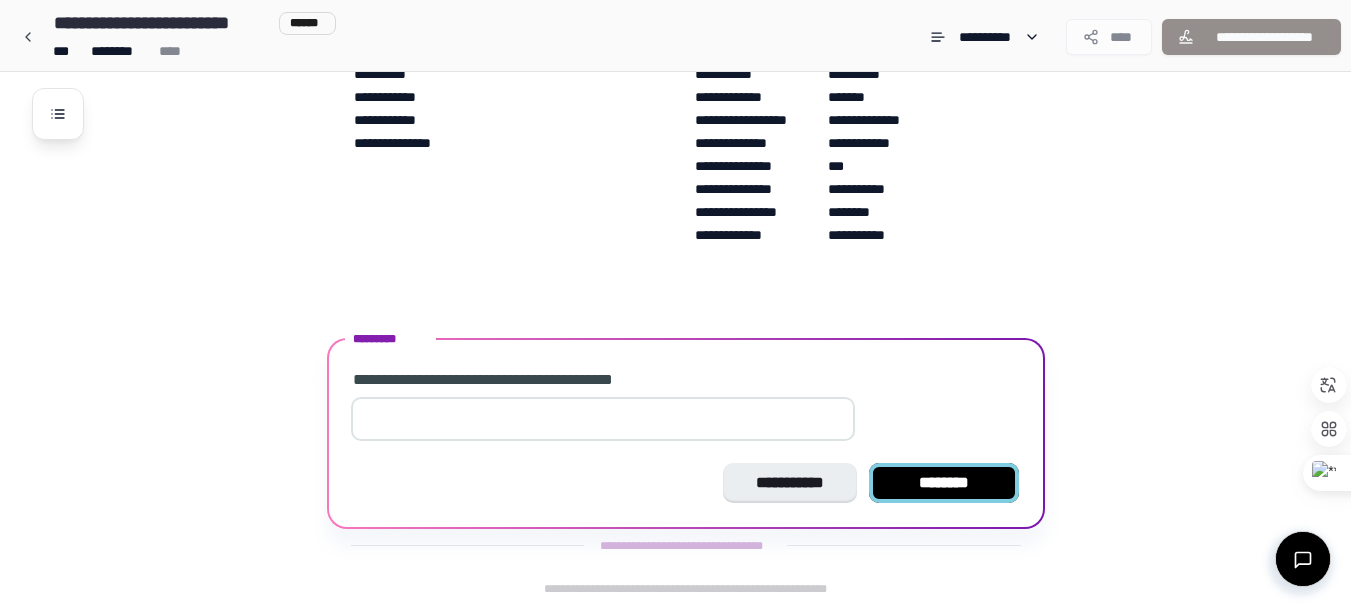click on "********" at bounding box center [944, 483] 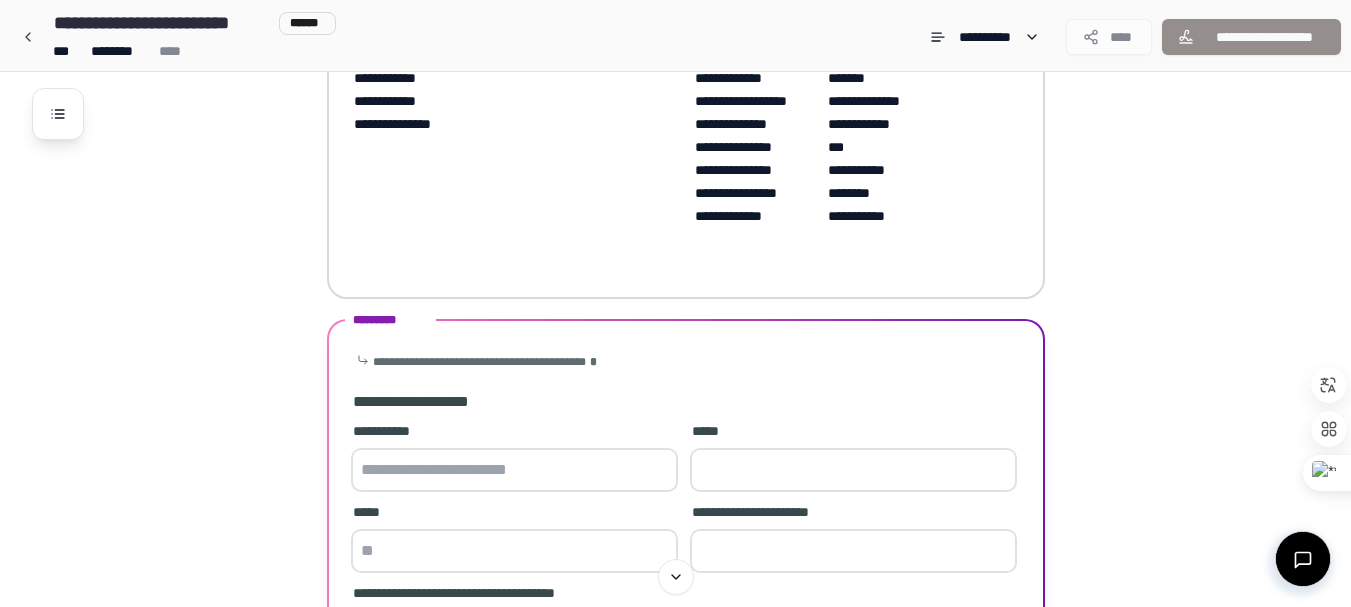 scroll, scrollTop: 200, scrollLeft: 0, axis: vertical 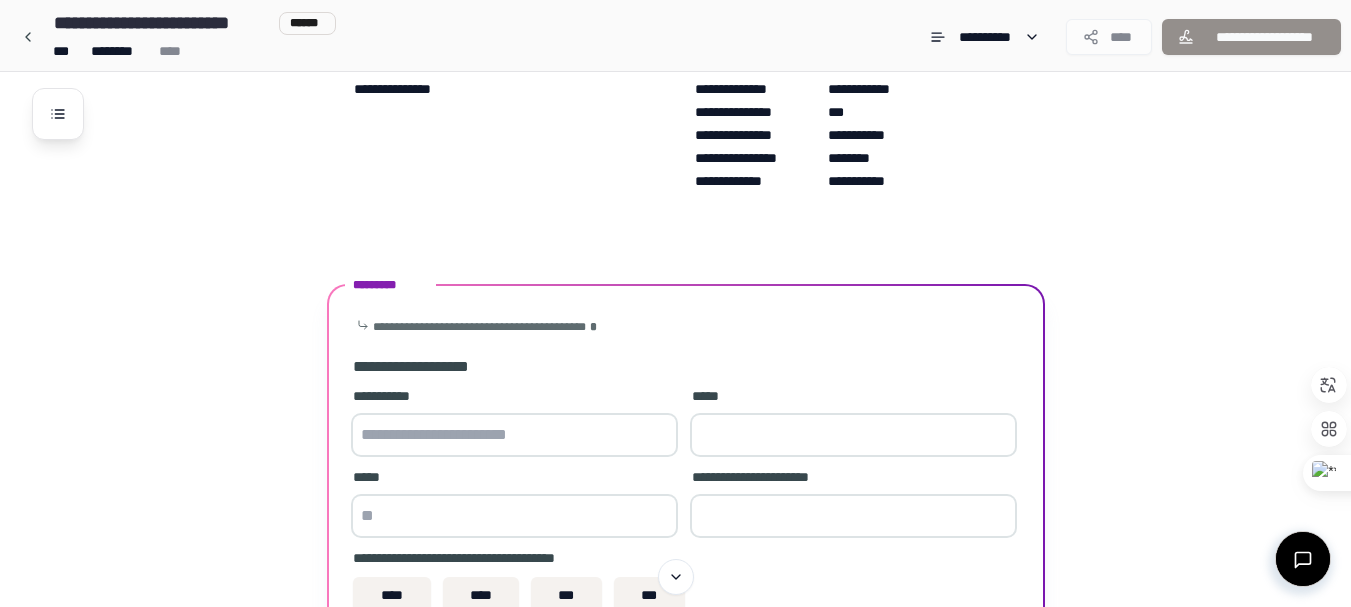 click at bounding box center [514, 435] 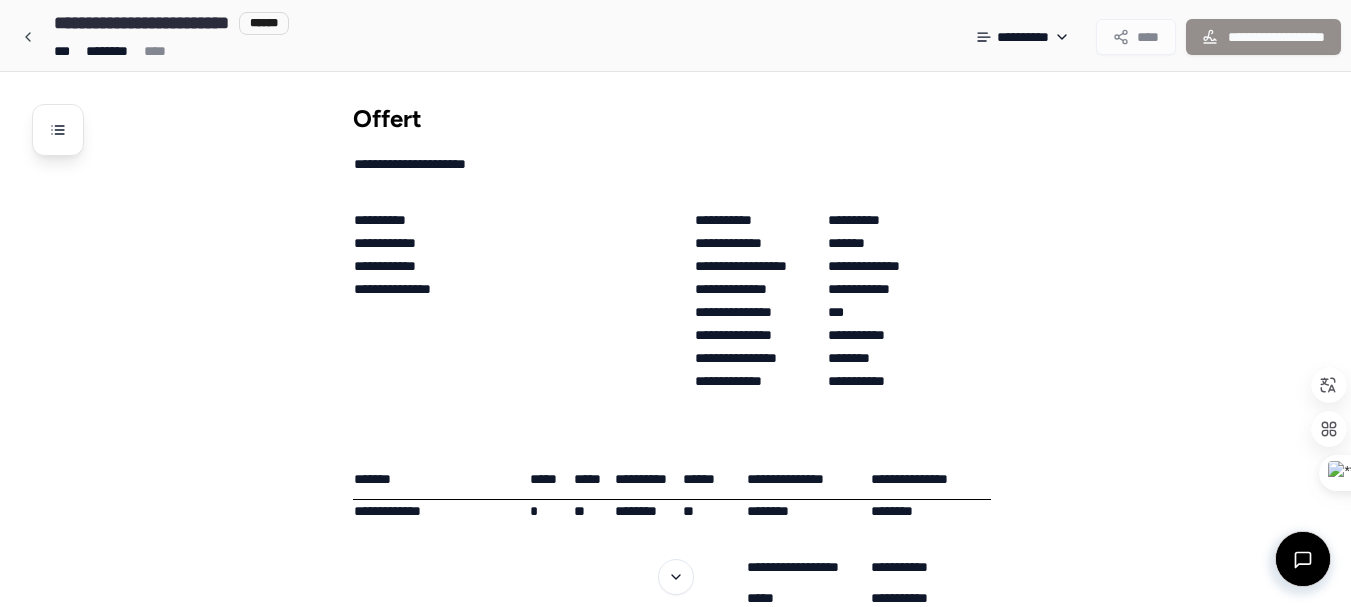 select on "*******" 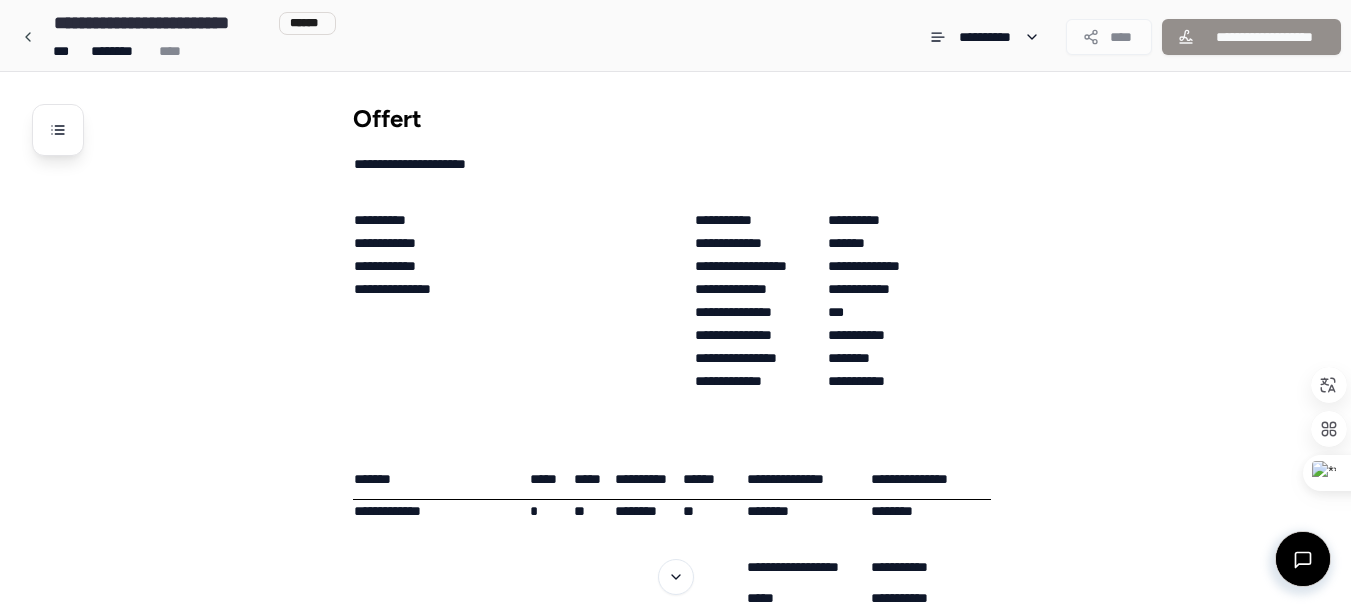 scroll, scrollTop: 648, scrollLeft: 0, axis: vertical 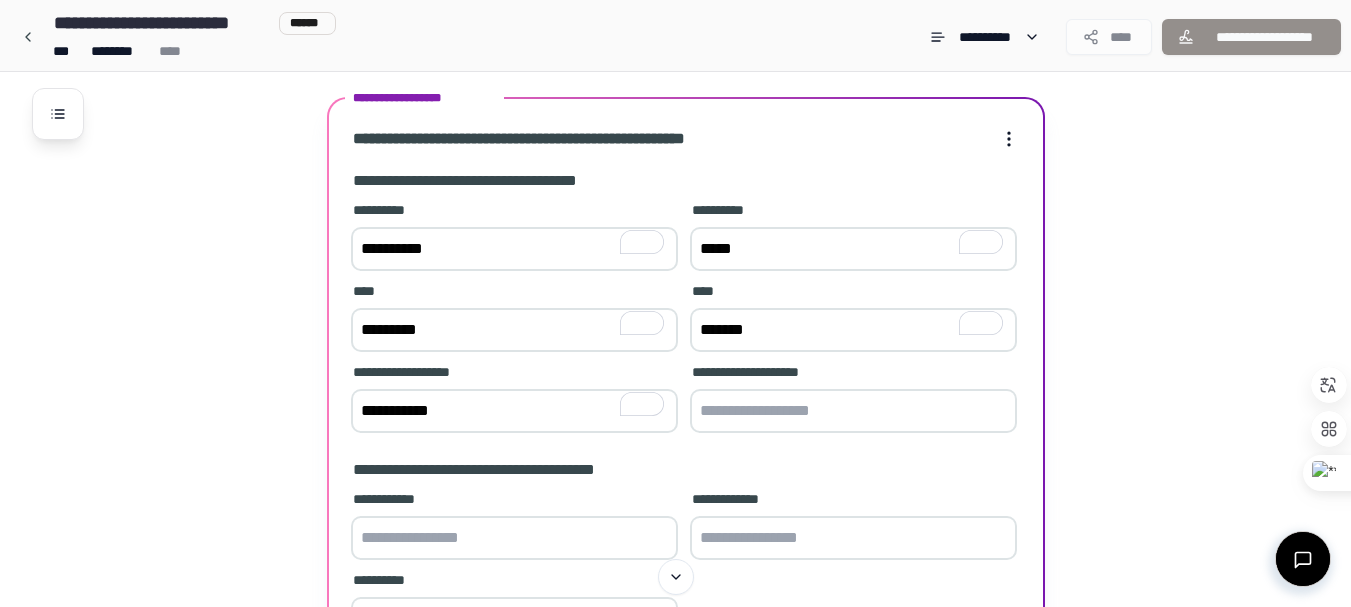 type on "**********" 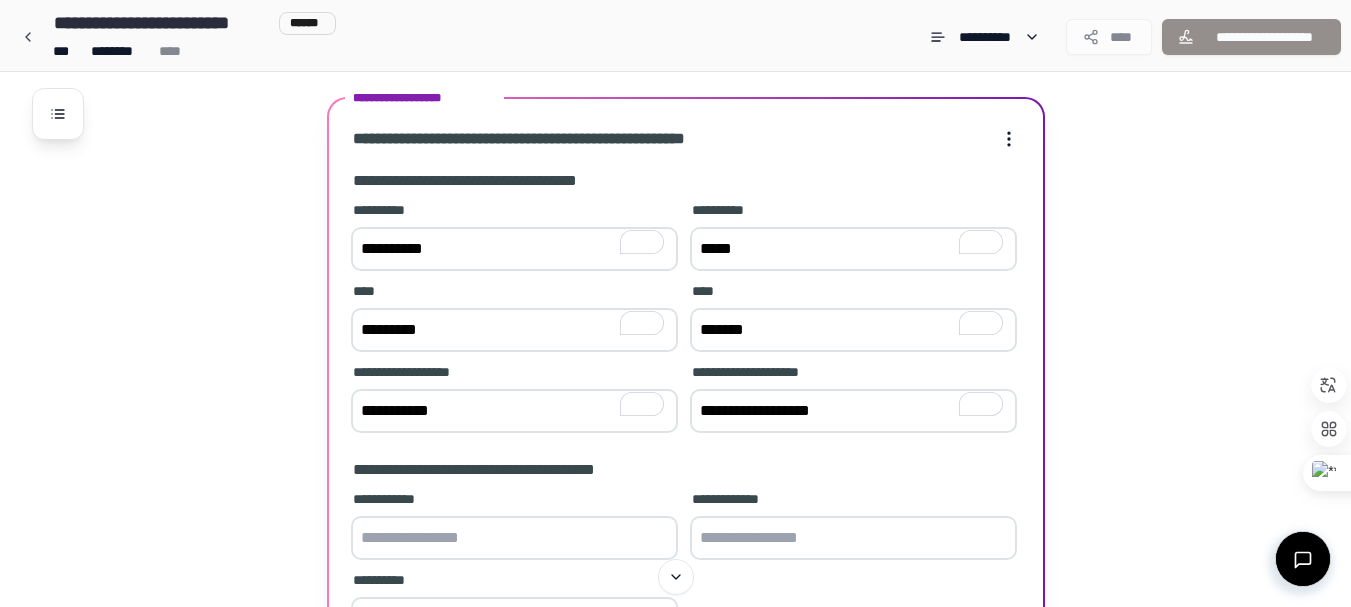 click on "**********" at bounding box center (853, 411) 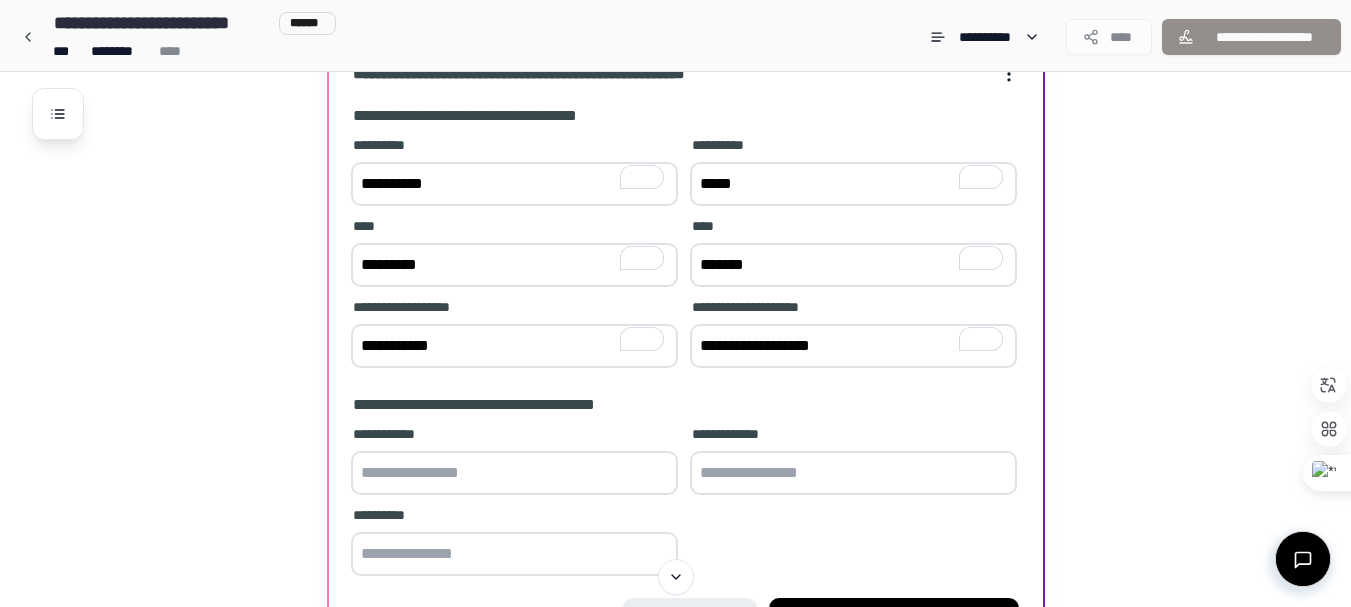 scroll, scrollTop: 748, scrollLeft: 0, axis: vertical 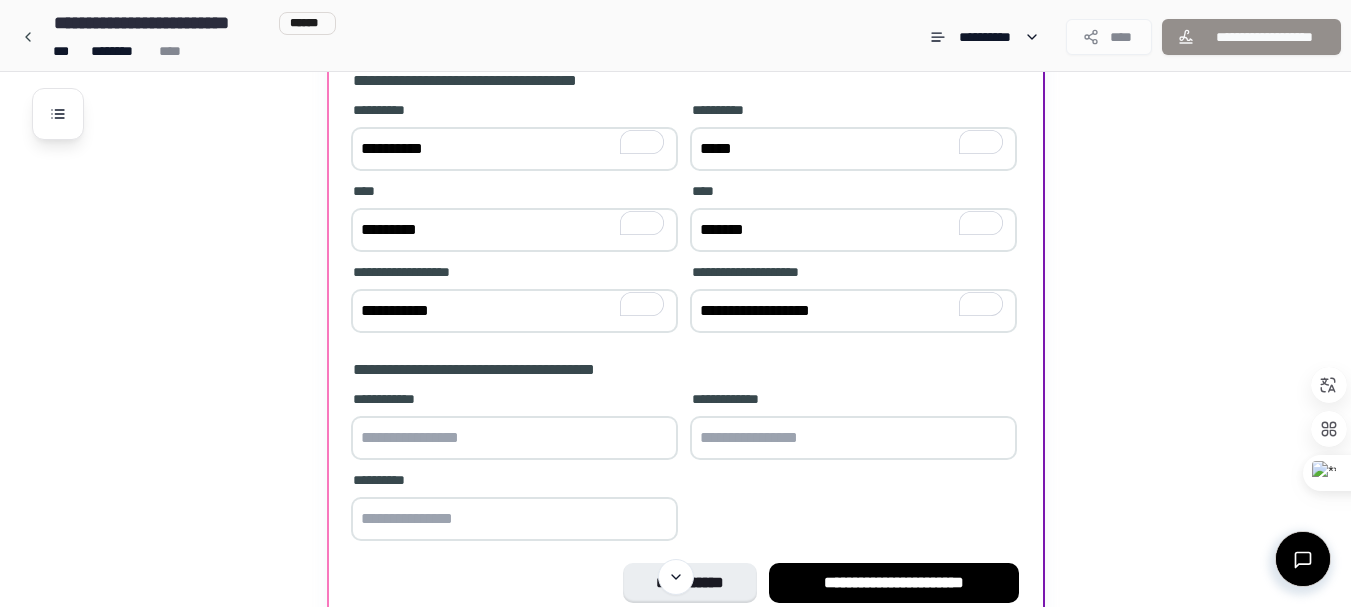 type on "**********" 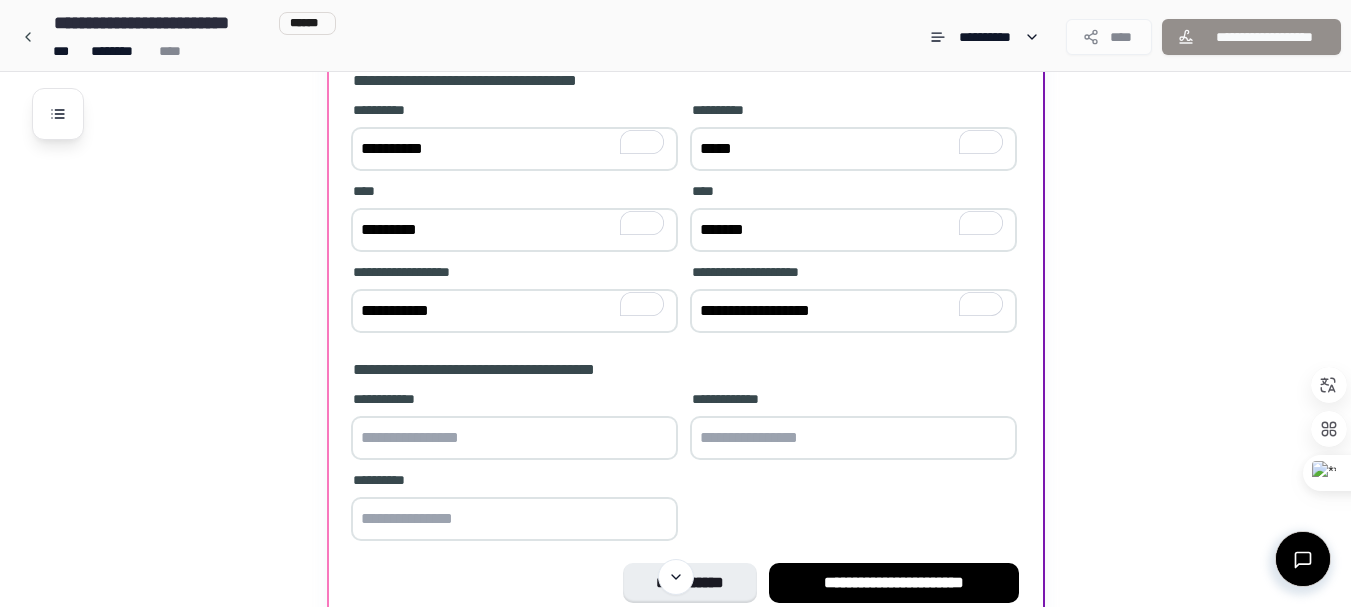 click at bounding box center (514, 438) 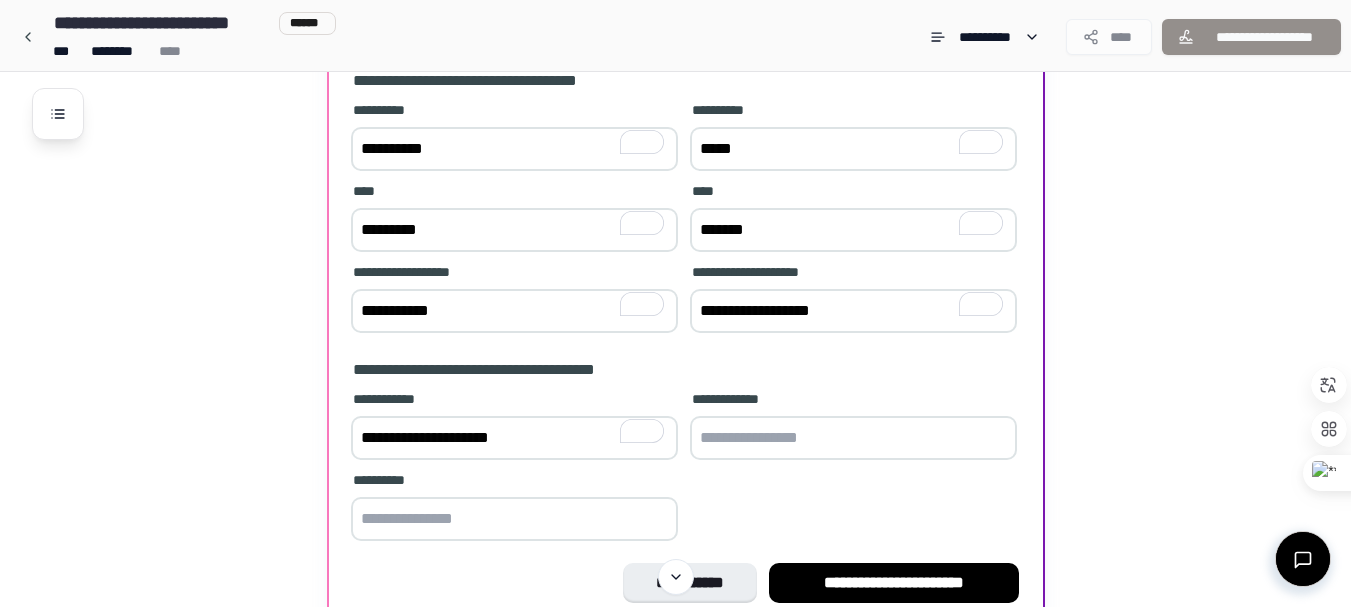 type on "**********" 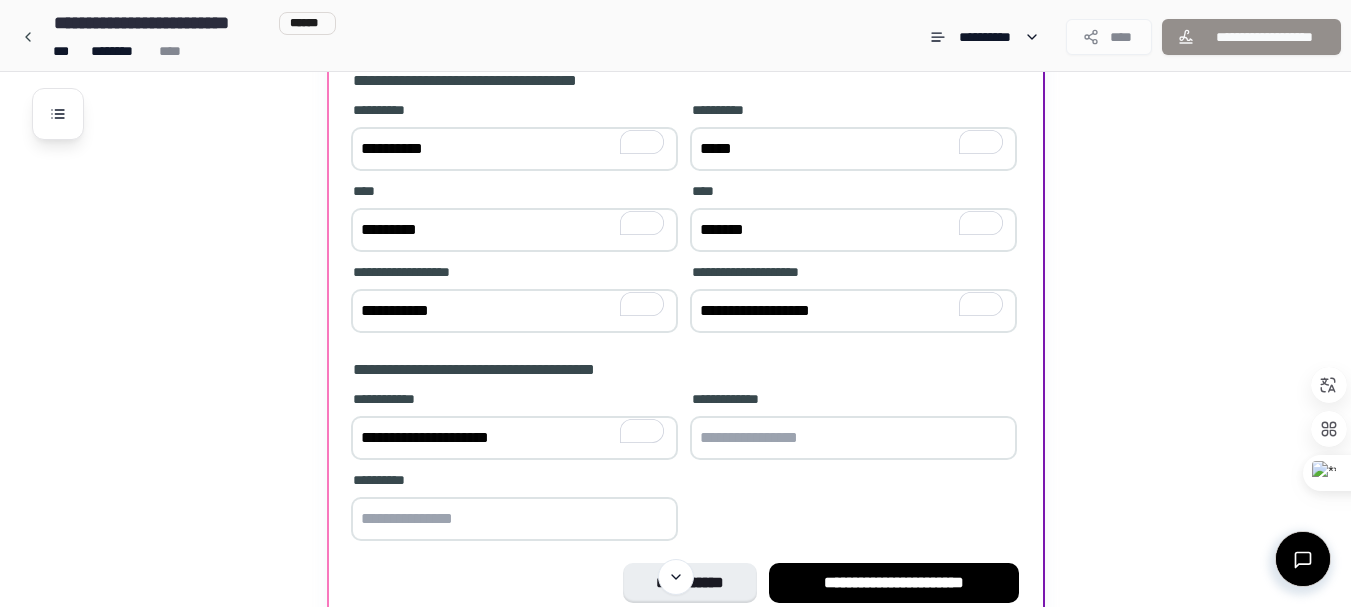 click at bounding box center (853, 438) 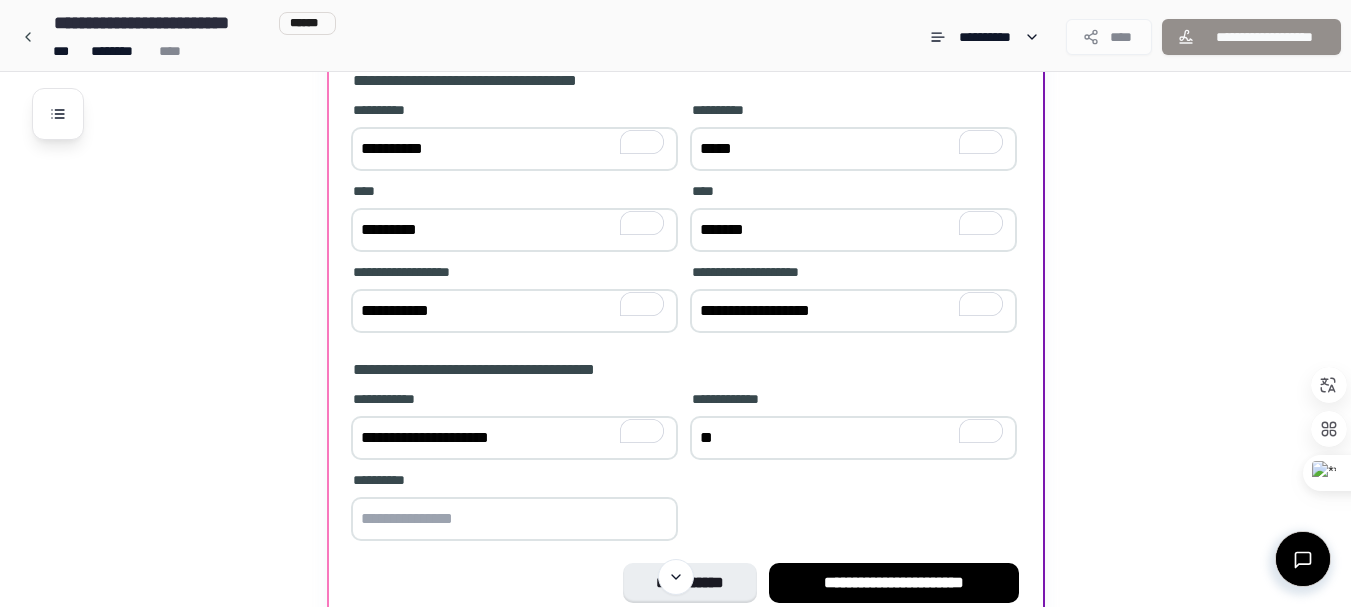 type on "*" 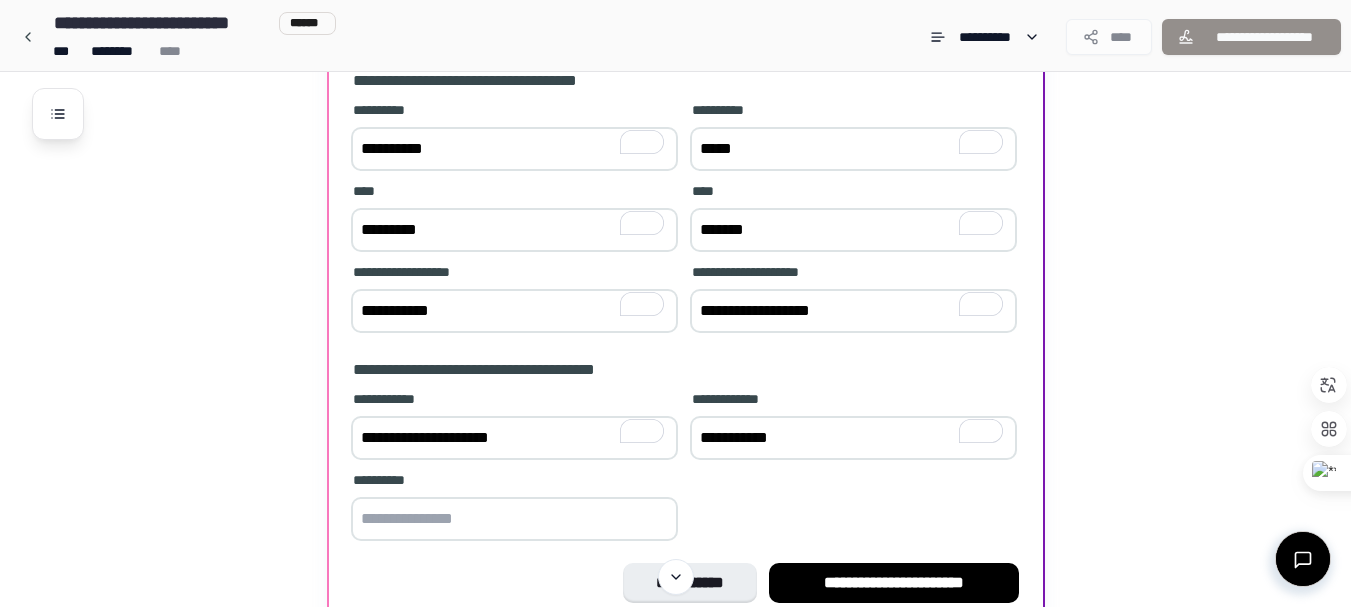 type on "**********" 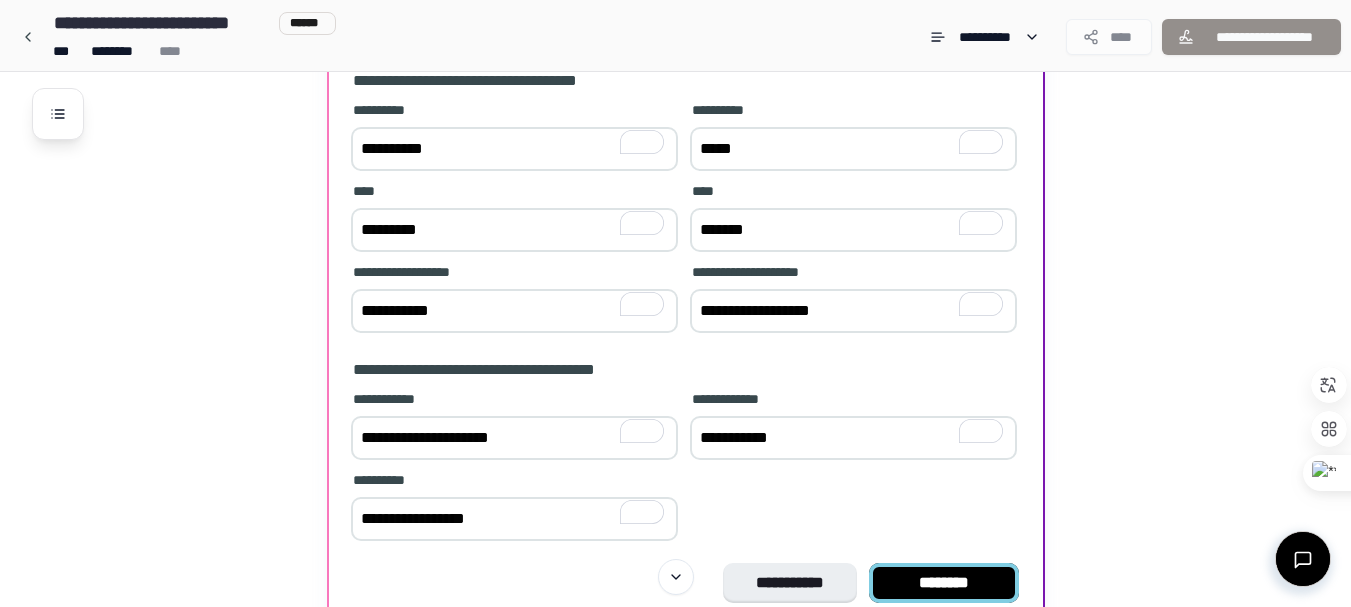 type on "**********" 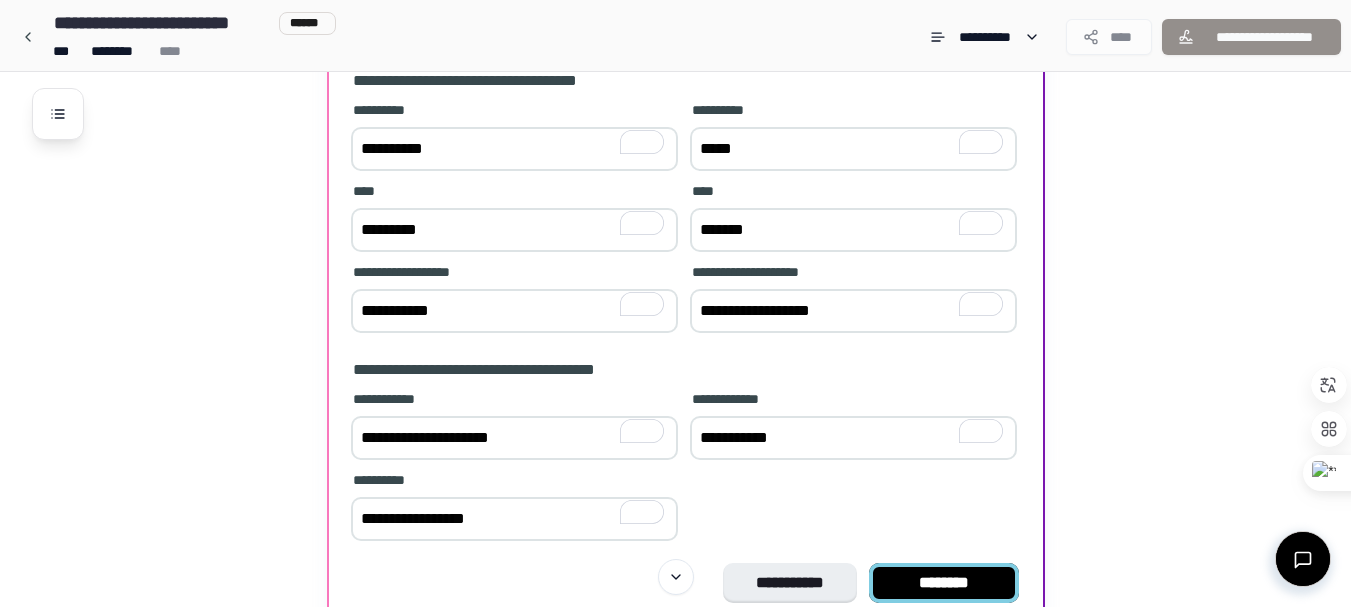 click on "********" at bounding box center (944, 583) 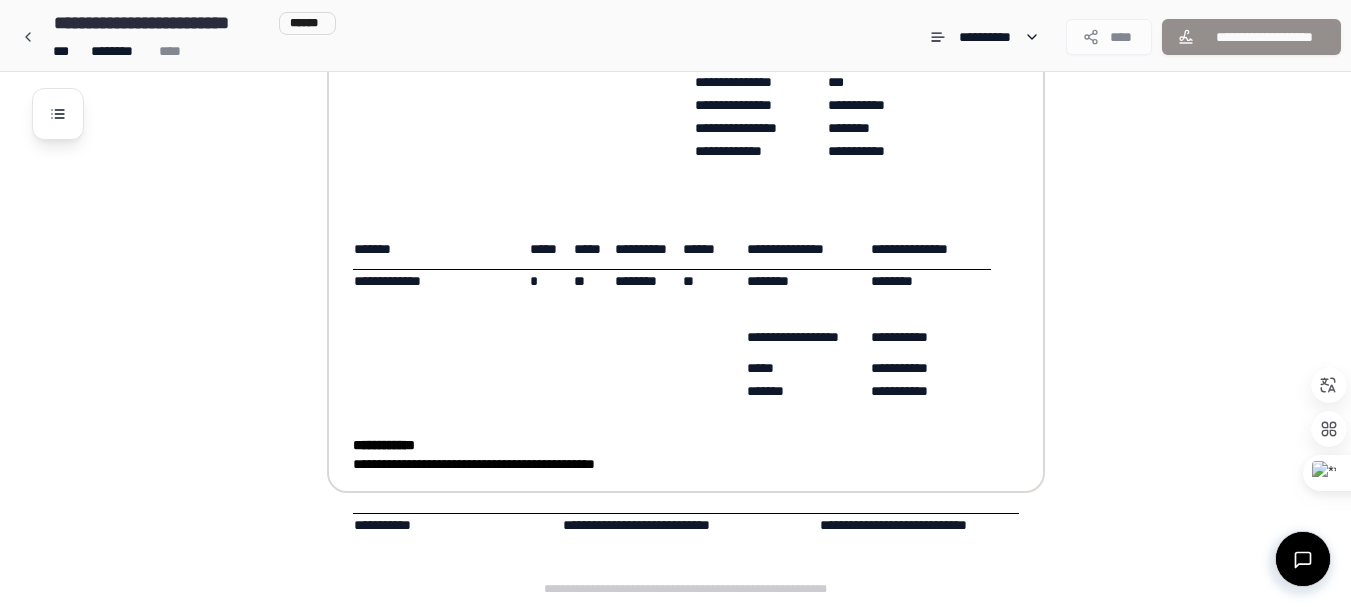 scroll, scrollTop: 253, scrollLeft: 0, axis: vertical 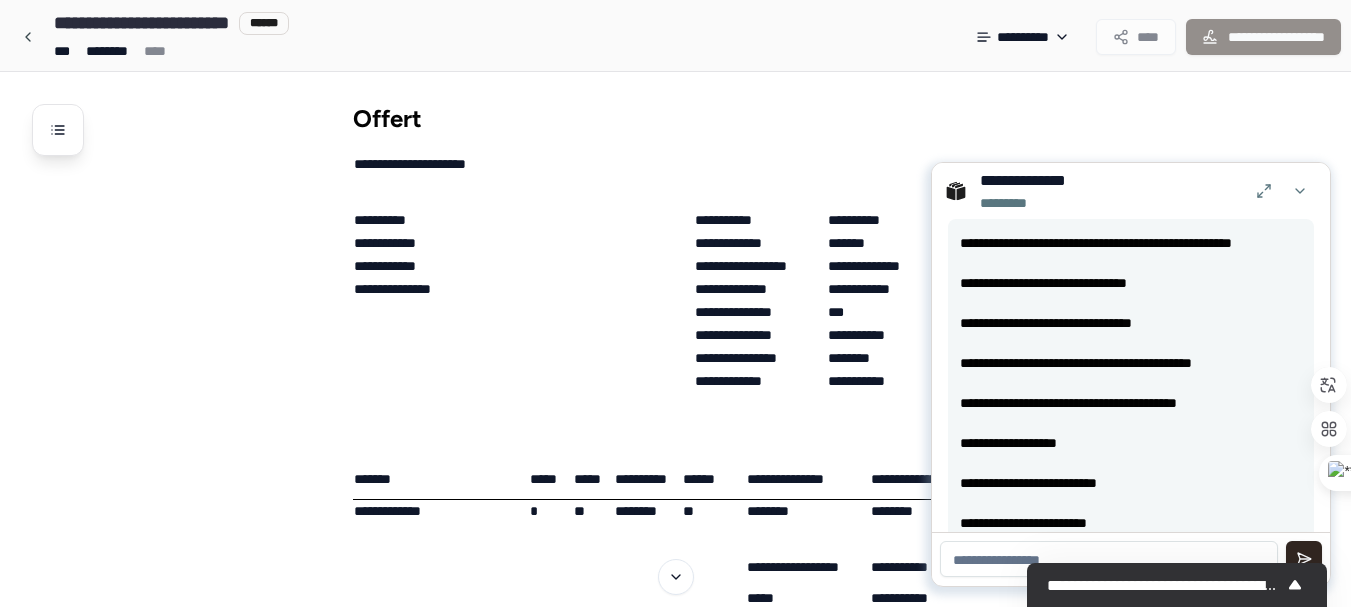 select on "*******" 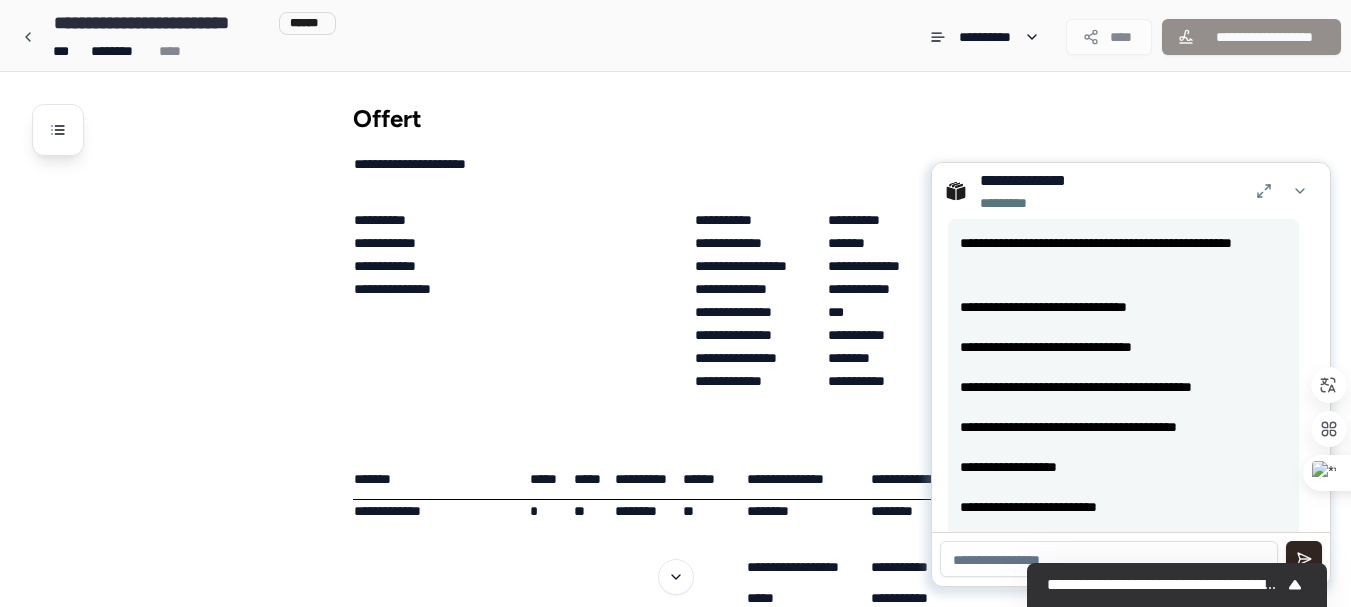scroll, scrollTop: 100, scrollLeft: 0, axis: vertical 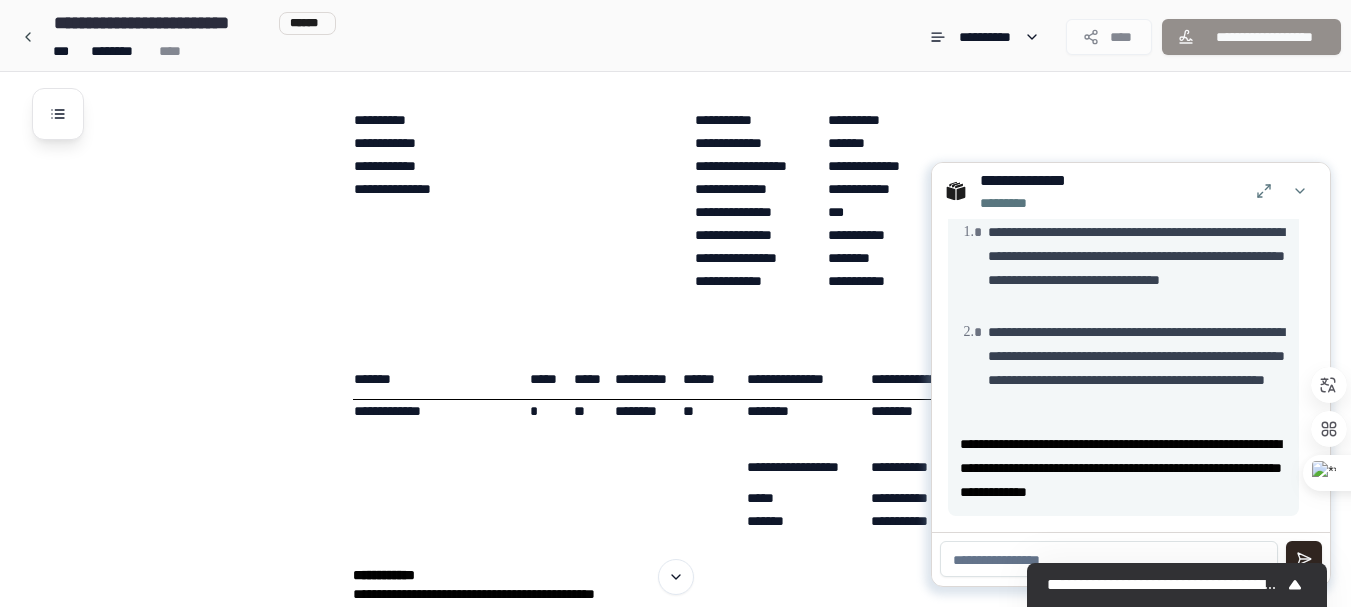 click at bounding box center [1109, 559] 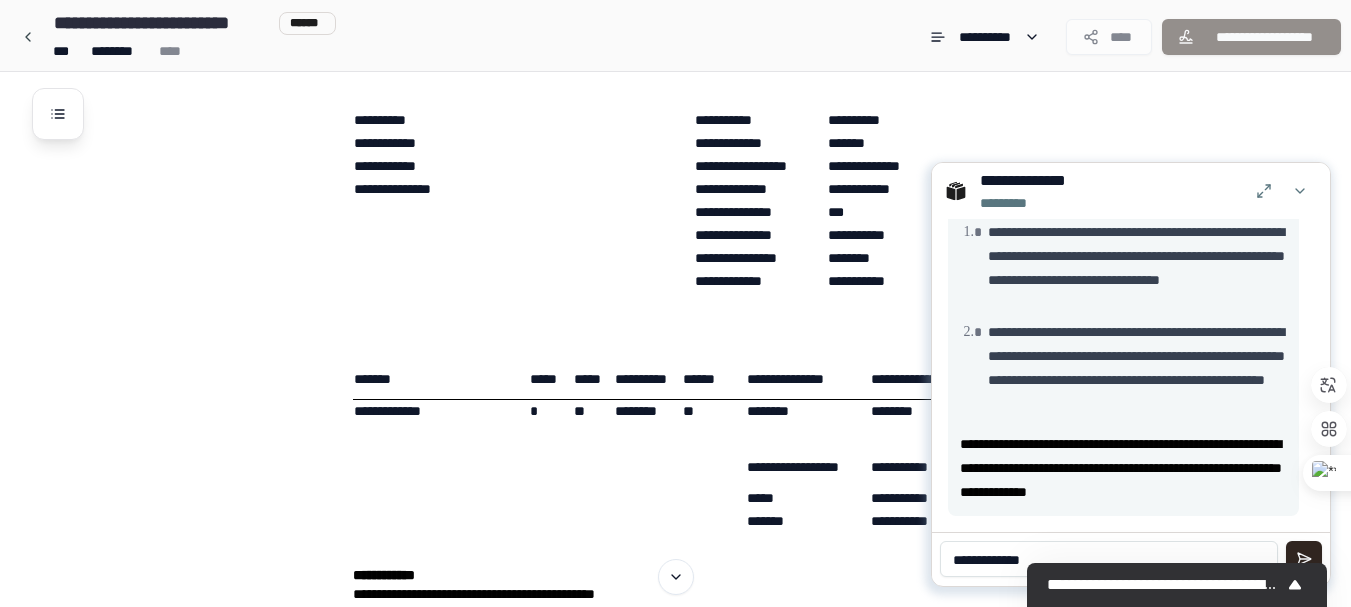 type on "**********" 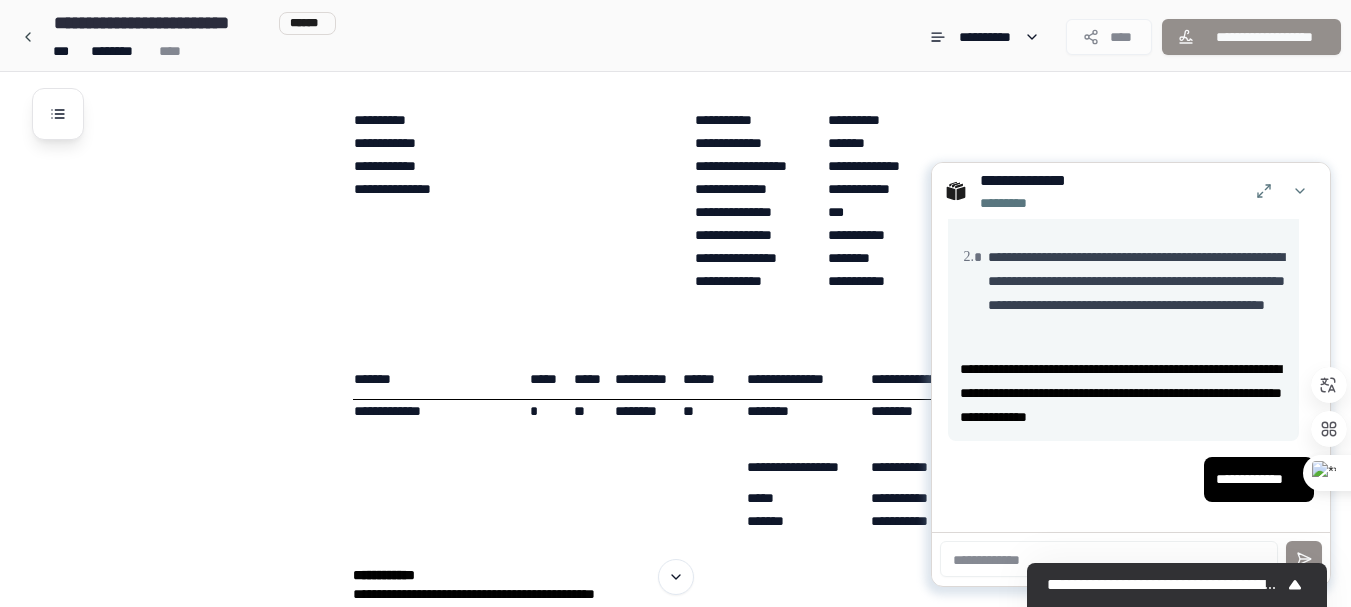 scroll, scrollTop: 1156, scrollLeft: 0, axis: vertical 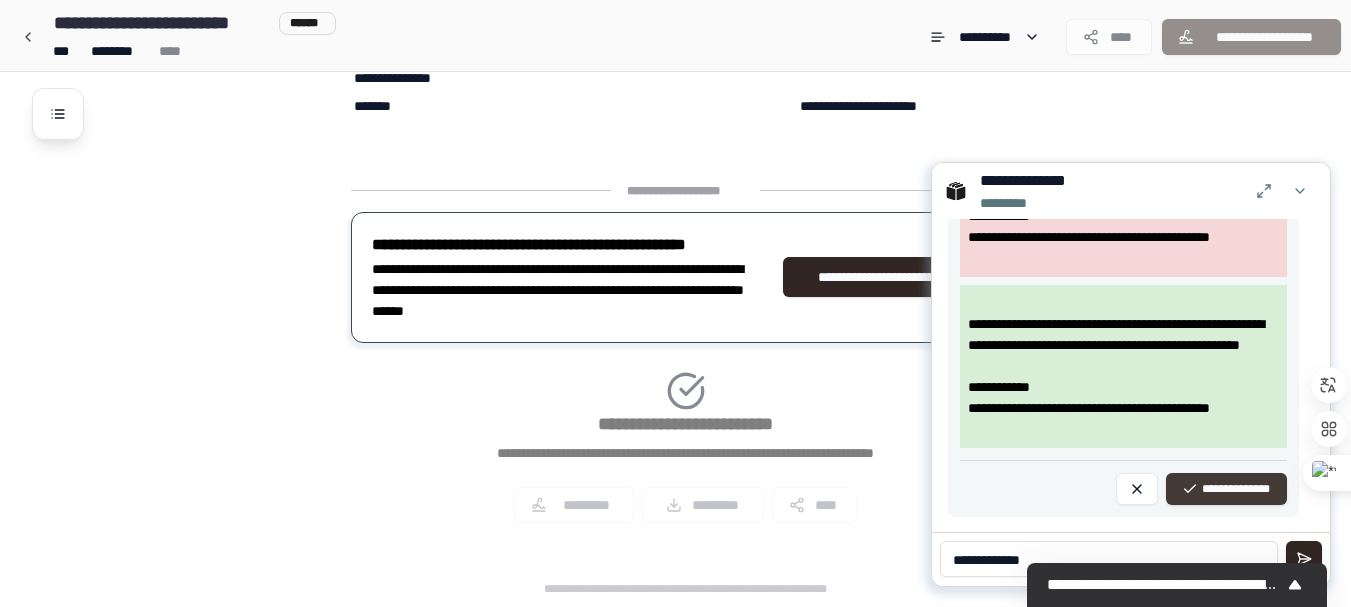 click on "**********" at bounding box center [1226, 489] 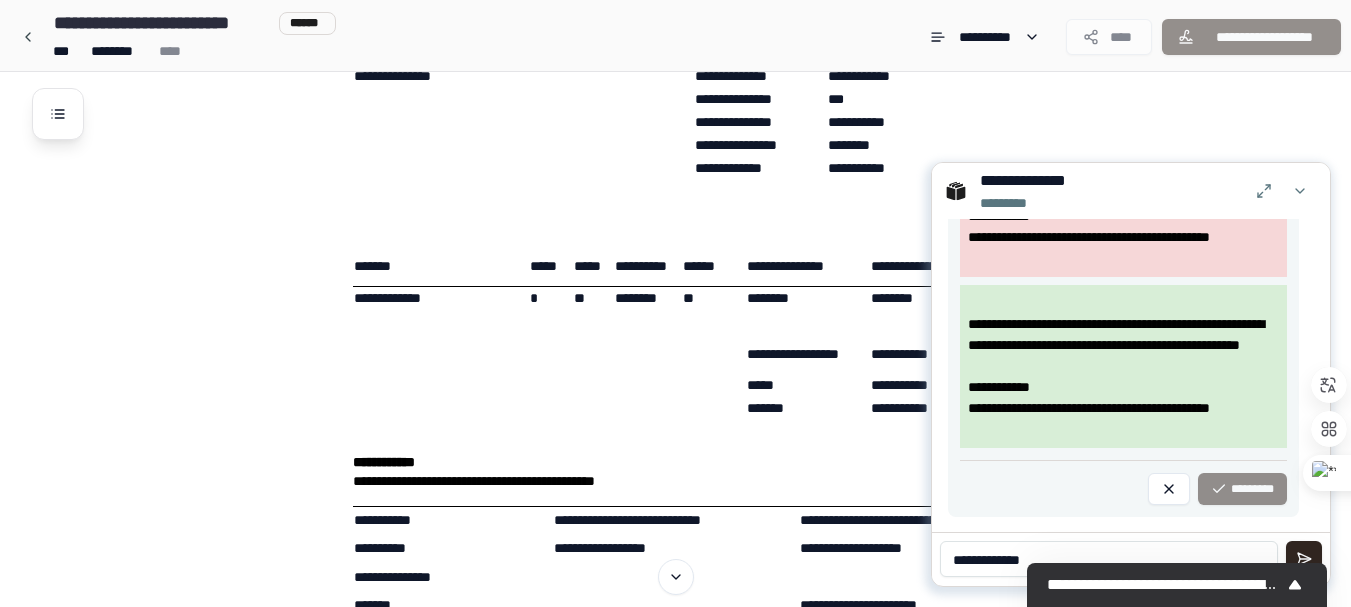 scroll, scrollTop: 212, scrollLeft: 0, axis: vertical 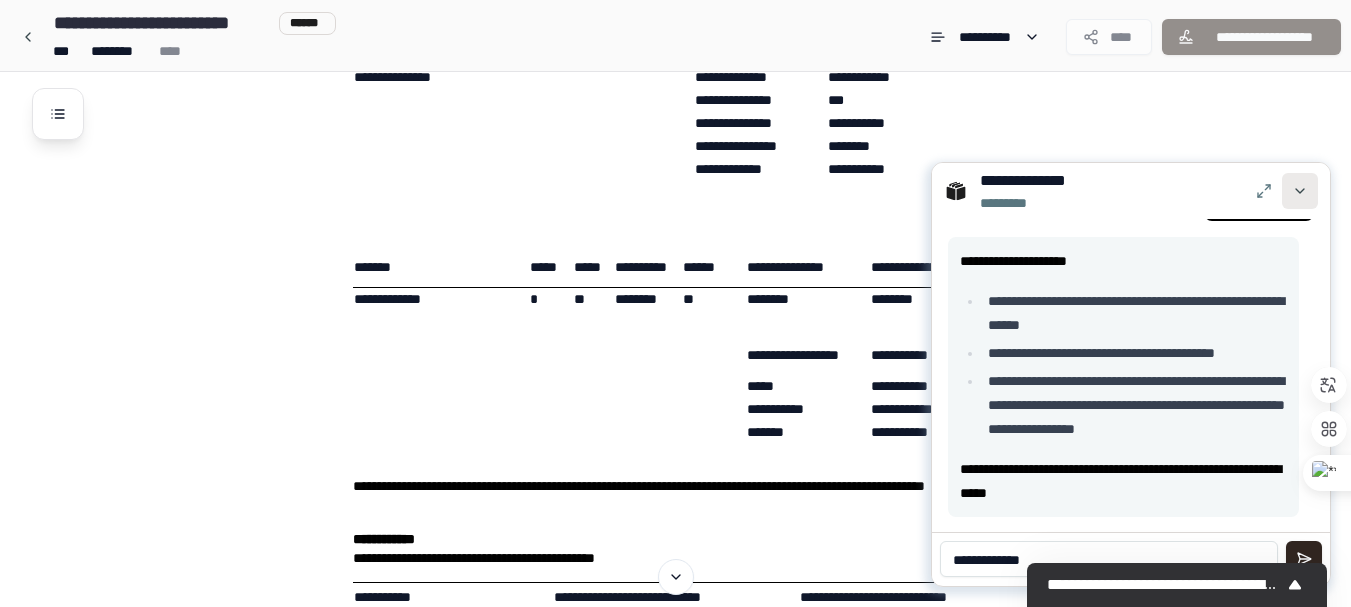 click at bounding box center [1300, 191] 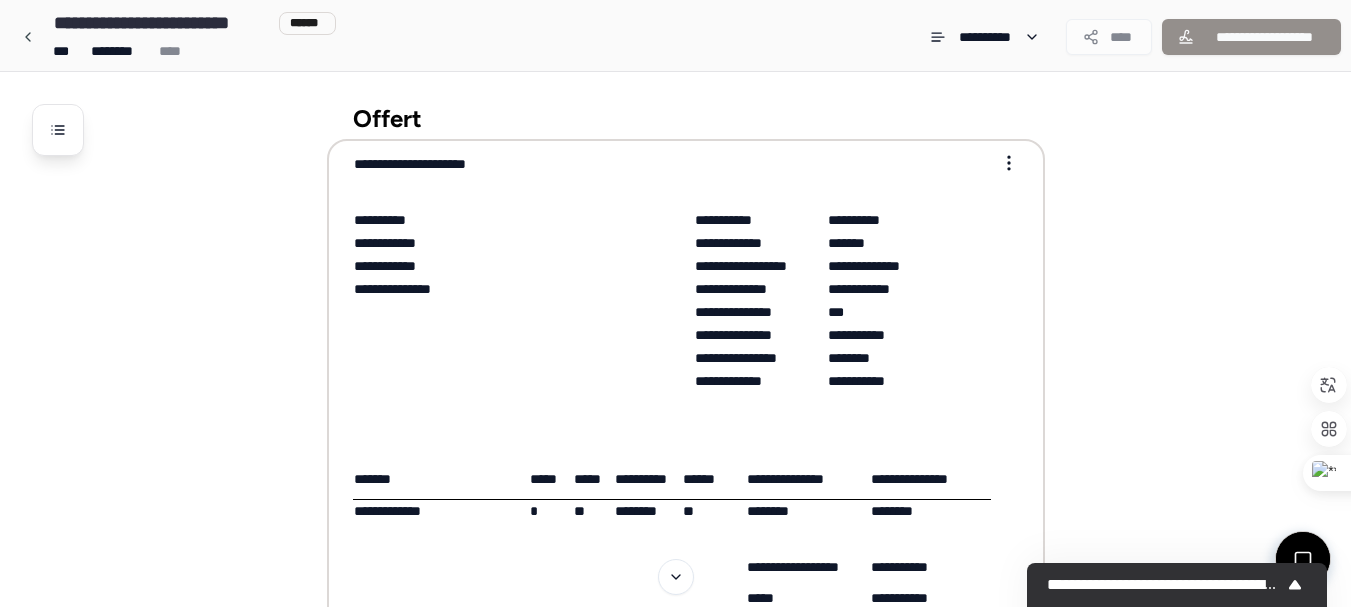 scroll, scrollTop: 100, scrollLeft: 0, axis: vertical 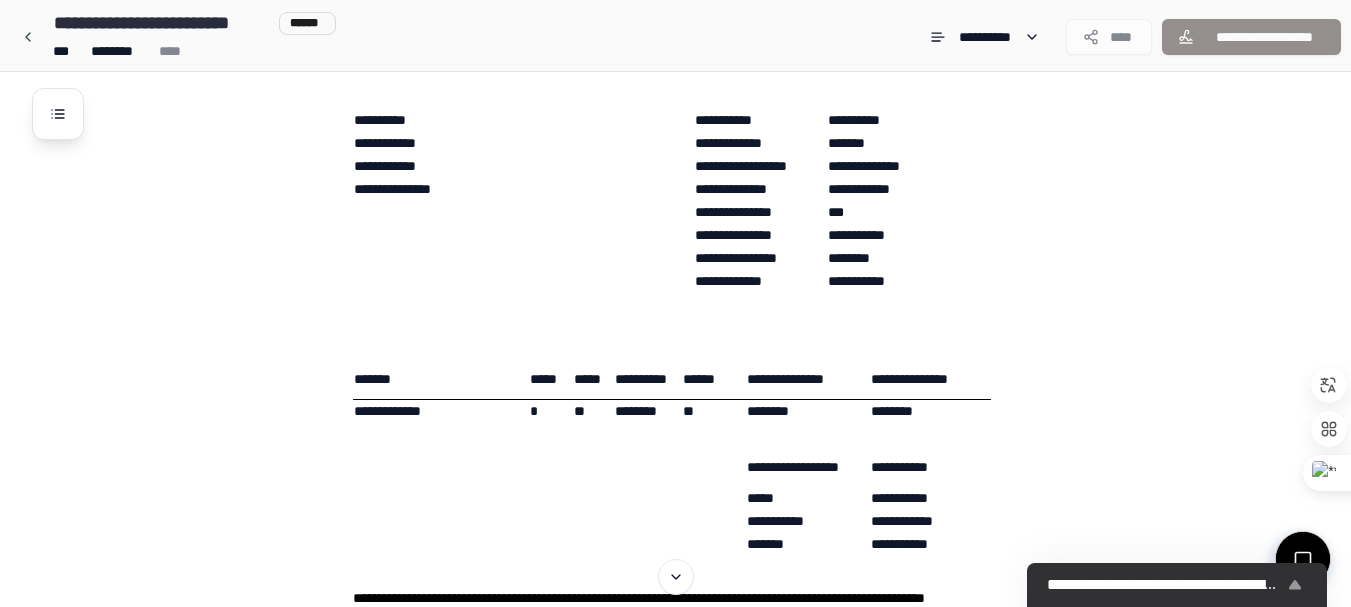 click on "**********" at bounding box center (1165, 585) 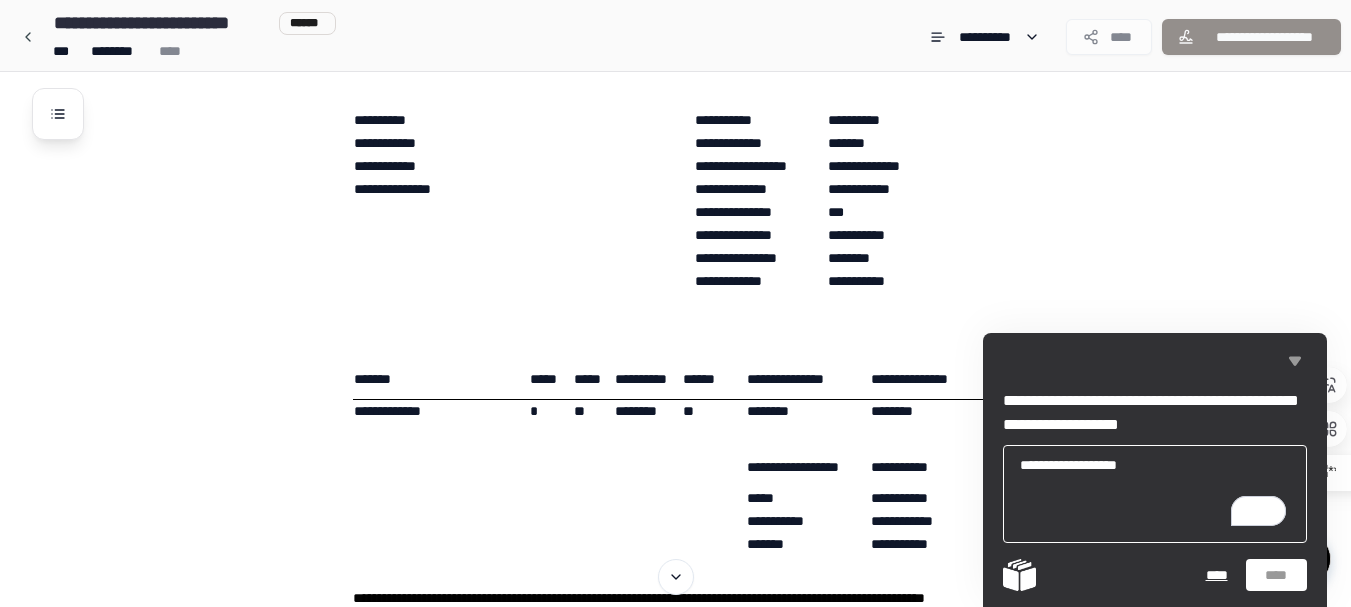 click 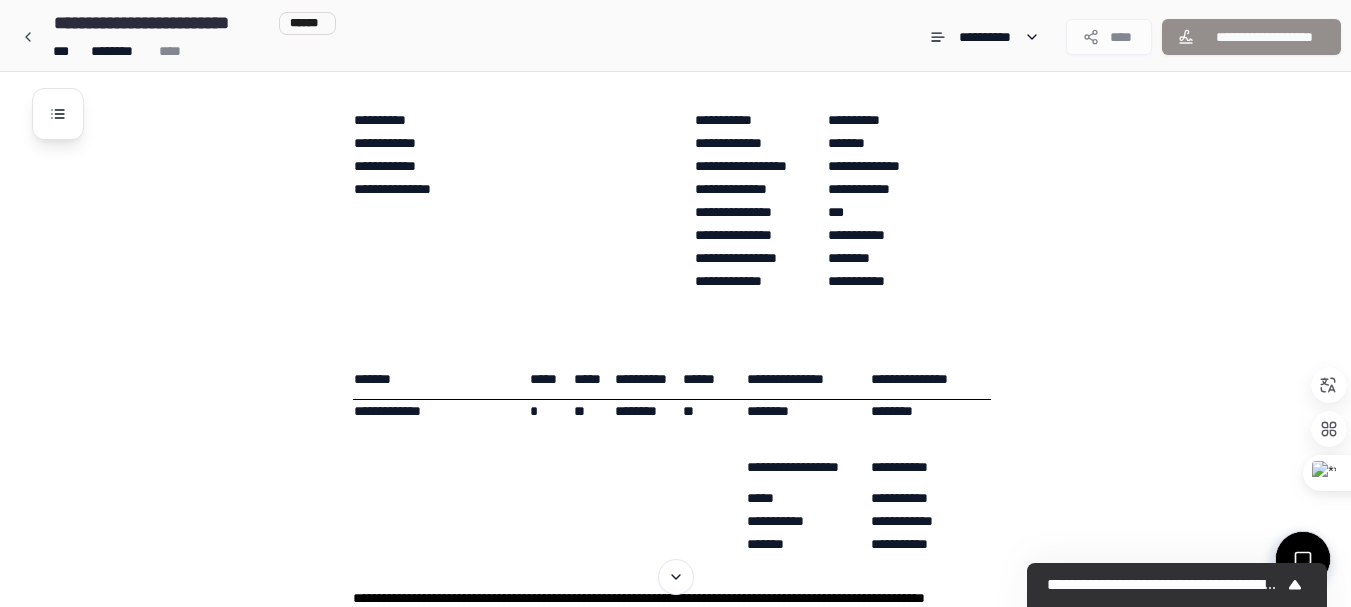 click at bounding box center [1303, 559] 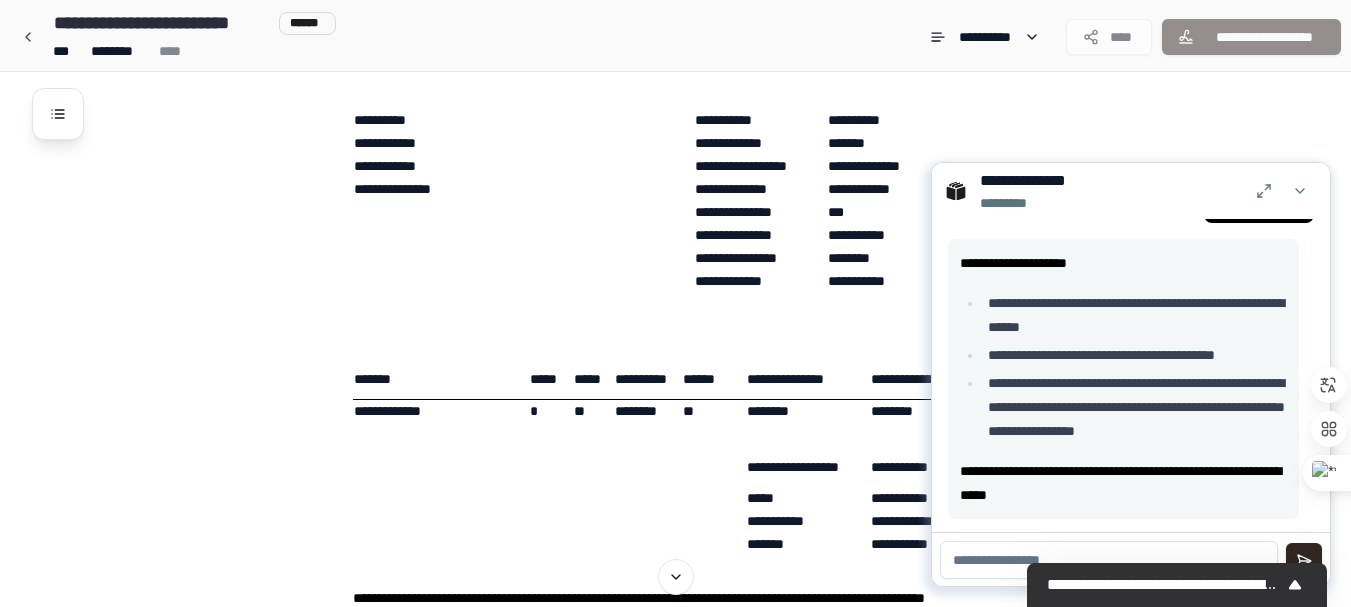 scroll, scrollTop: 1436, scrollLeft: 0, axis: vertical 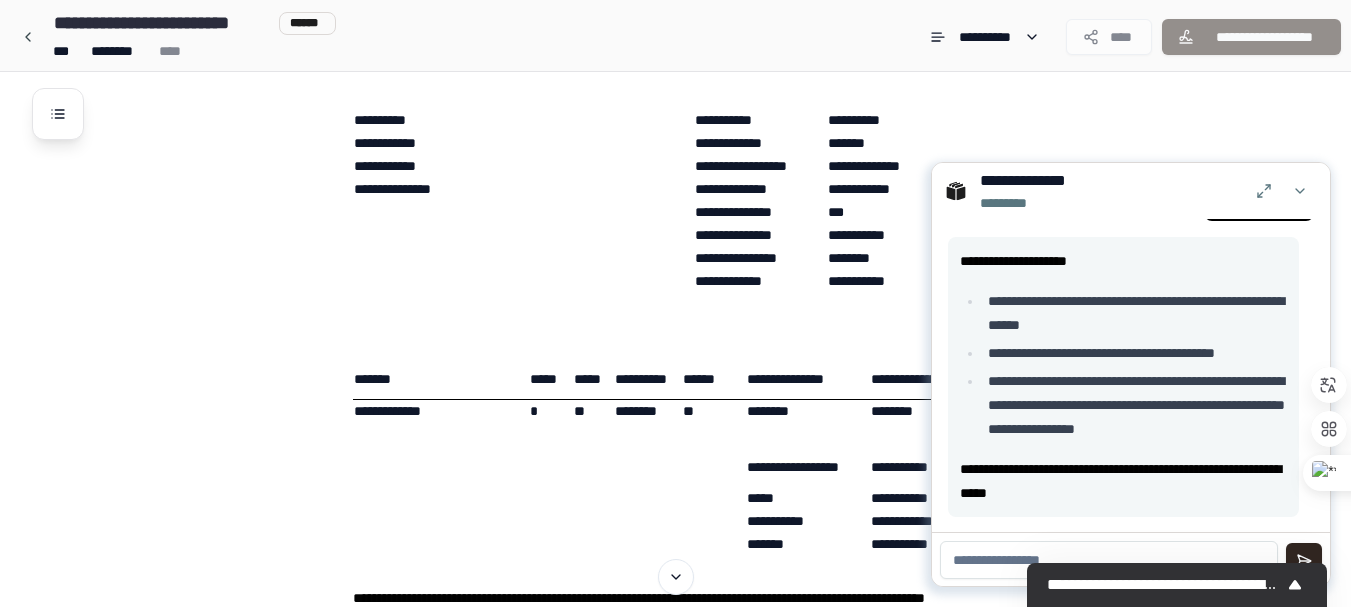 click at bounding box center (1109, 560) 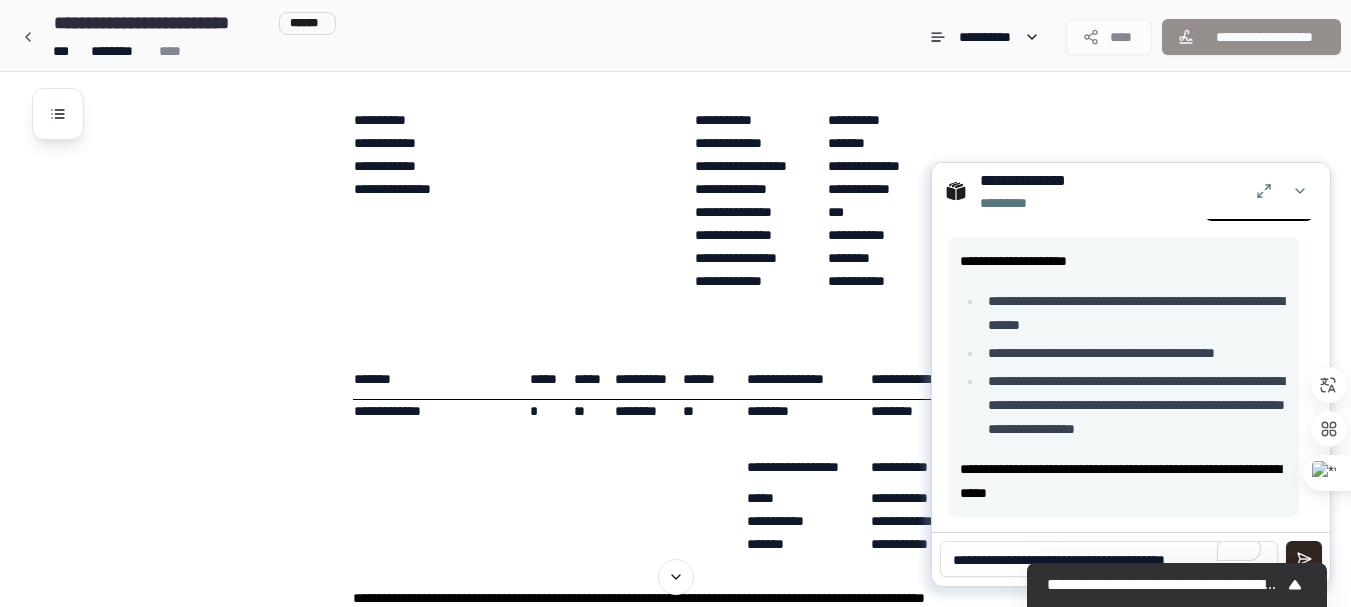 type on "**********" 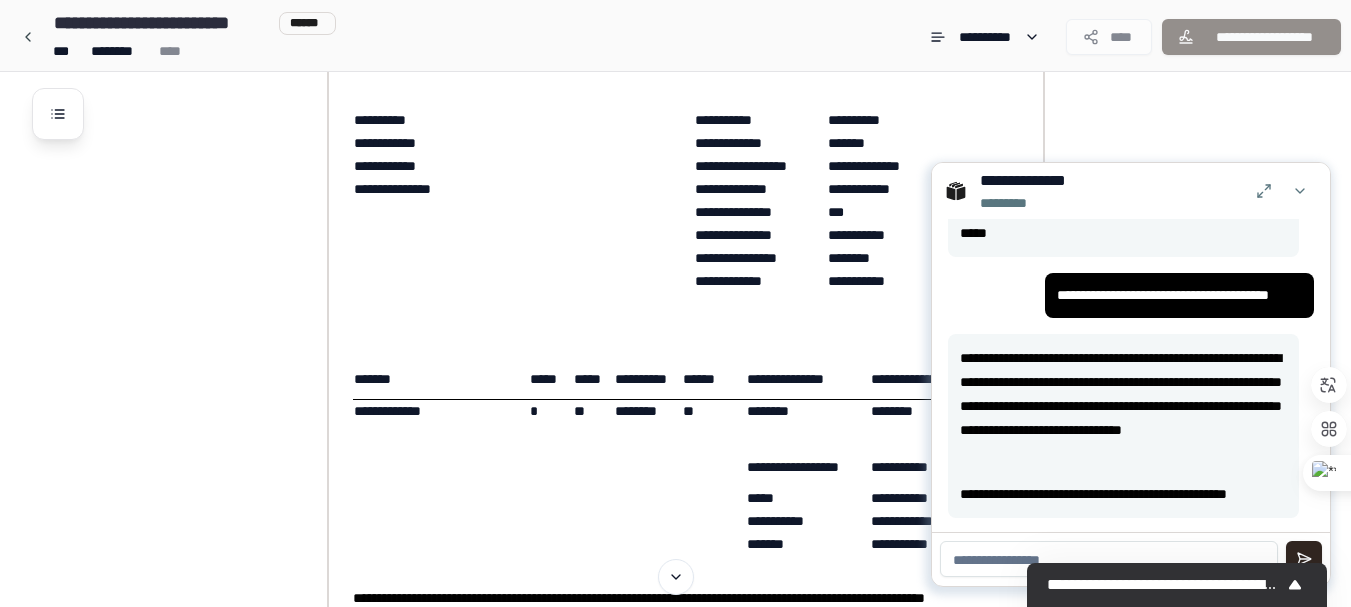 scroll, scrollTop: 1697, scrollLeft: 0, axis: vertical 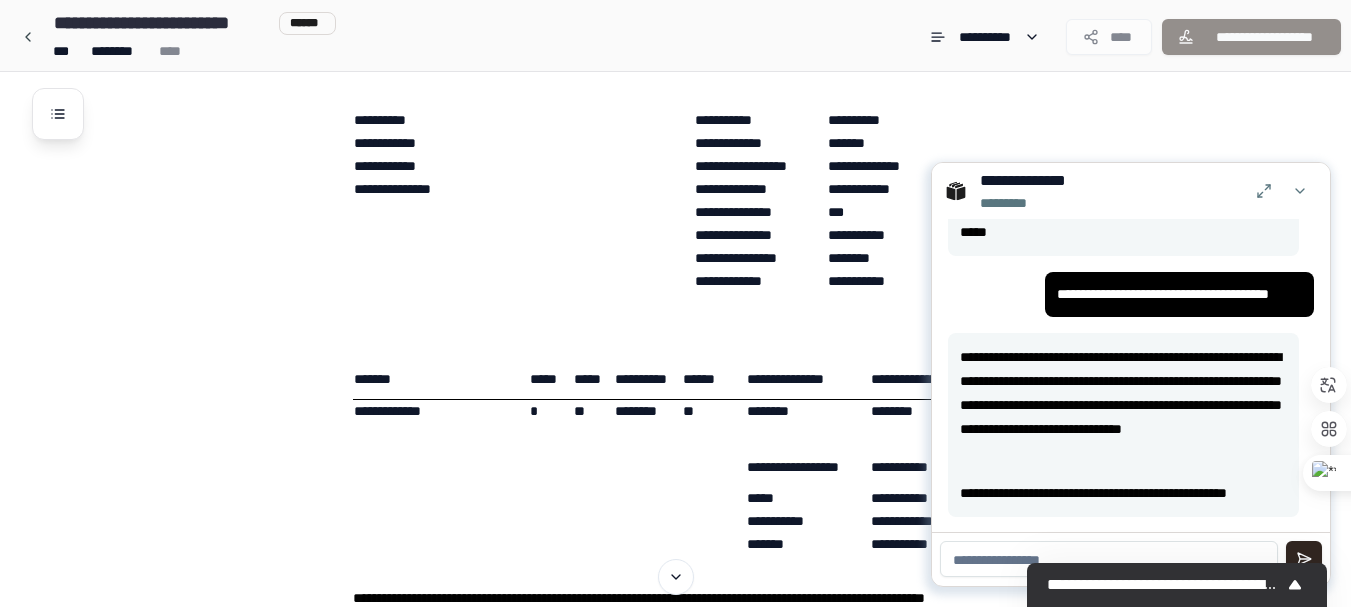 click at bounding box center [1109, 559] 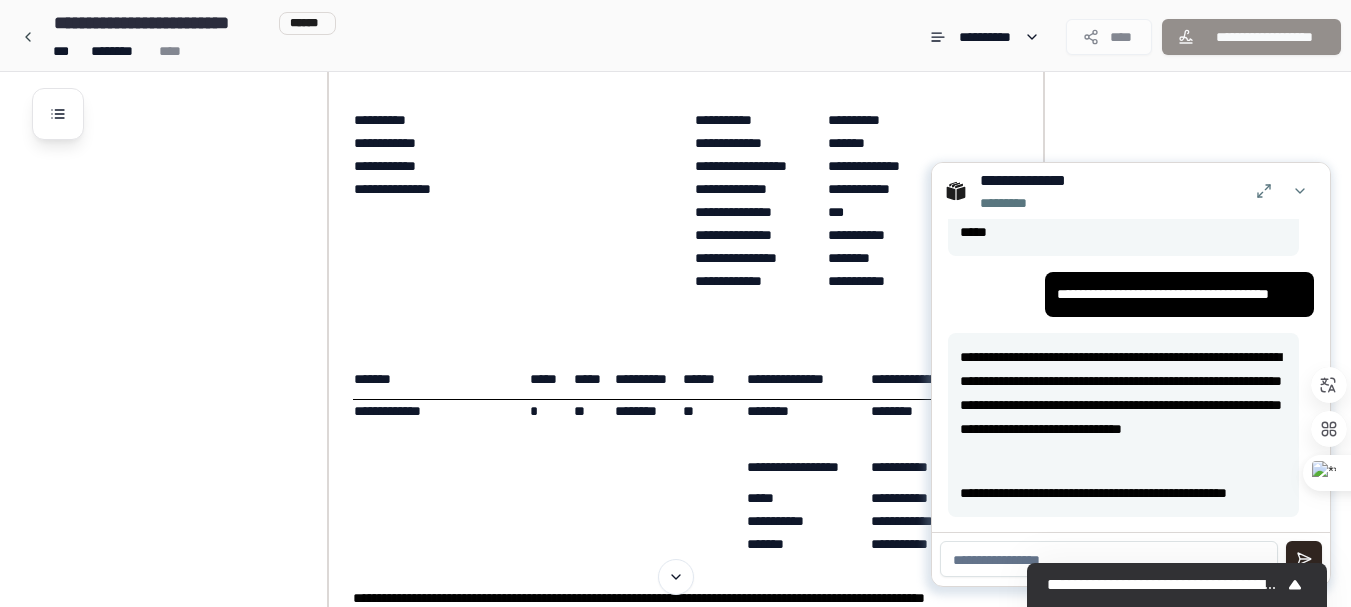paste on "**********" 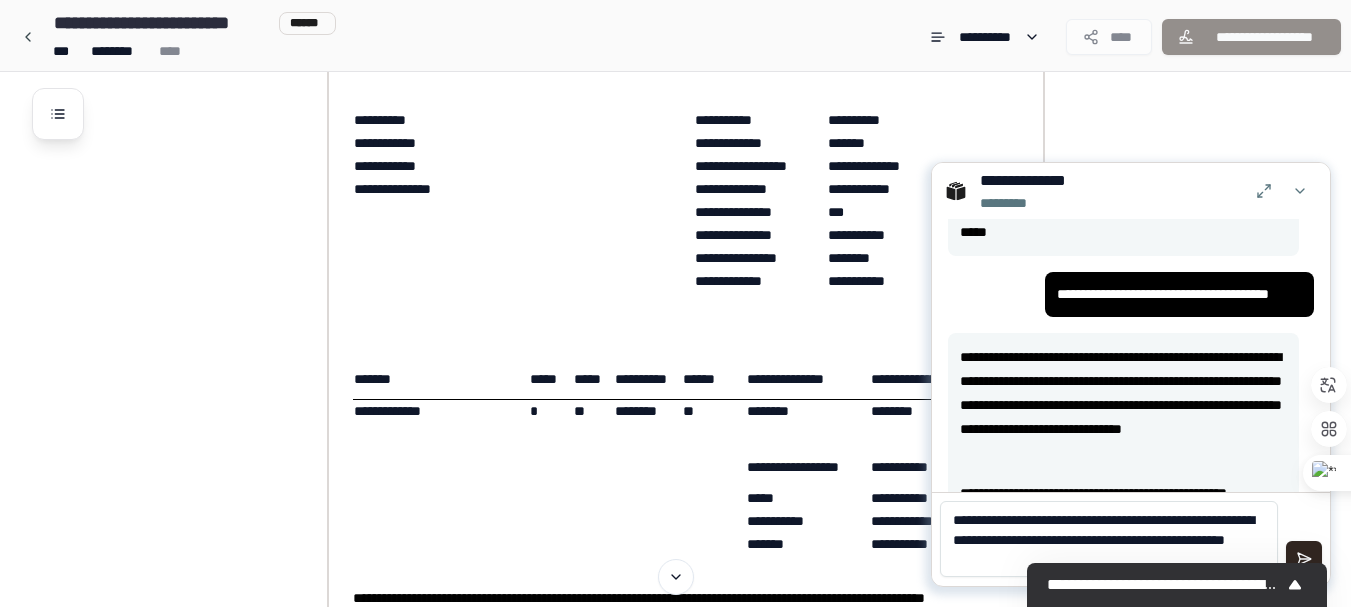 scroll, scrollTop: 0, scrollLeft: 0, axis: both 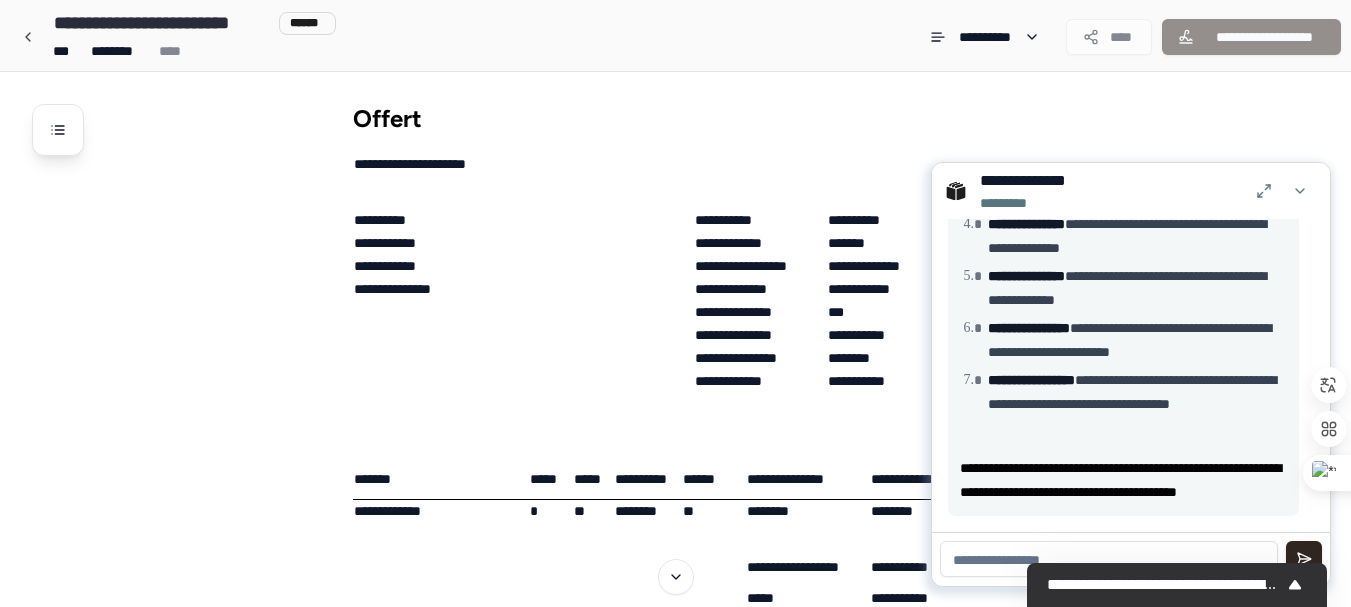 click at bounding box center (1109, 559) 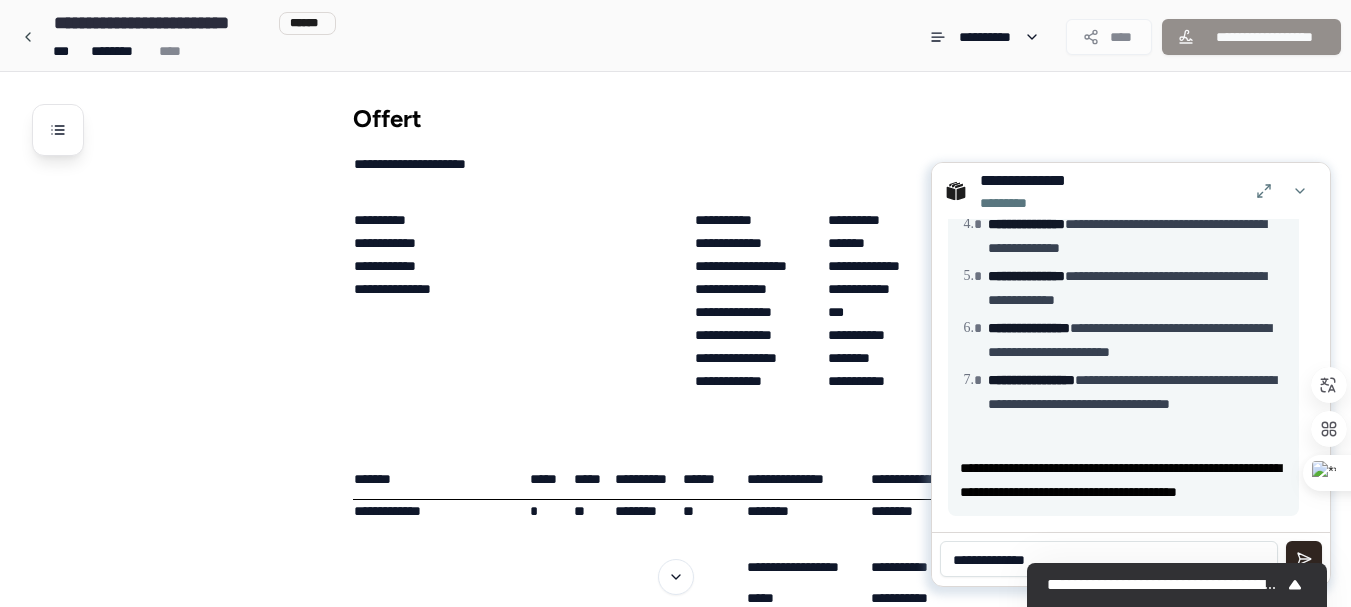 type on "**********" 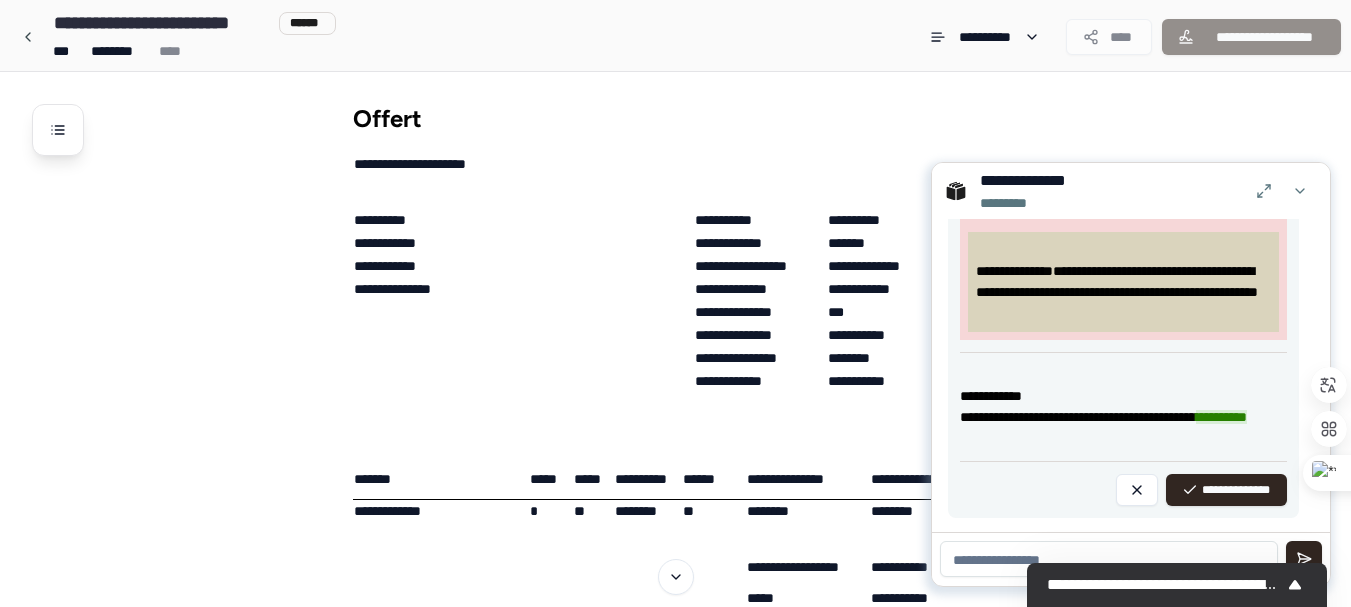 scroll, scrollTop: 4550, scrollLeft: 0, axis: vertical 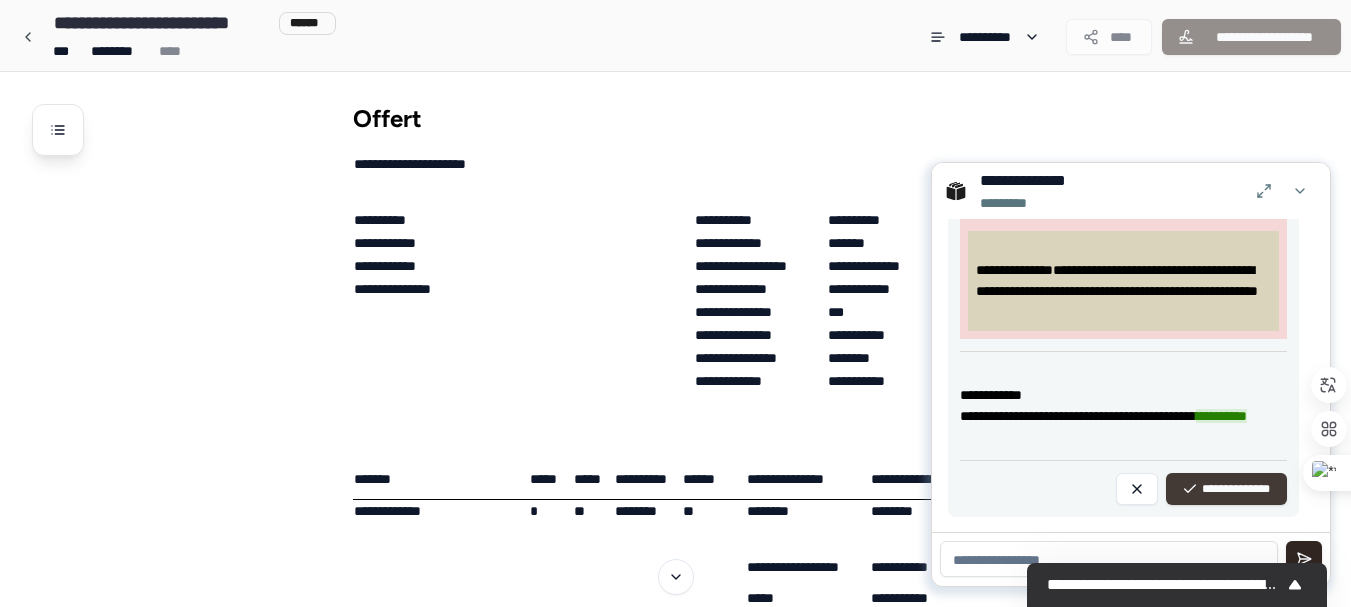 click on "**********" at bounding box center [1226, 489] 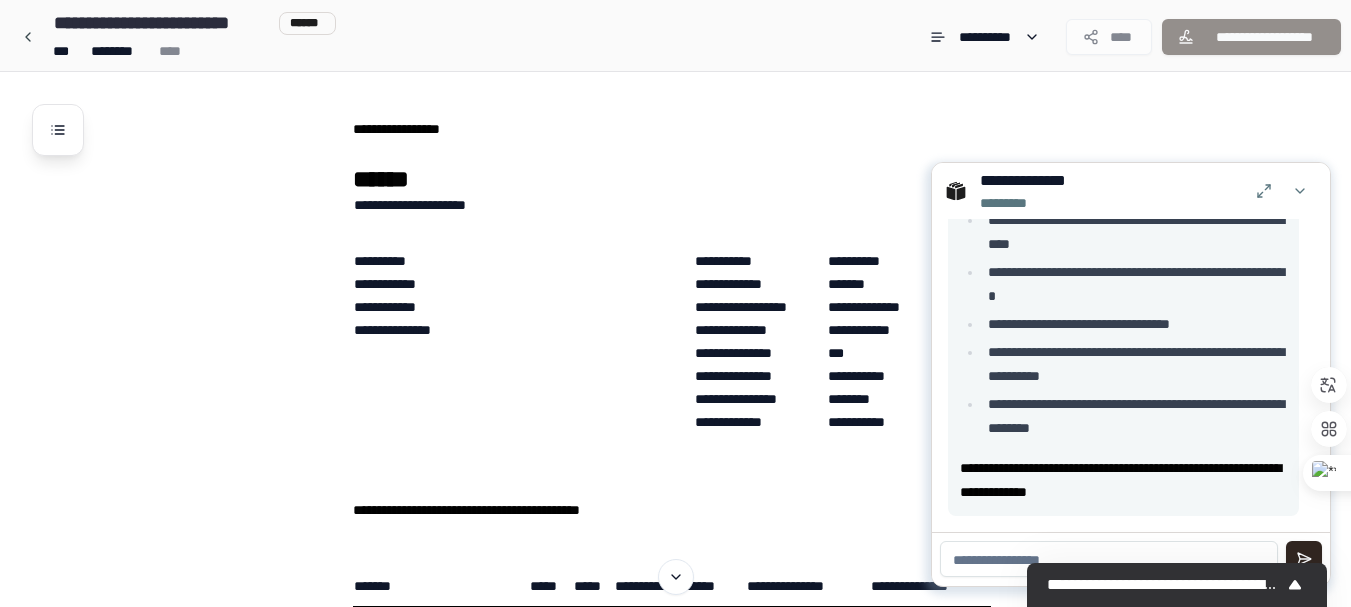 scroll, scrollTop: 2989, scrollLeft: 0, axis: vertical 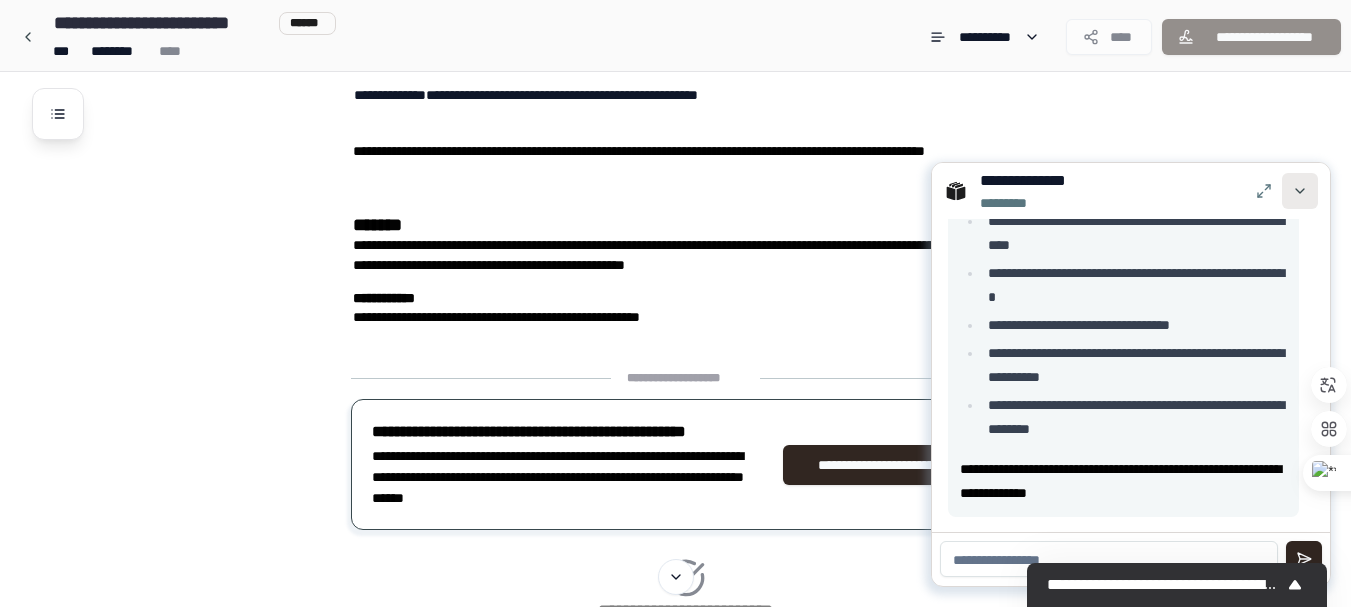 click at bounding box center (1300, 191) 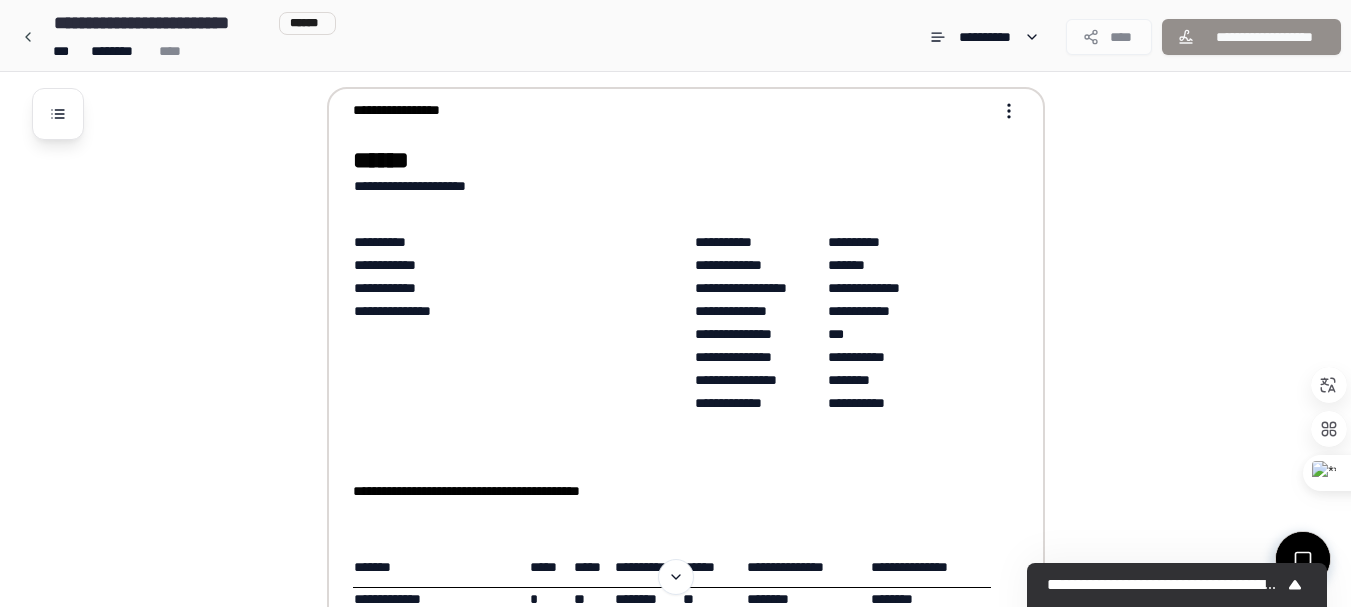 scroll, scrollTop: 0, scrollLeft: 0, axis: both 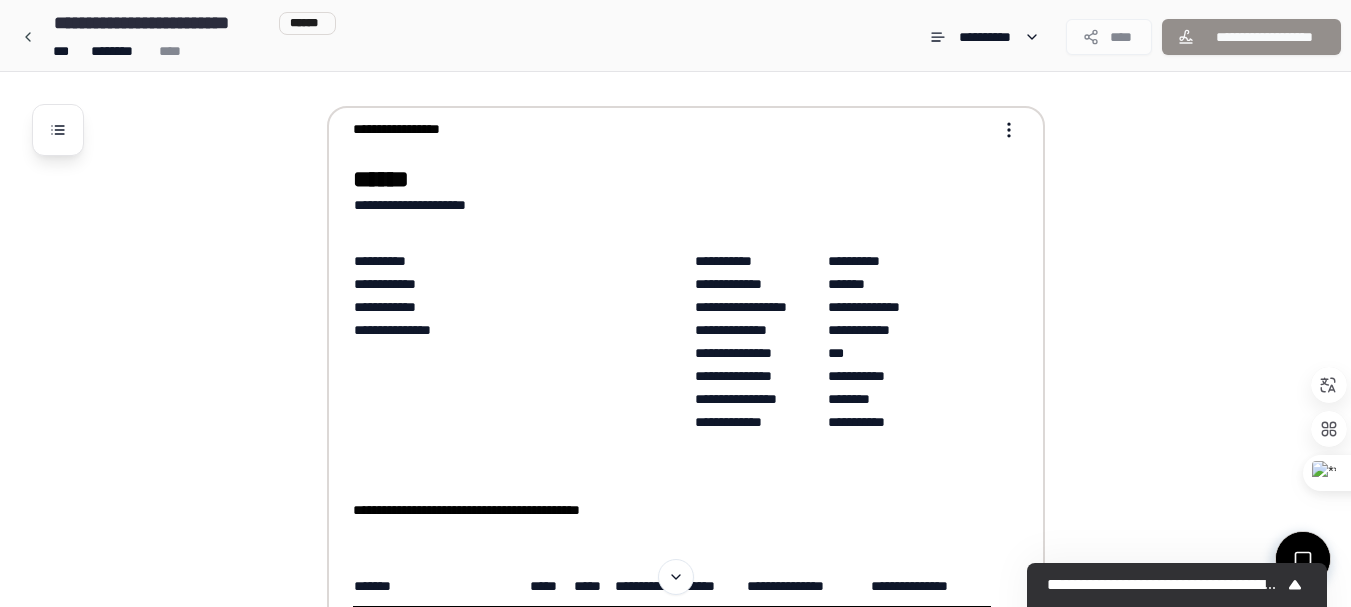 click on "**********" at bounding box center (672, 129) 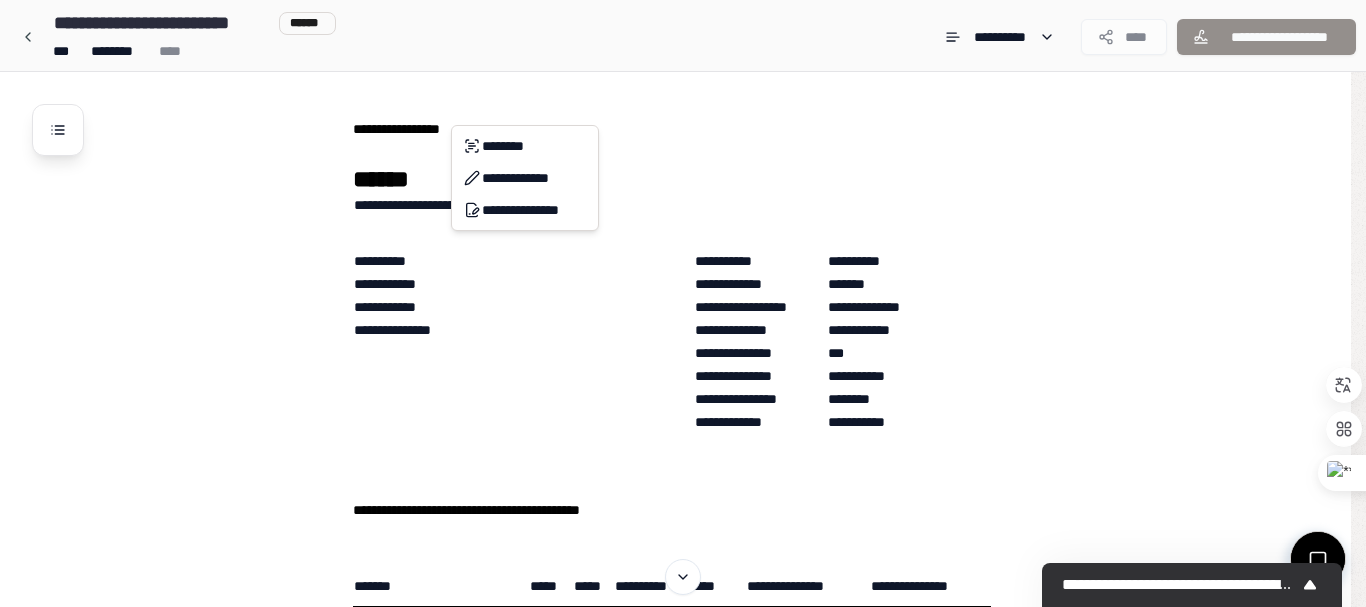 click on "**********" at bounding box center (683, 847) 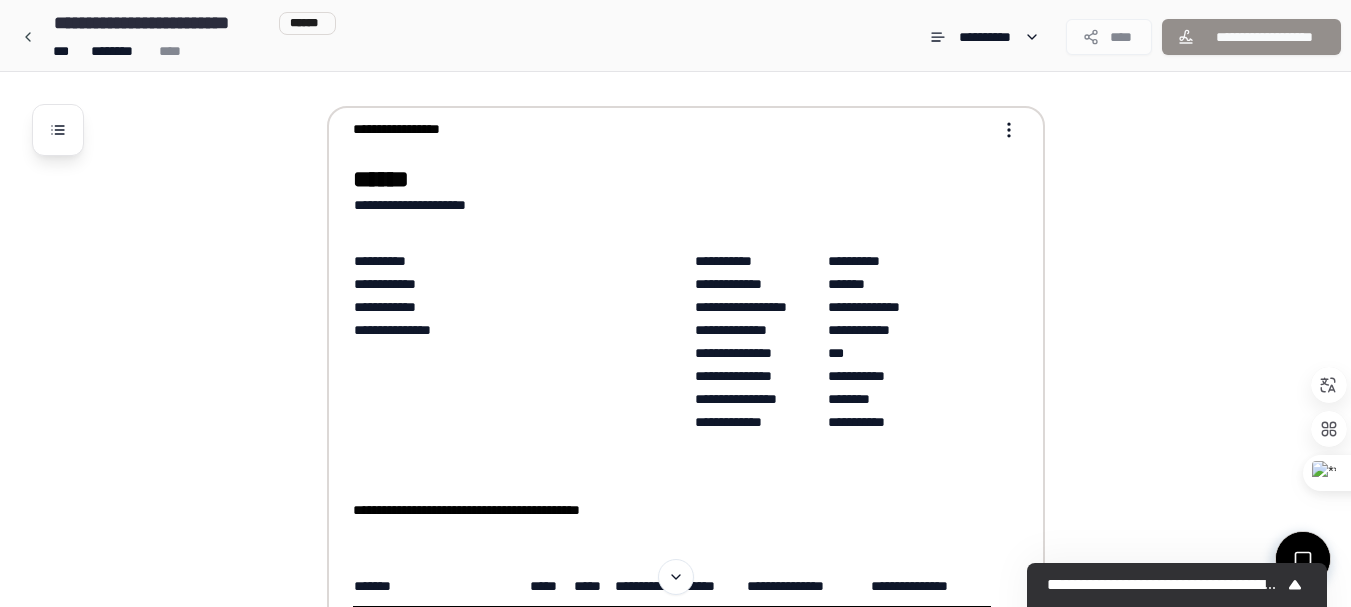 click on "**********" at bounding box center [675, 847] 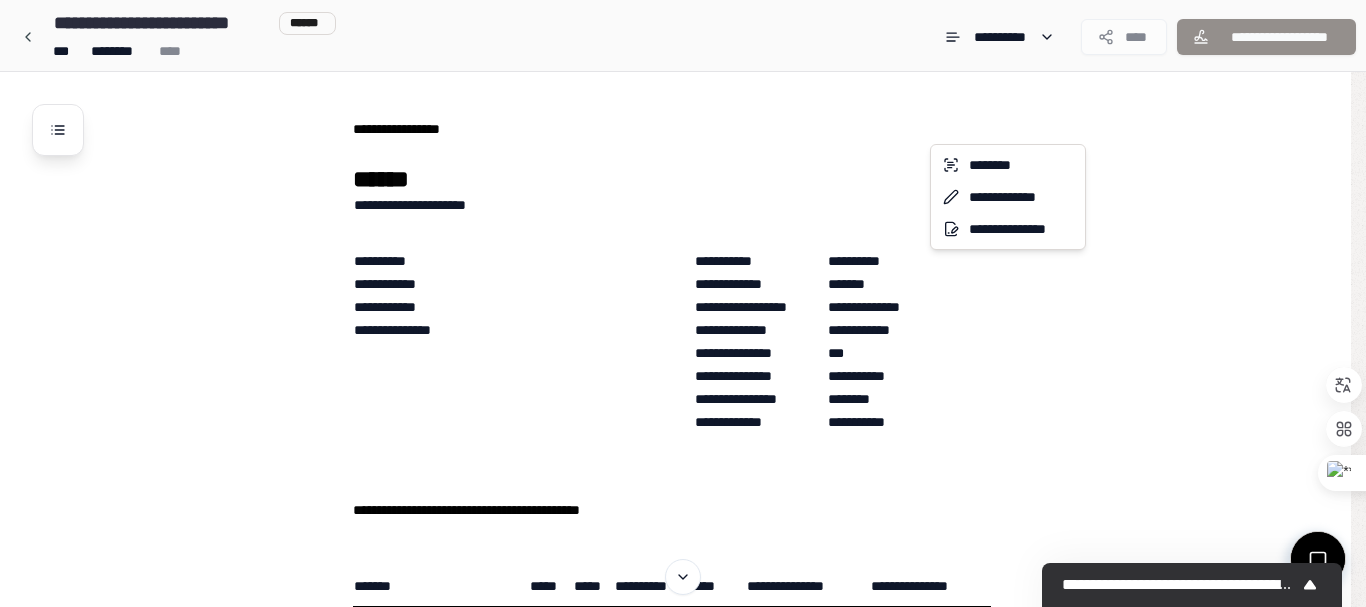 click on "**********" at bounding box center (683, 847) 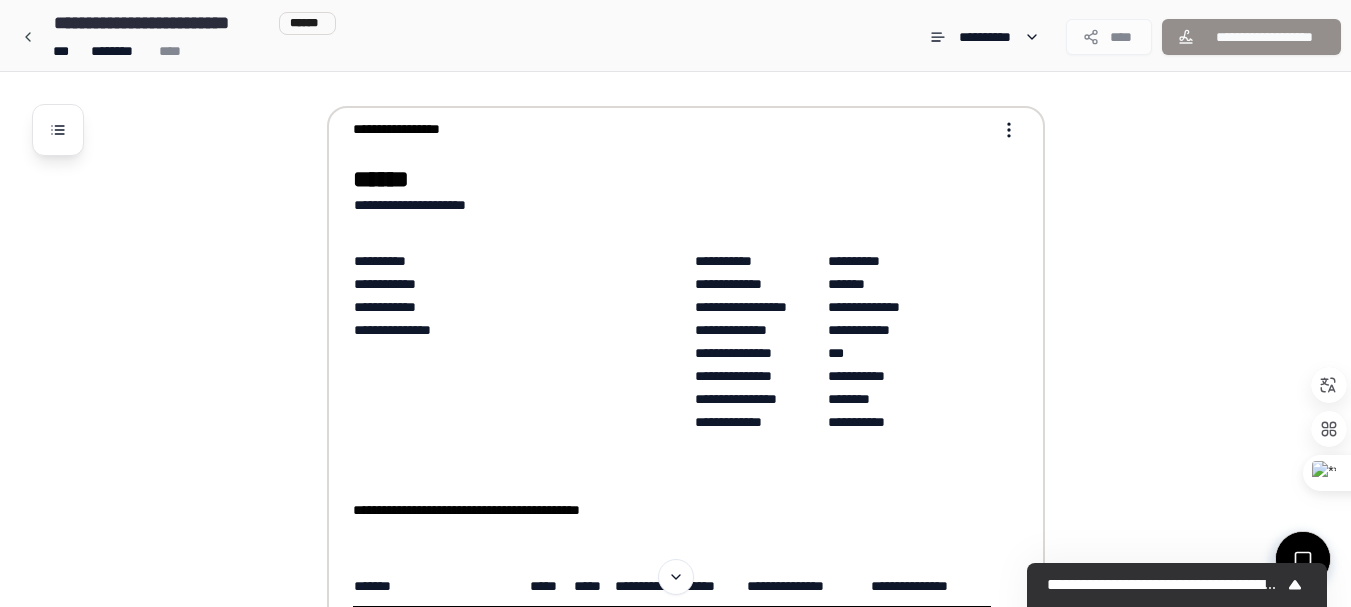 click on "**********" at bounding box center [672, 129] 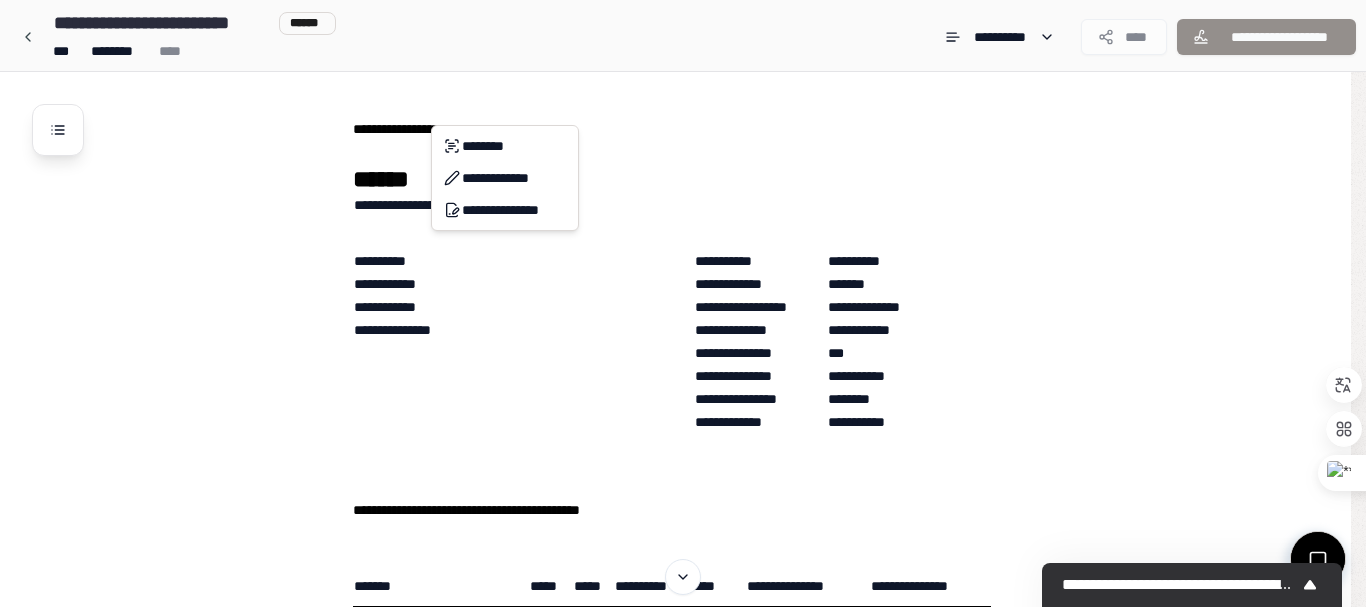 click on "**********" at bounding box center (683, 847) 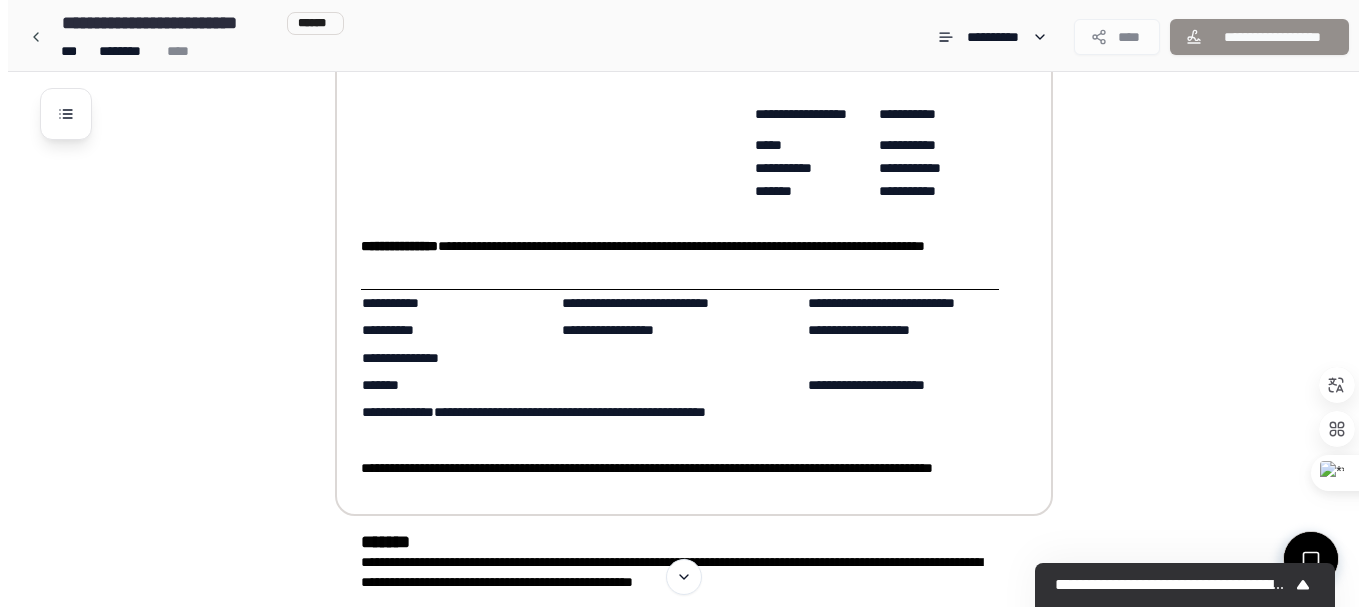 scroll, scrollTop: 600, scrollLeft: 0, axis: vertical 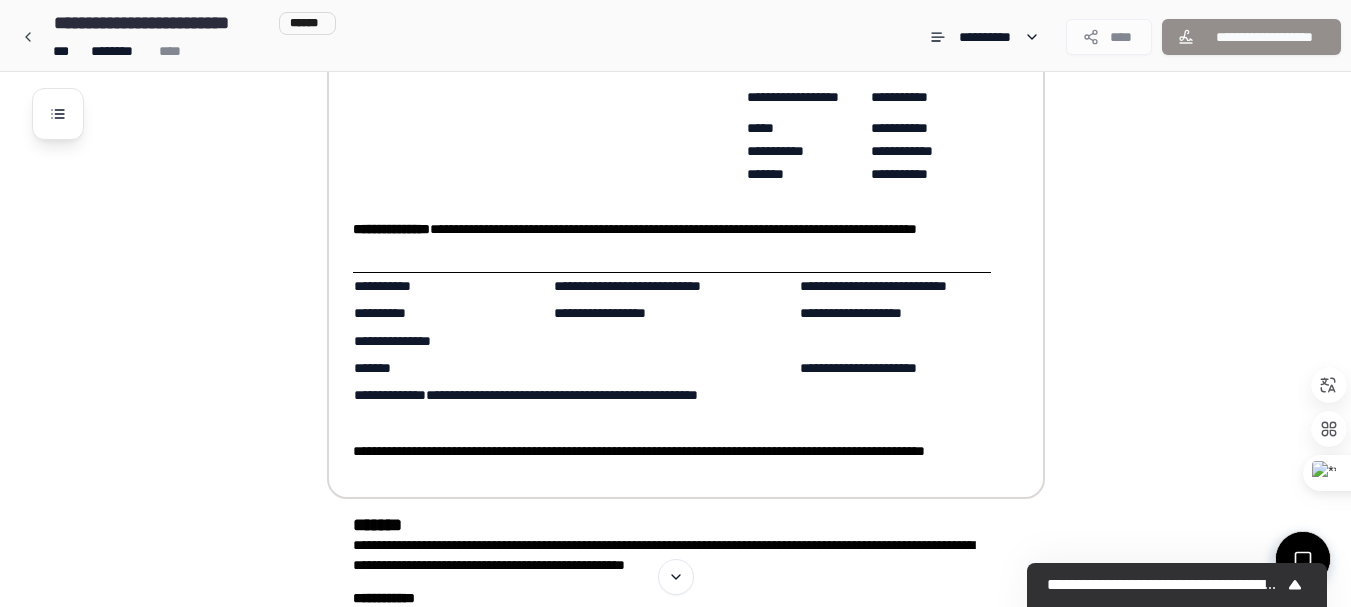 click on "**********" at bounding box center (672, 395) 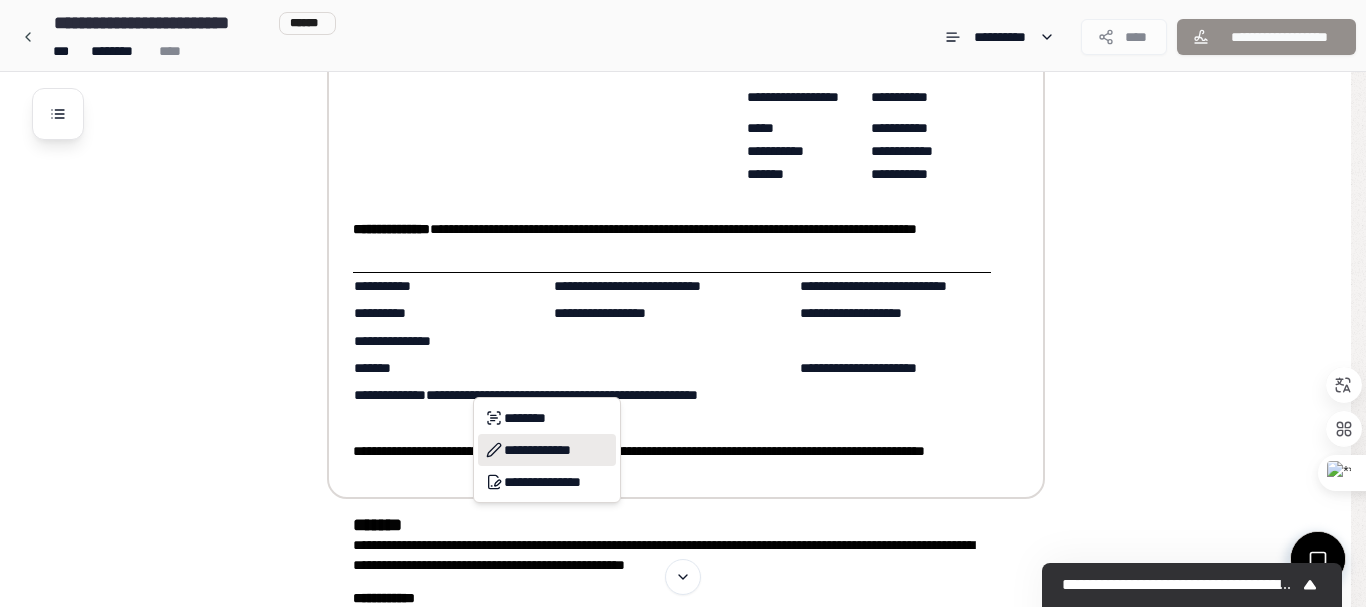 click on "**********" at bounding box center [547, 450] 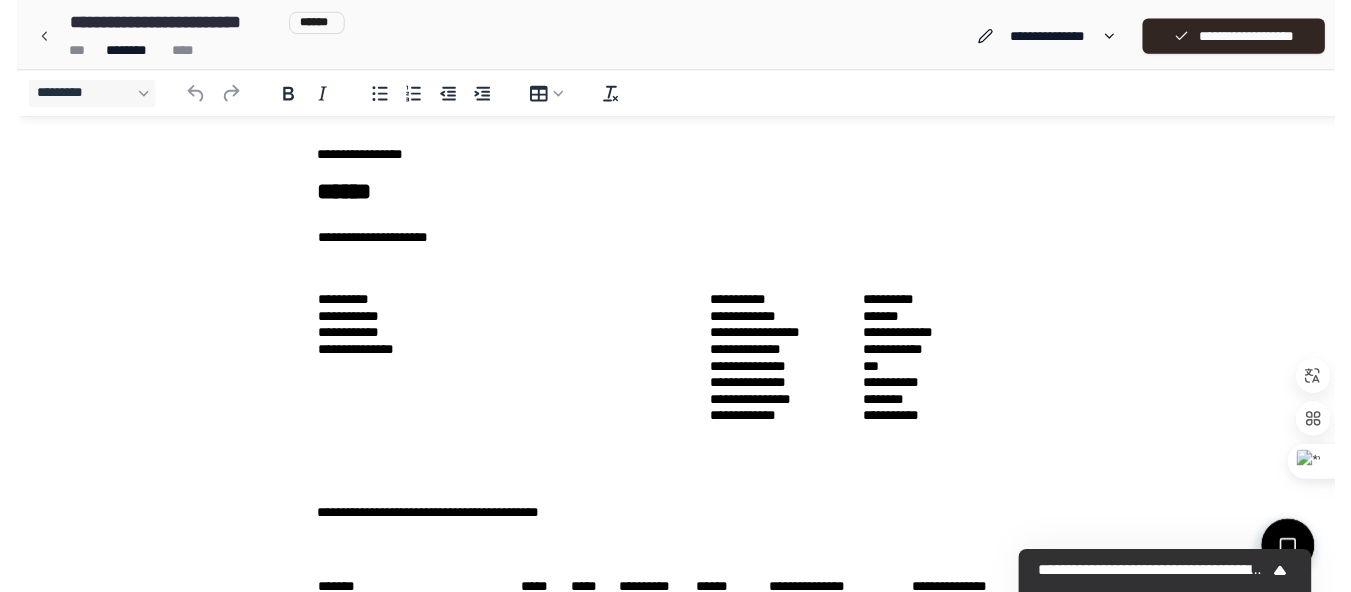 scroll, scrollTop: 0, scrollLeft: 0, axis: both 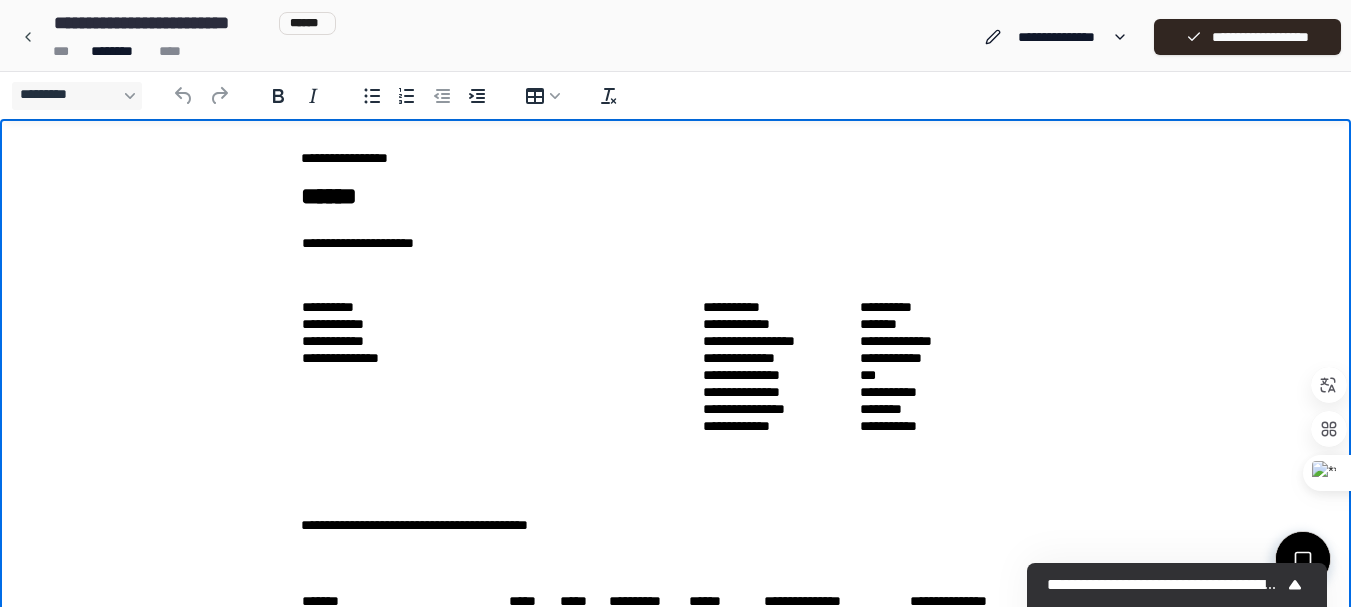 click on "**********" at bounding box center (676, 158) 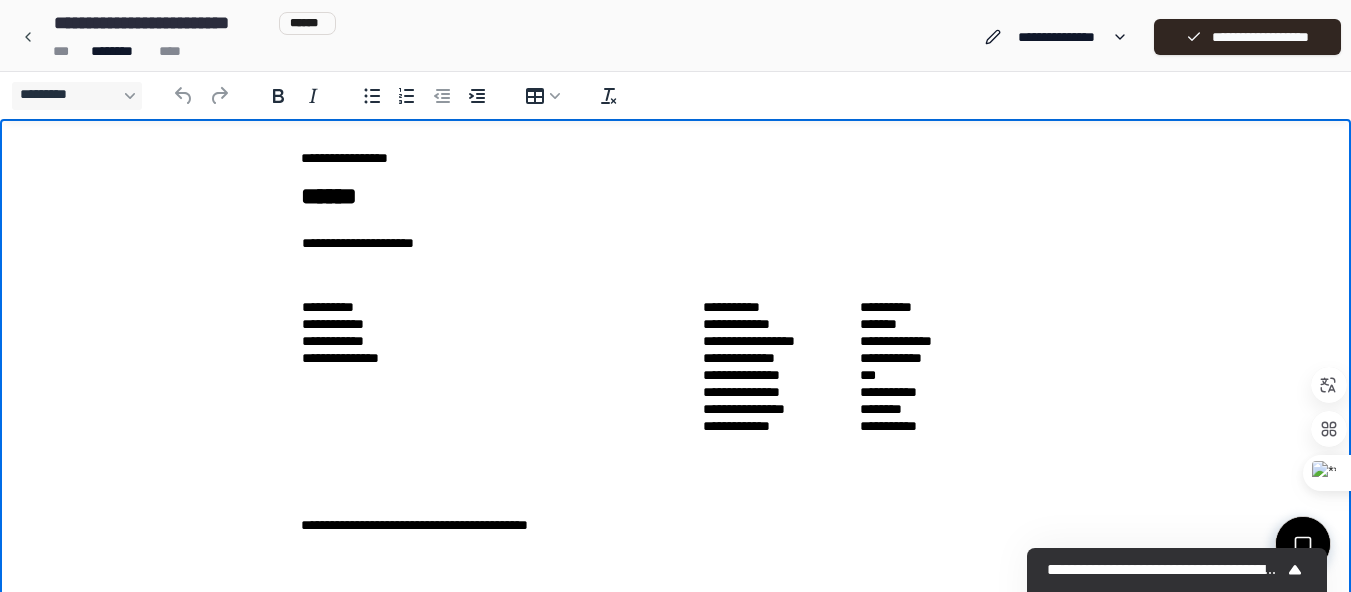 click on "**********" at bounding box center [955, 341] 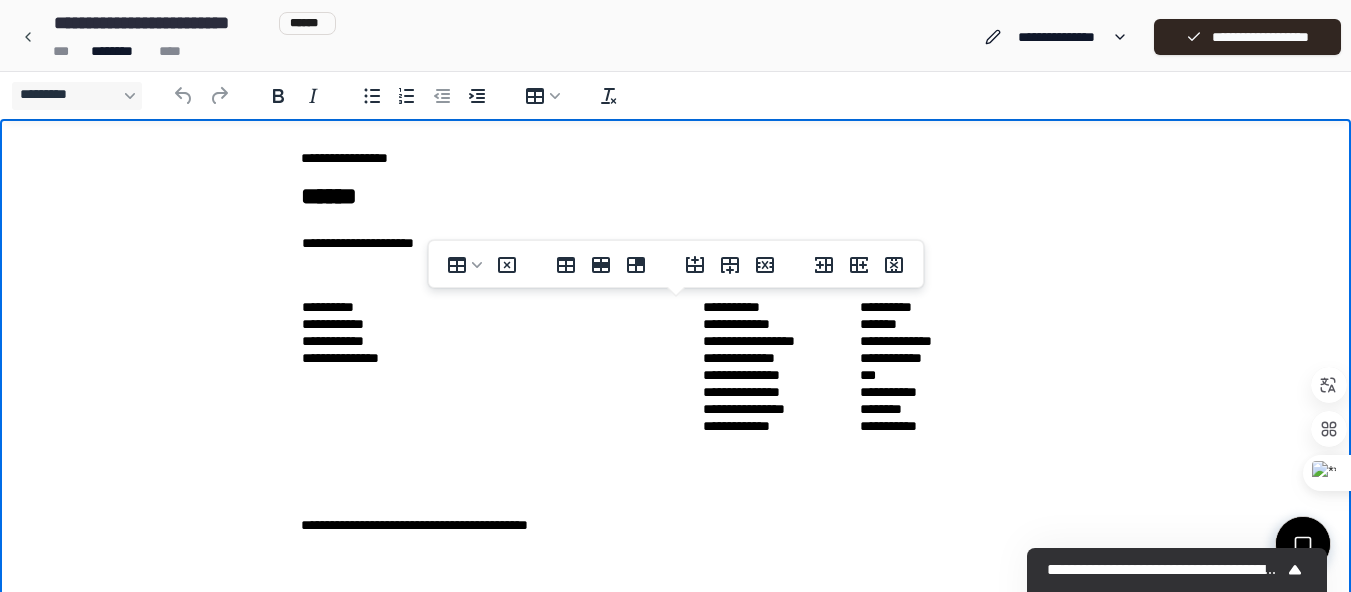 type 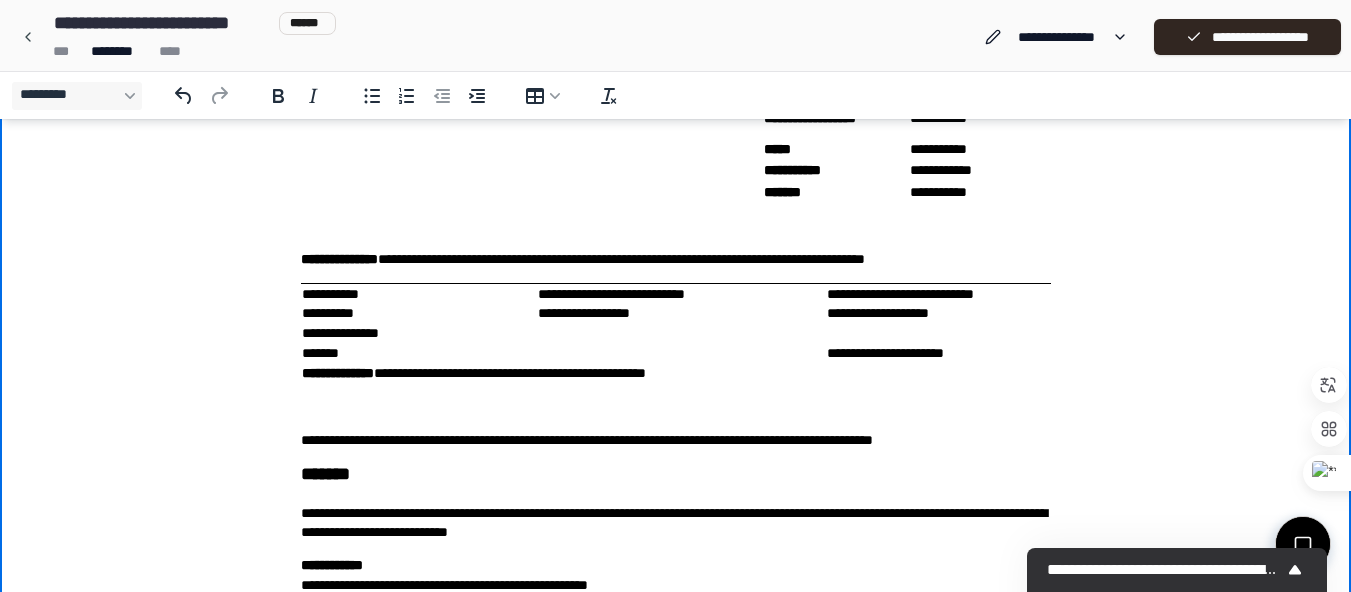 scroll, scrollTop: 600, scrollLeft: 0, axis: vertical 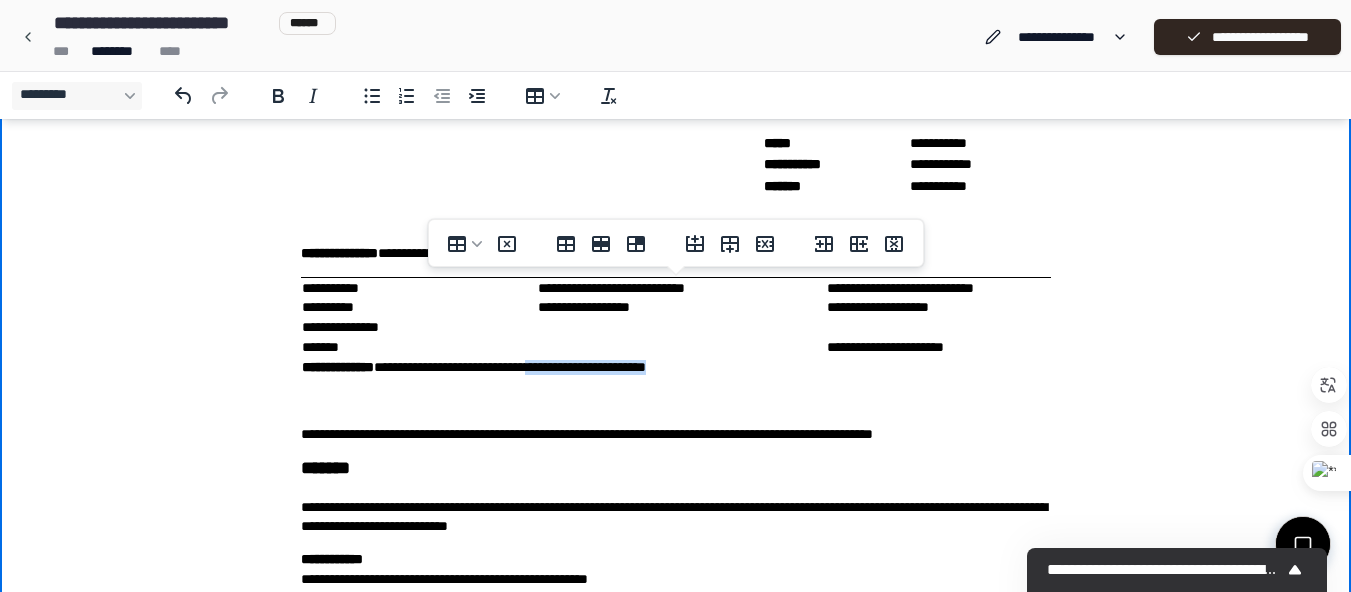 drag, startPoint x: 736, startPoint y: 372, endPoint x: 574, endPoint y: 373, distance: 162.00308 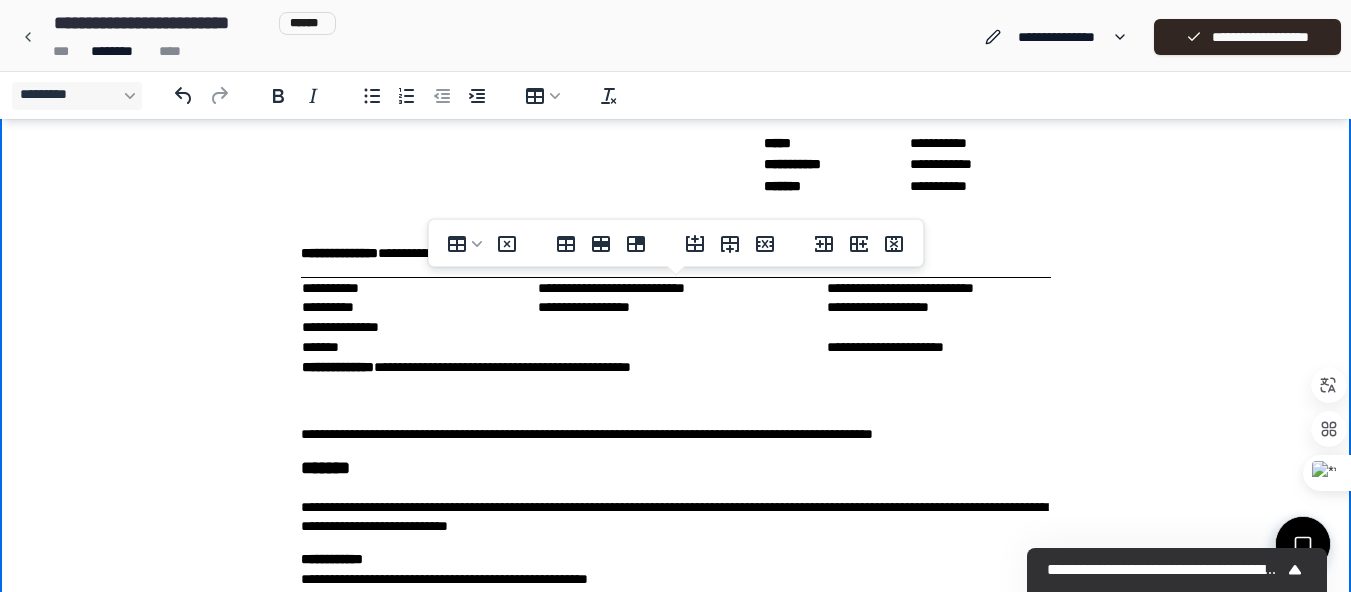 click on "**********" at bounding box center [676, 368] 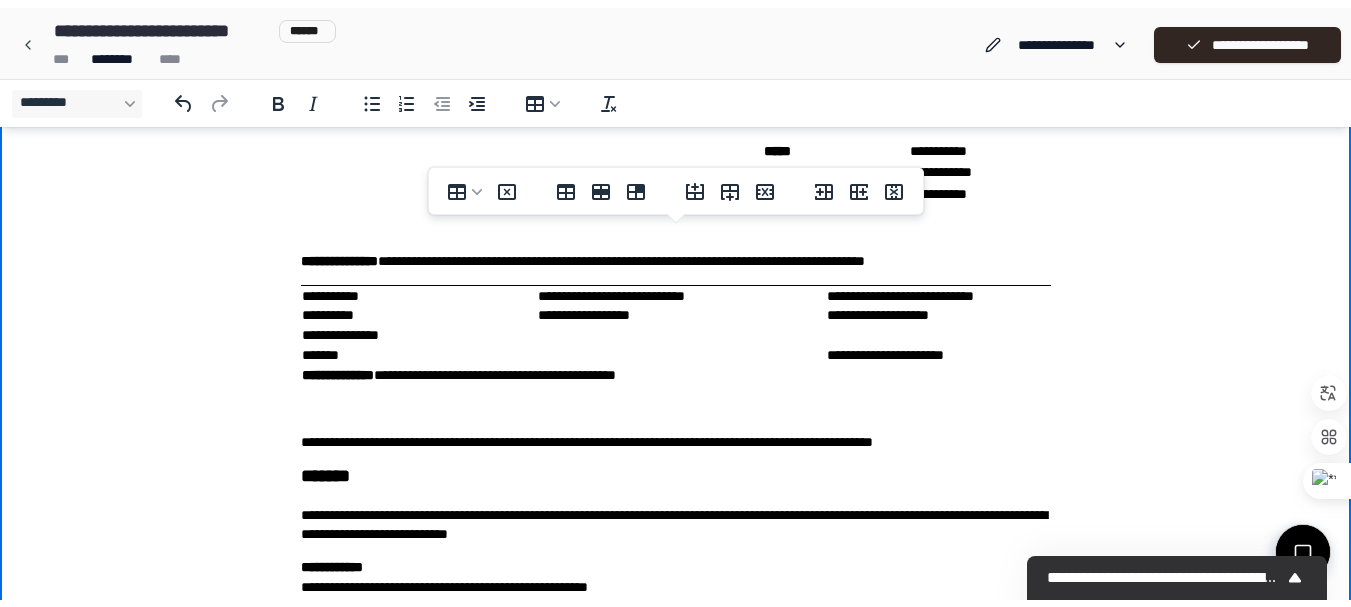 scroll, scrollTop: 687, scrollLeft: 0, axis: vertical 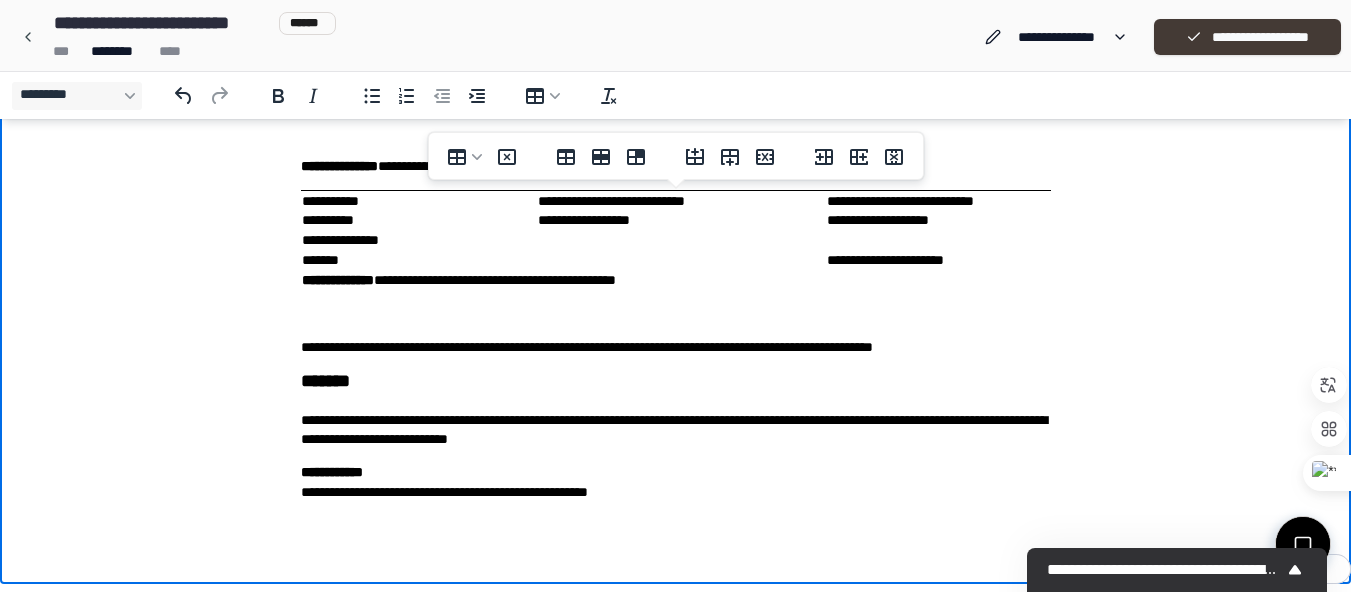click on "**********" at bounding box center (1247, 37) 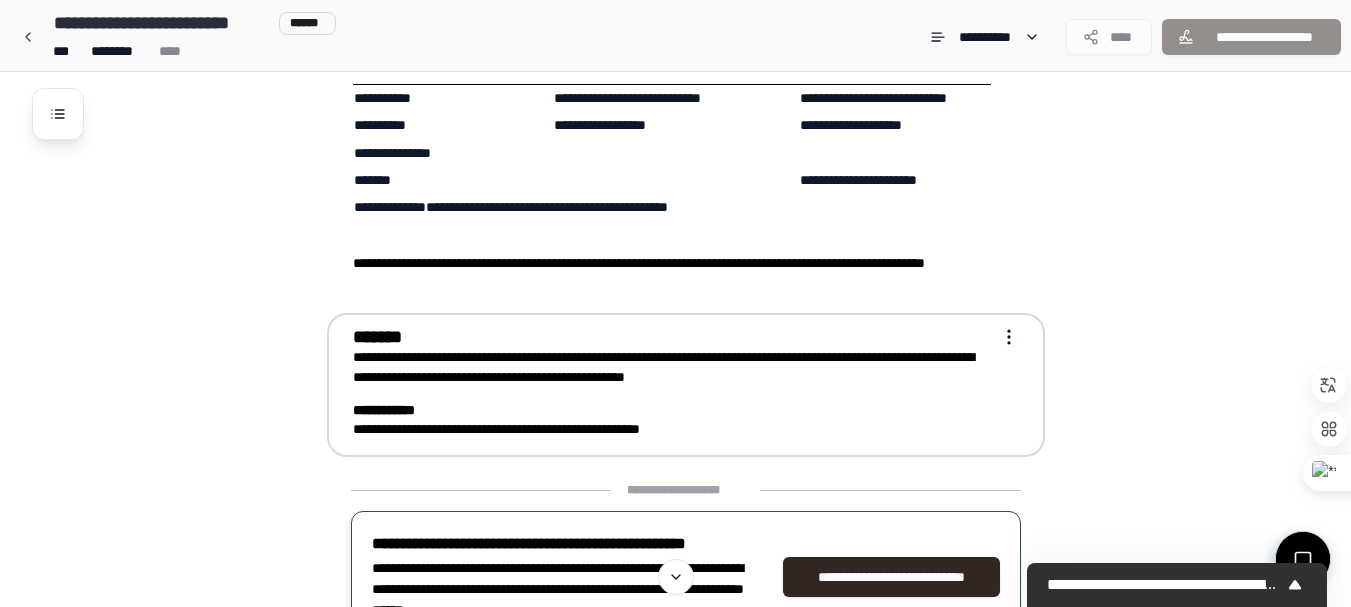scroll, scrollTop: 787, scrollLeft: 0, axis: vertical 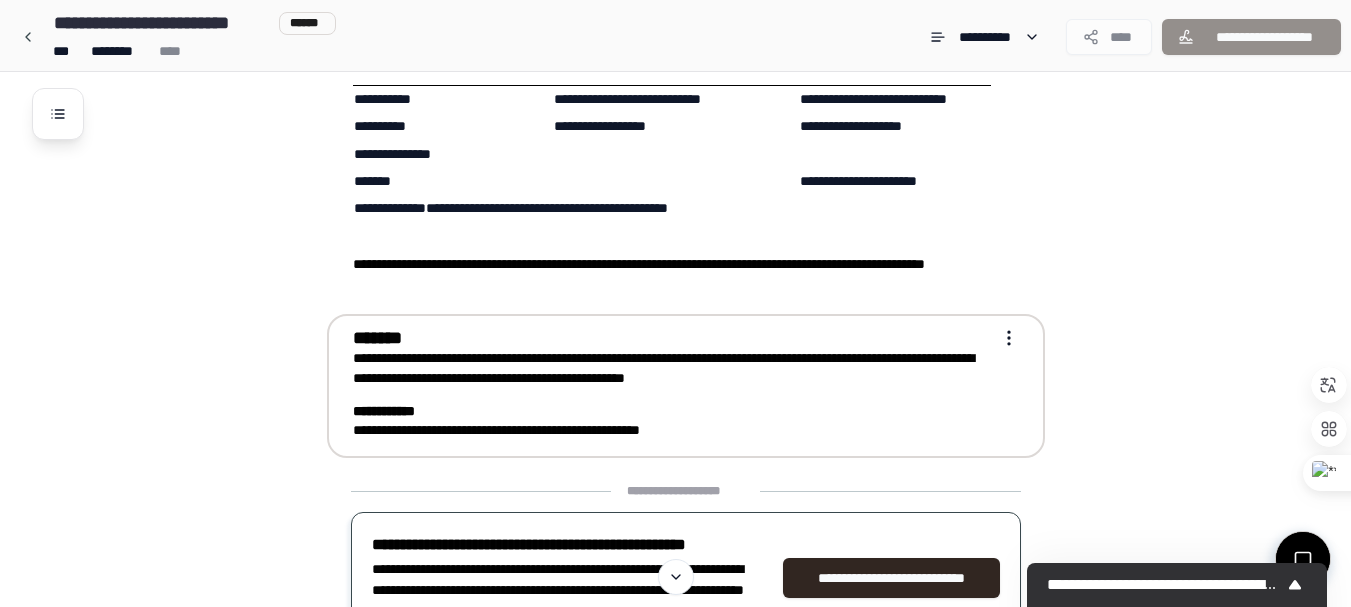 click on "**********" at bounding box center (675, 60) 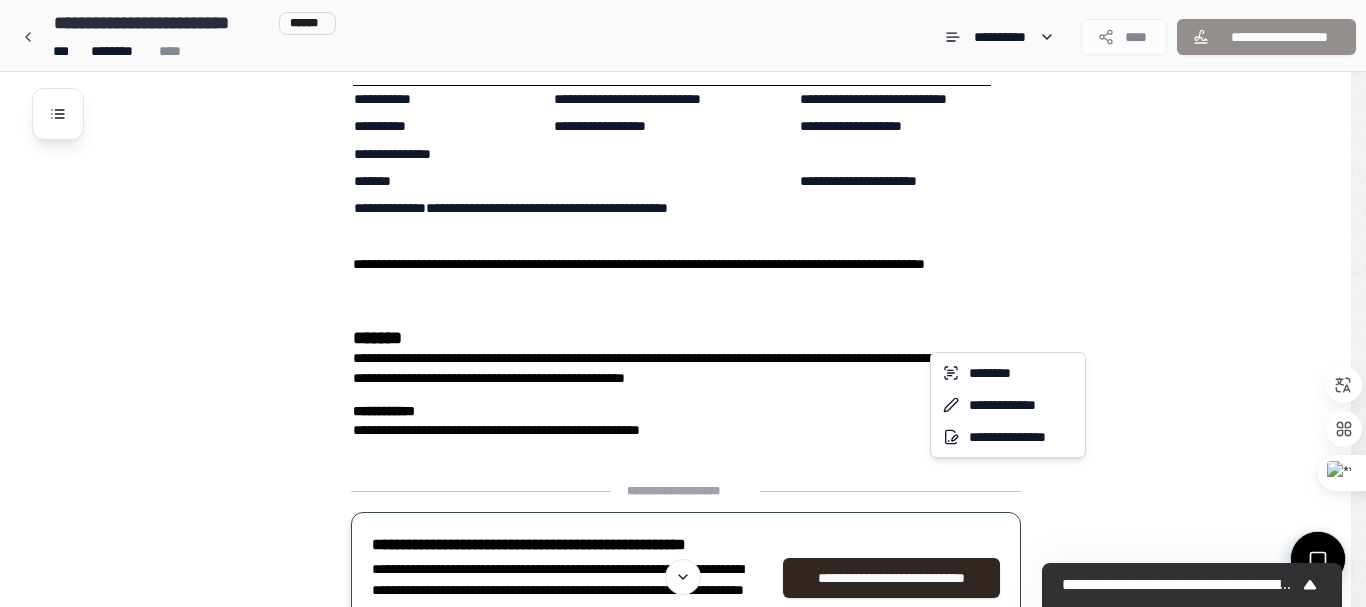 click on "**********" at bounding box center (683, 60) 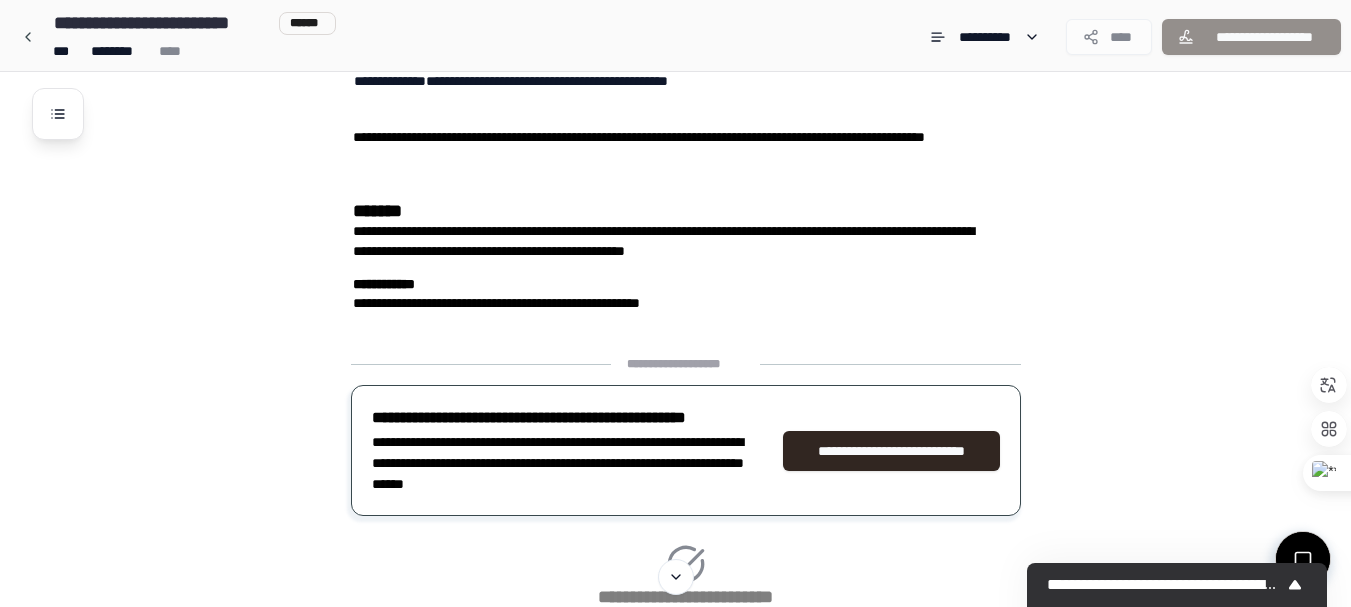 scroll, scrollTop: 987, scrollLeft: 0, axis: vertical 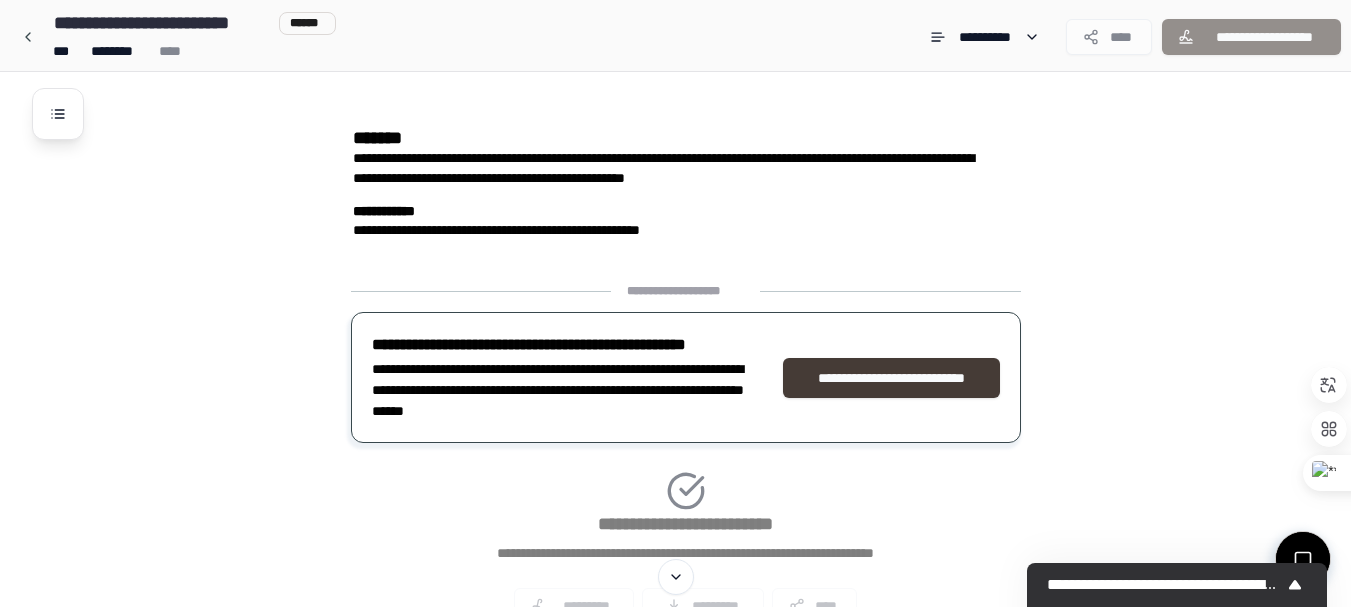 click on "**********" at bounding box center [891, 378] 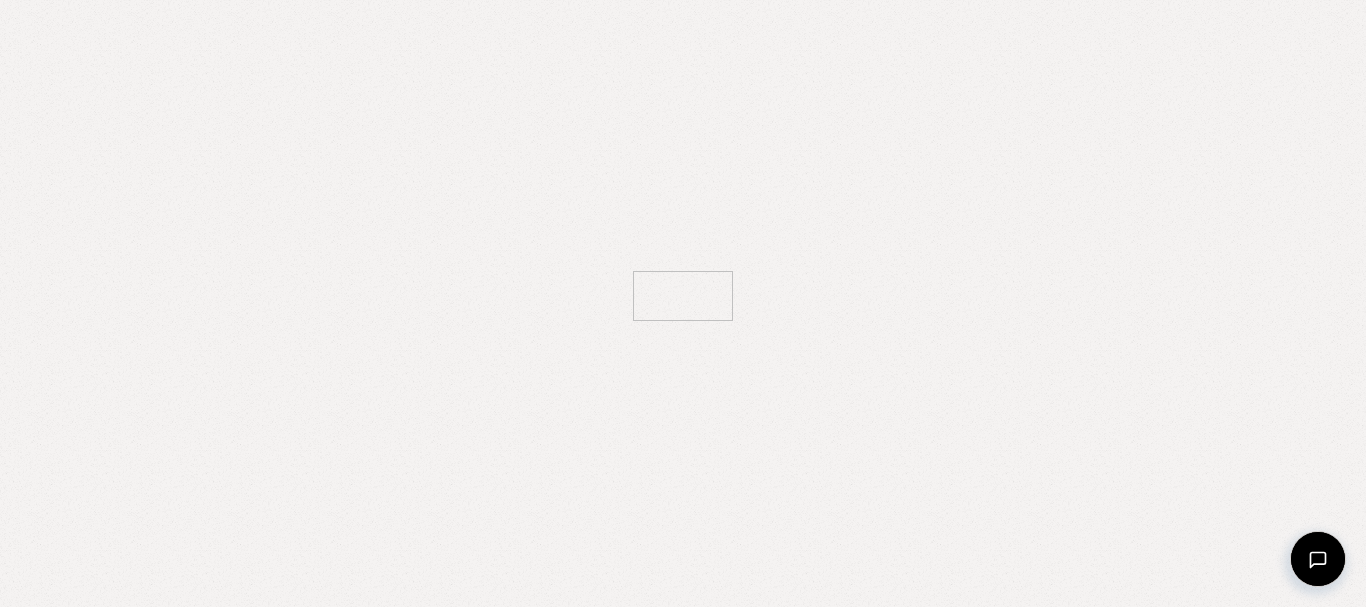 select on "*******" 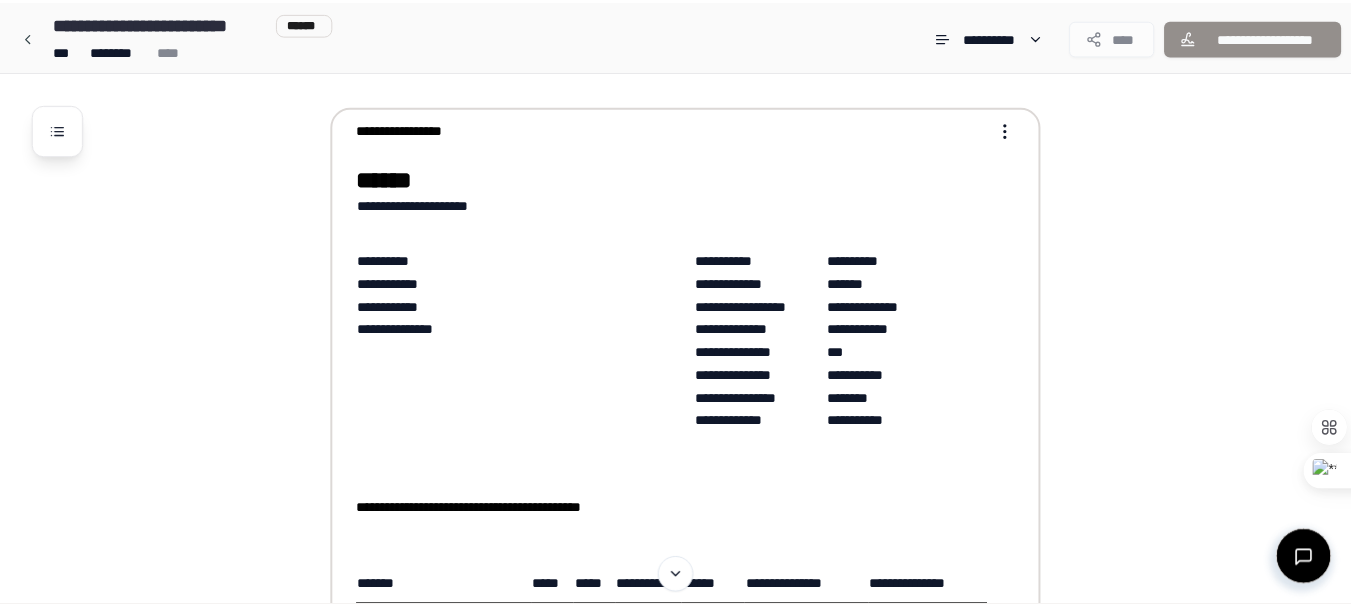 scroll, scrollTop: 1825, scrollLeft: 0, axis: vertical 